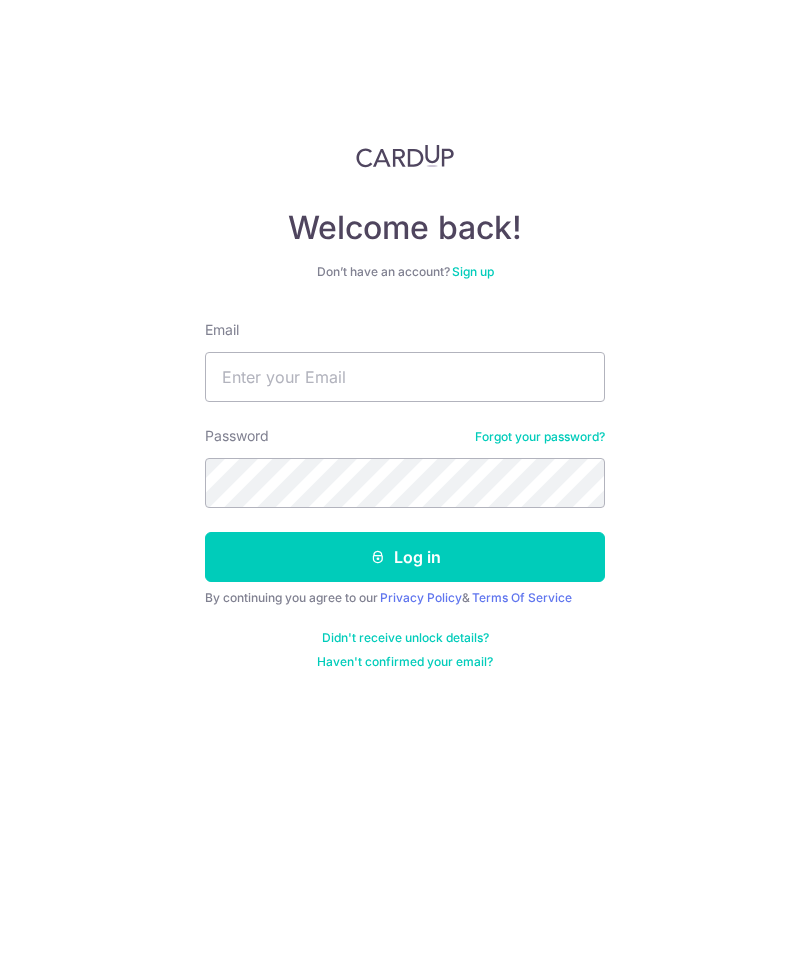 scroll, scrollTop: 0, scrollLeft: 0, axis: both 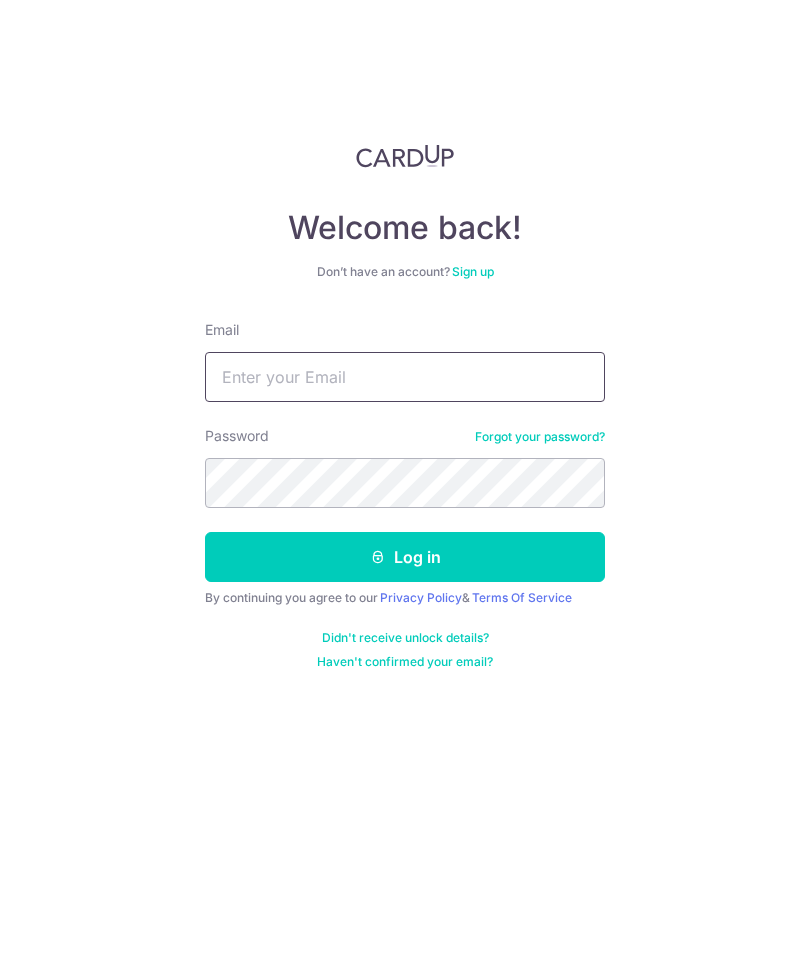 click on "Email" at bounding box center (405, 377) 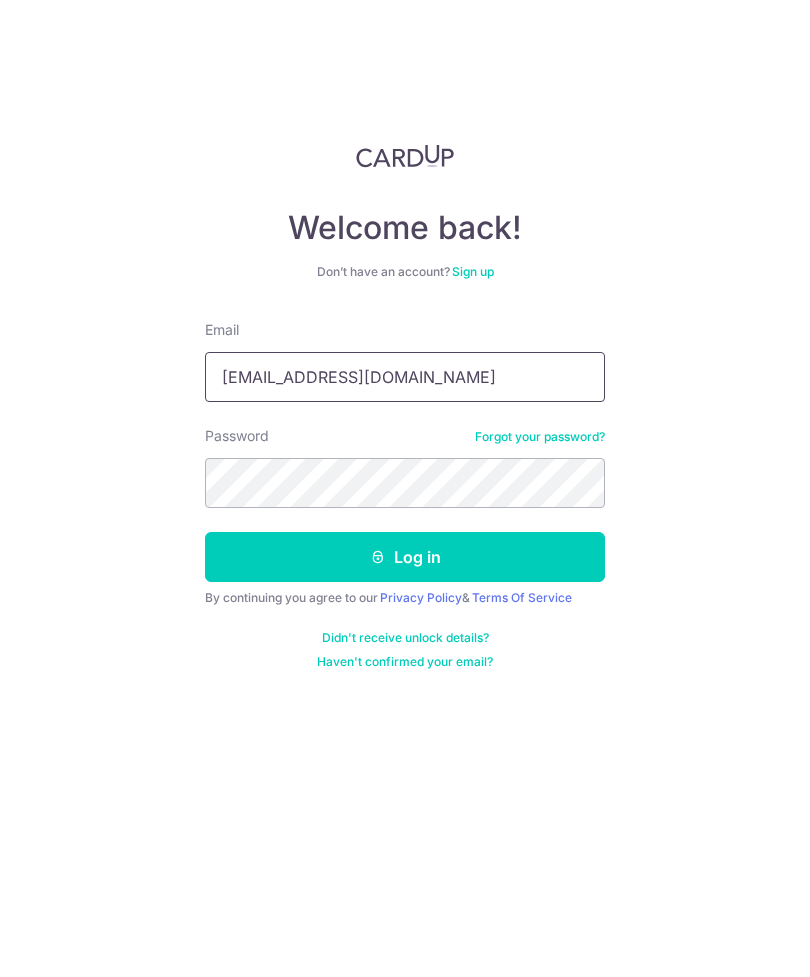type on "[EMAIL_ADDRESS][DOMAIN_NAME]" 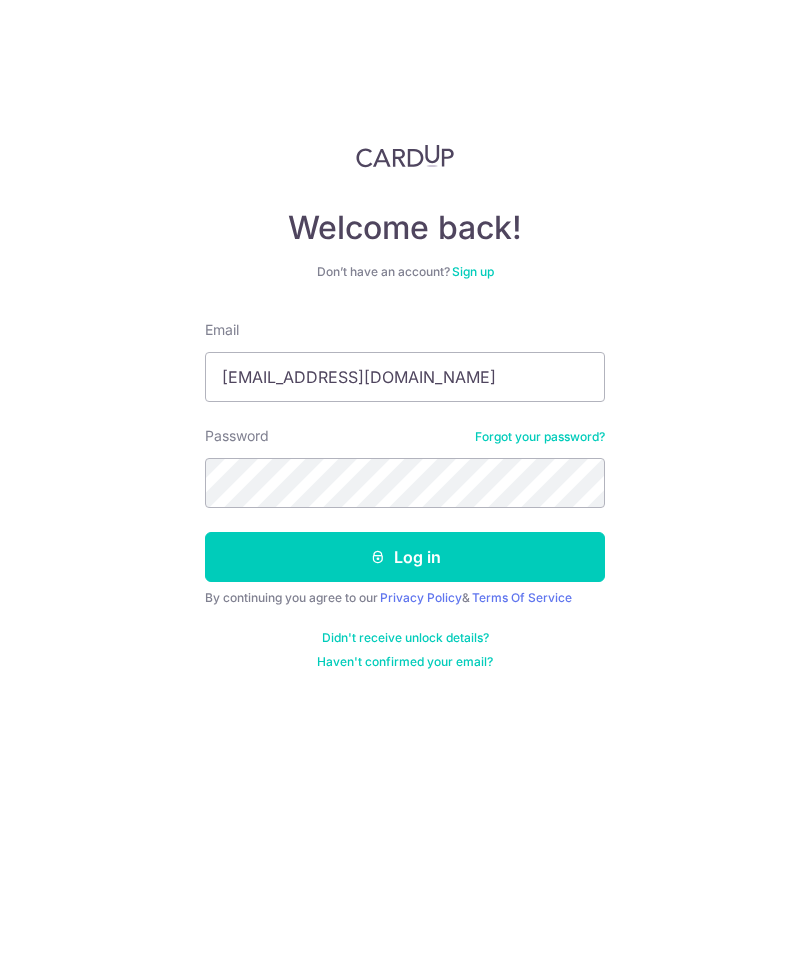 click on "Log in" at bounding box center [405, 557] 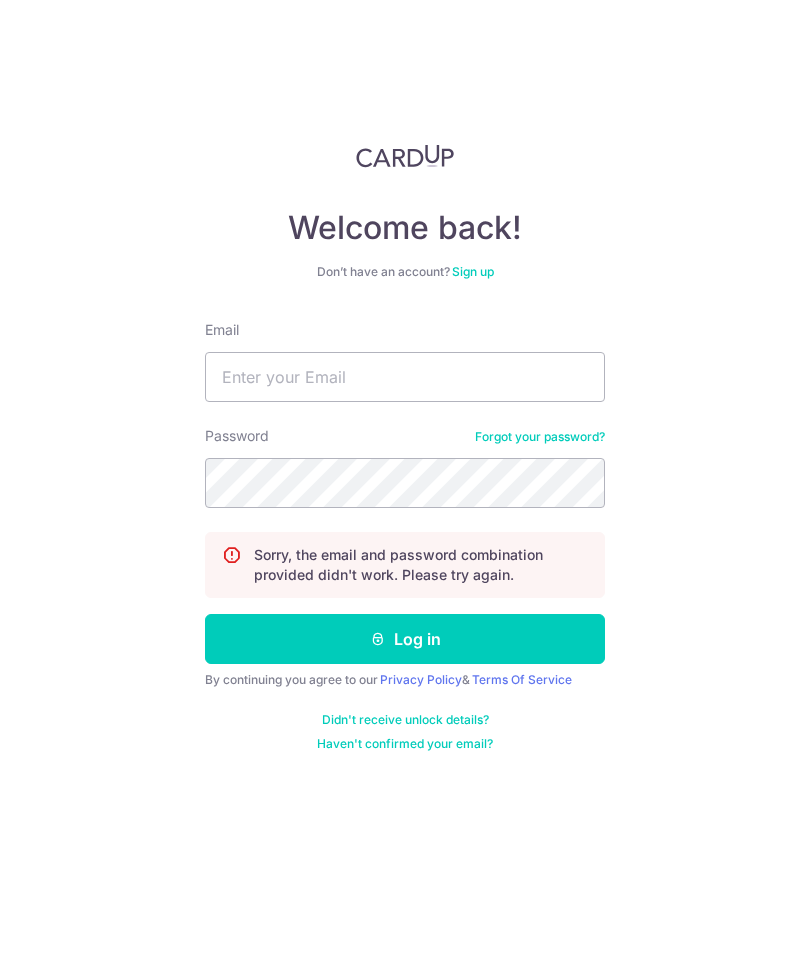 scroll, scrollTop: 0, scrollLeft: 0, axis: both 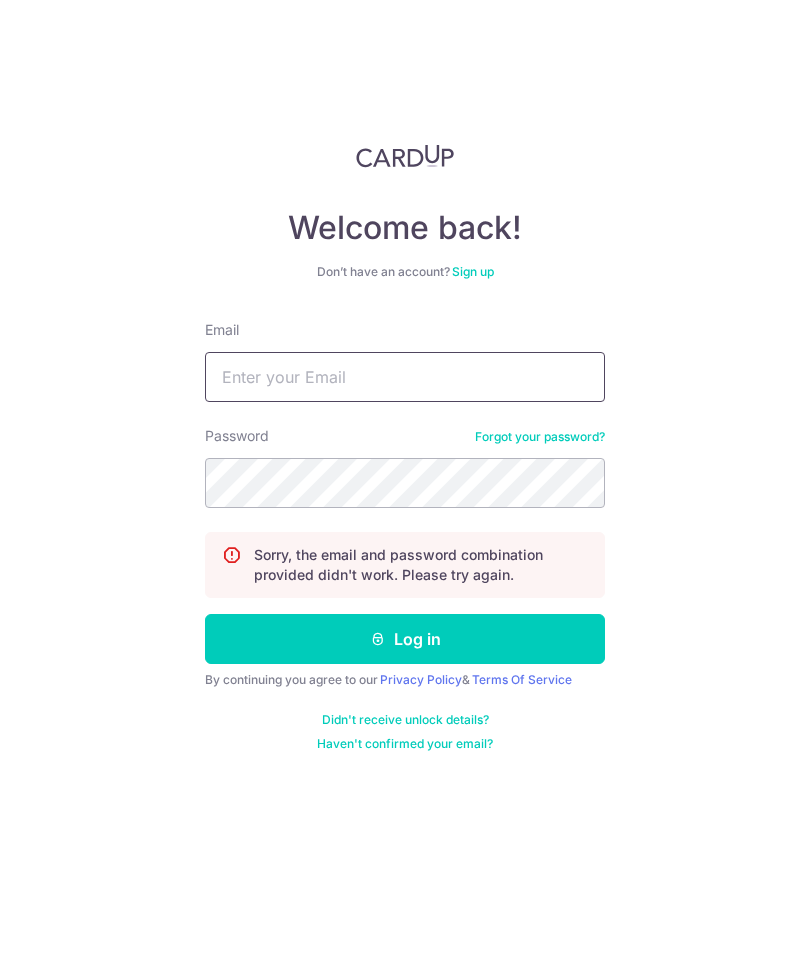click on "Email" at bounding box center [405, 377] 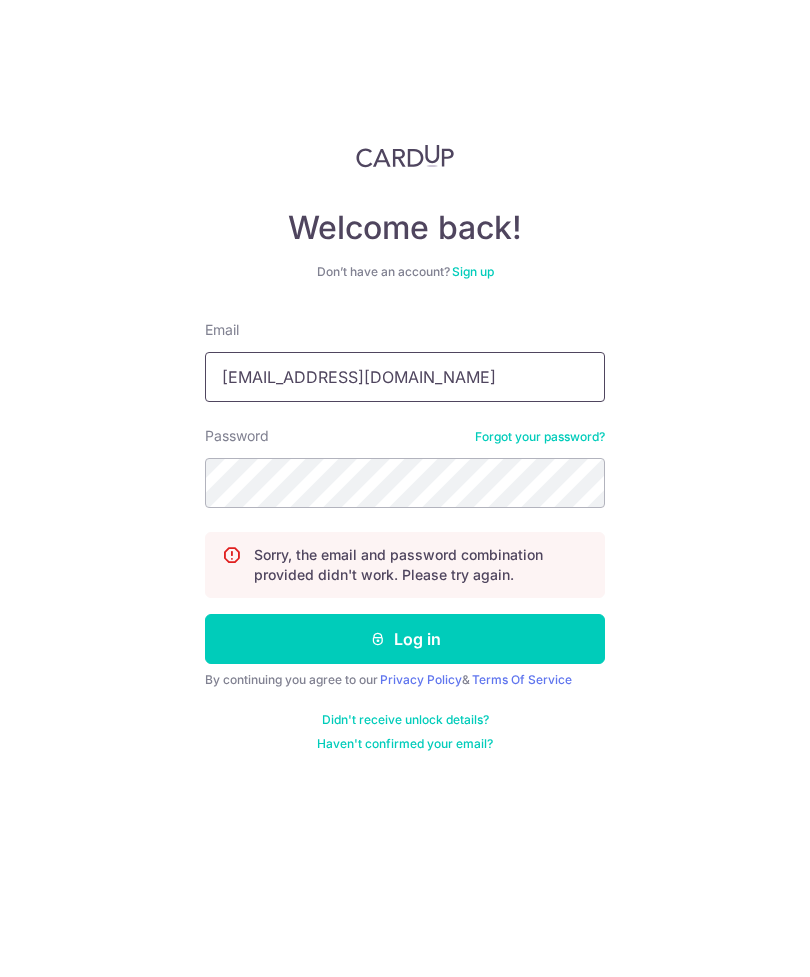 type on "[EMAIL_ADDRESS][DOMAIN_NAME]" 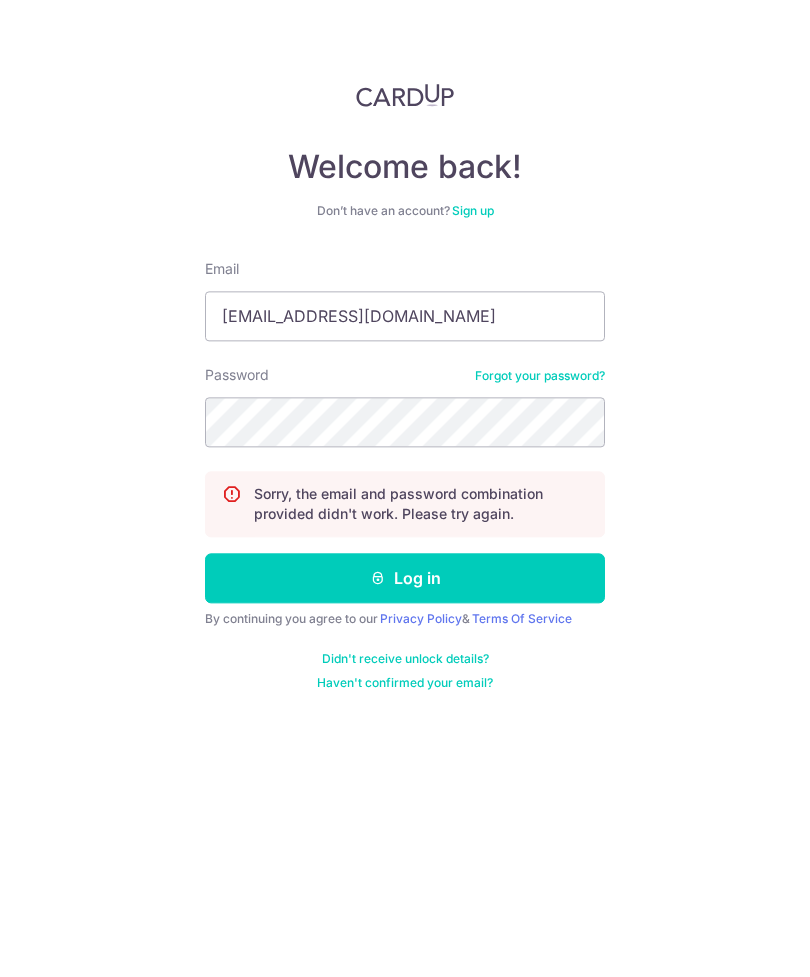 click on "Log in" at bounding box center [405, 639] 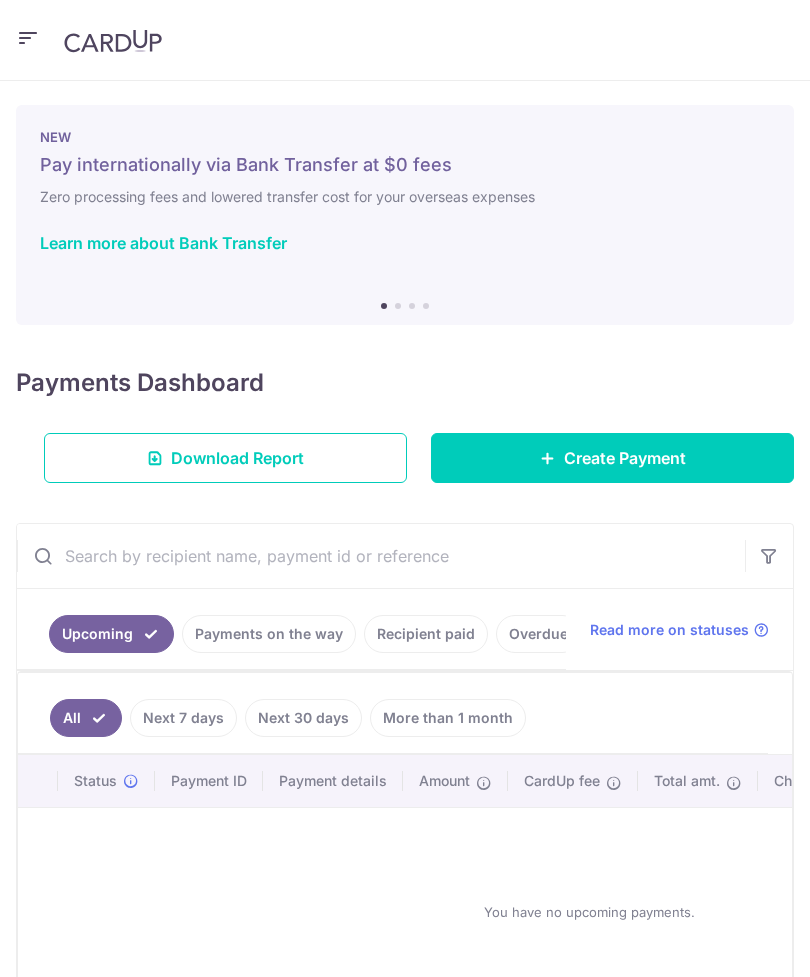 scroll, scrollTop: 0, scrollLeft: 0, axis: both 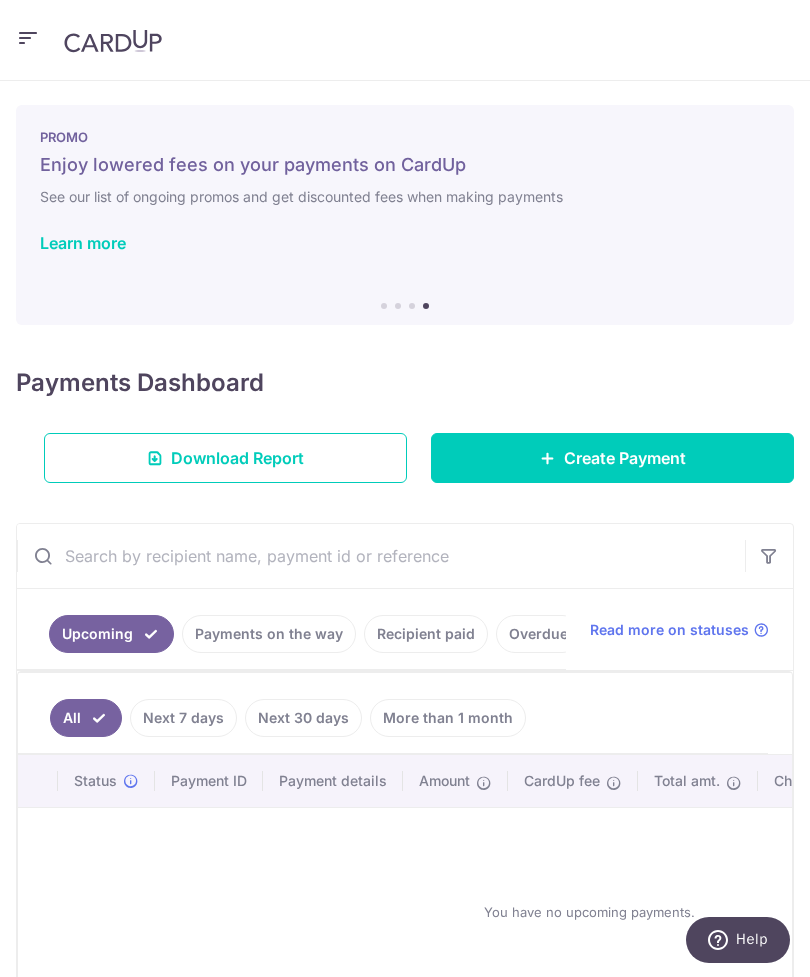 click at bounding box center [405, 40] 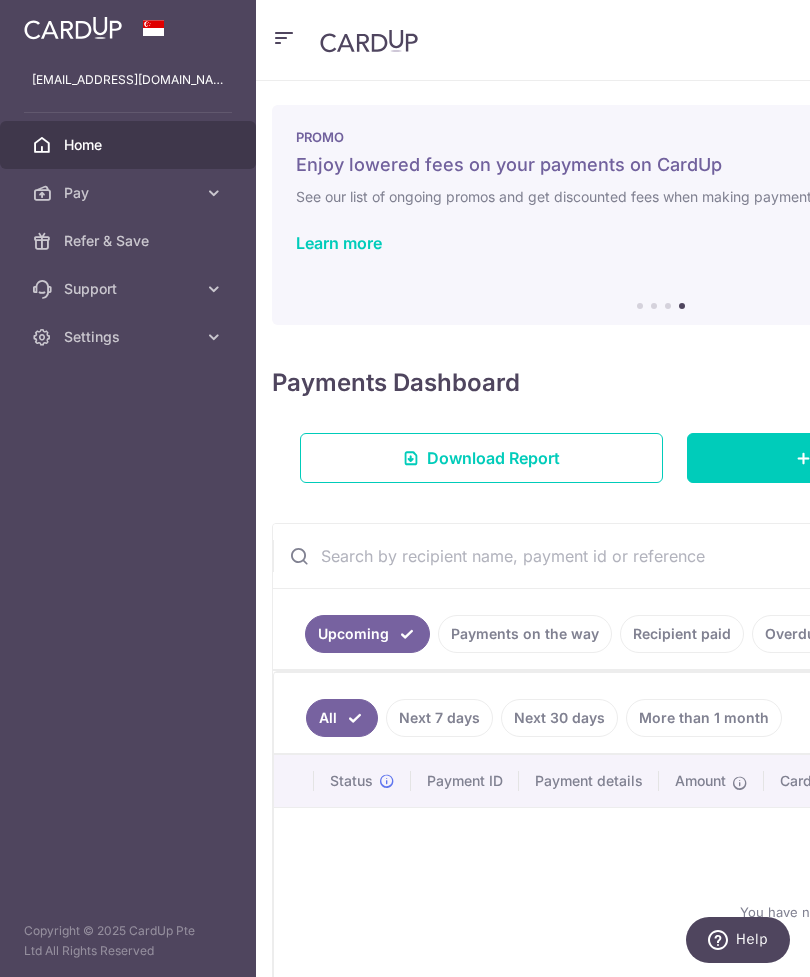 click on "Pay" at bounding box center (130, 193) 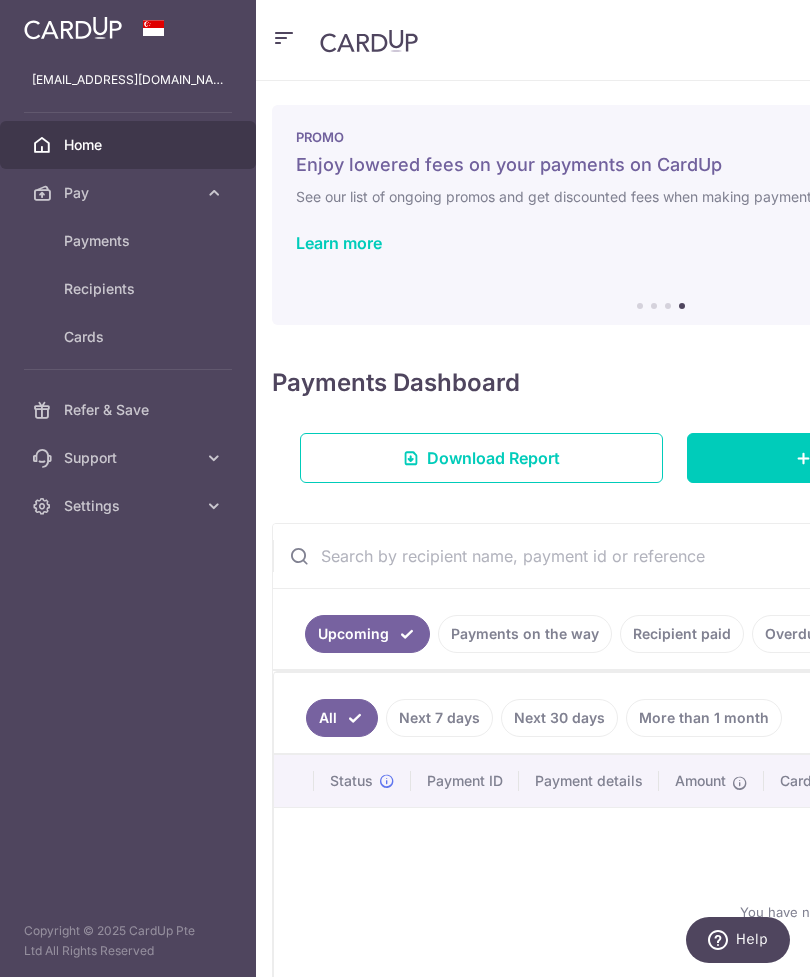 click on "Payments" at bounding box center (130, 241) 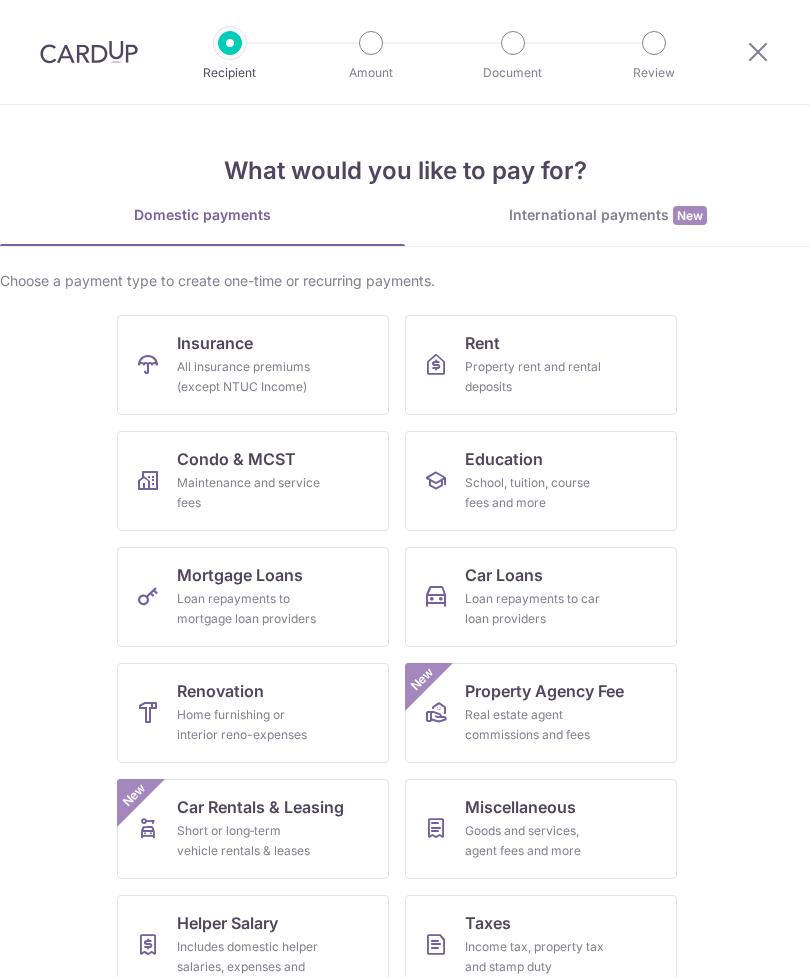 scroll, scrollTop: 0, scrollLeft: 0, axis: both 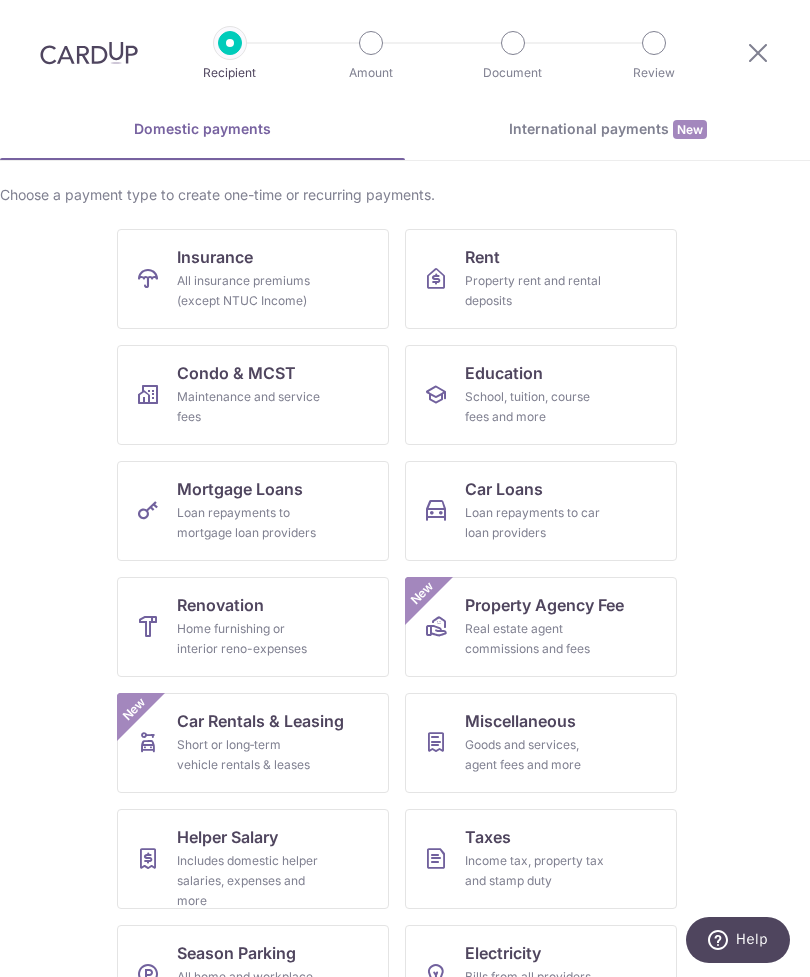 click on "Car Rentals & Leasing Short or long‑term vehicle rentals & leases New" at bounding box center [253, 743] 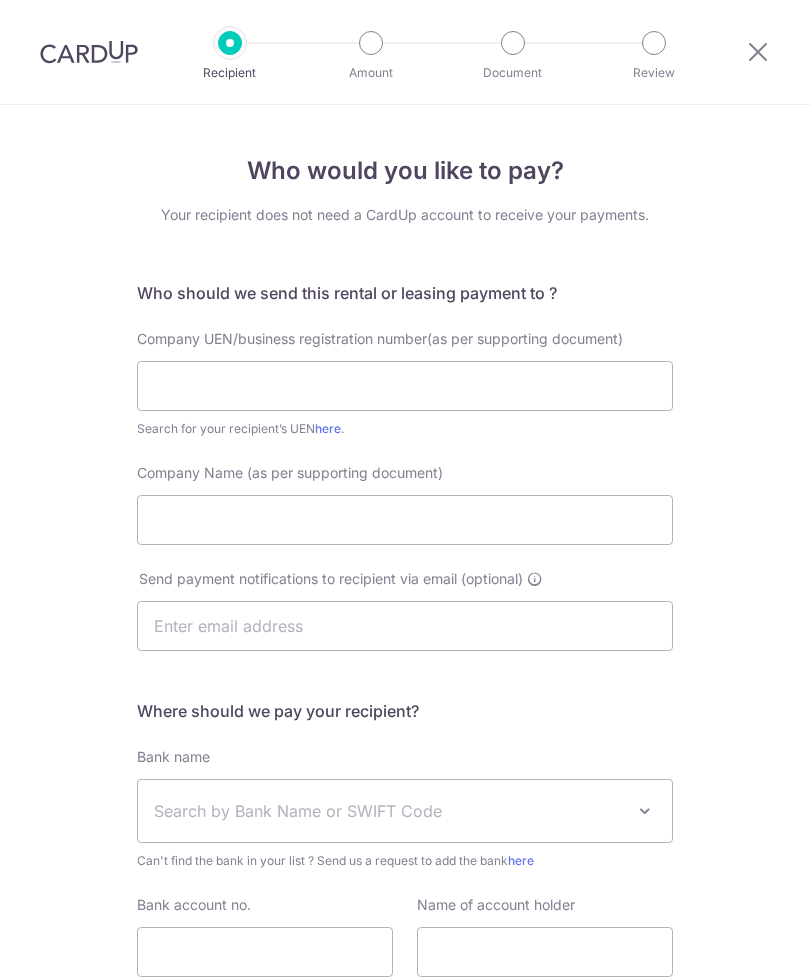 scroll, scrollTop: 0, scrollLeft: 0, axis: both 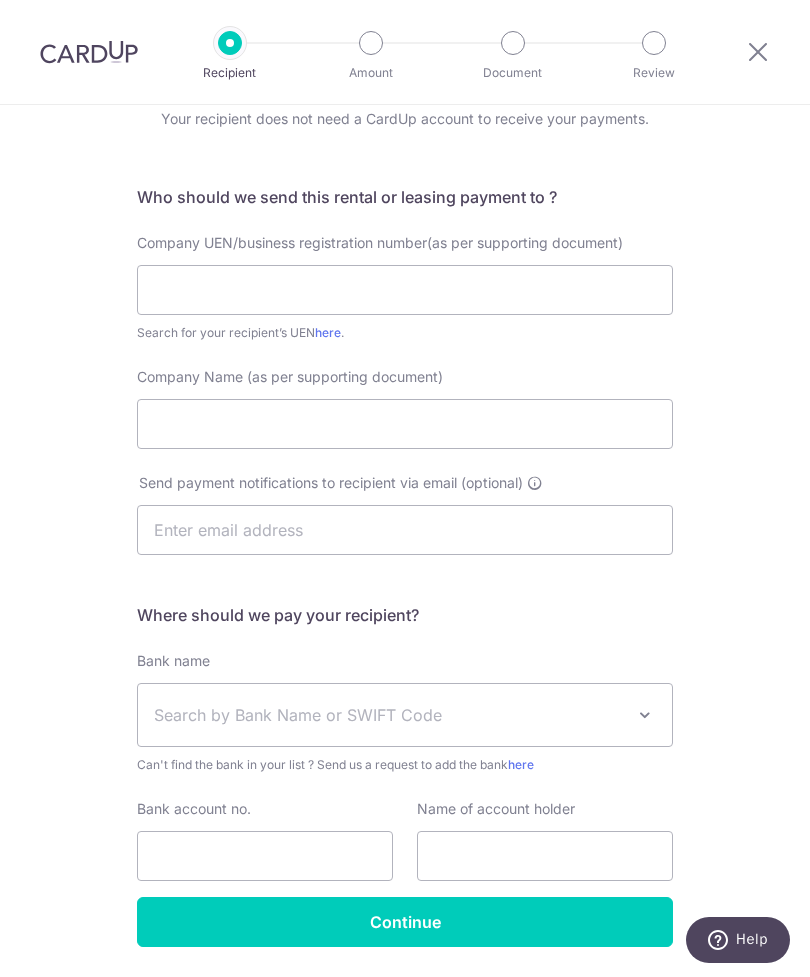 click on "here" at bounding box center (328, 332) 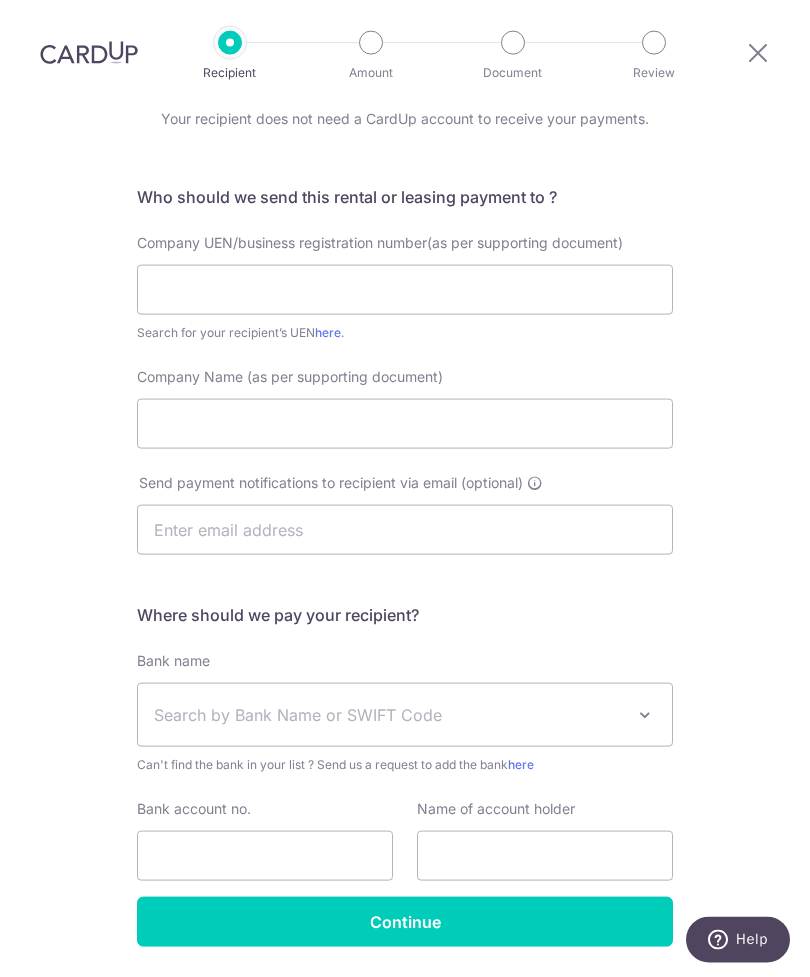 scroll, scrollTop: 61, scrollLeft: 0, axis: vertical 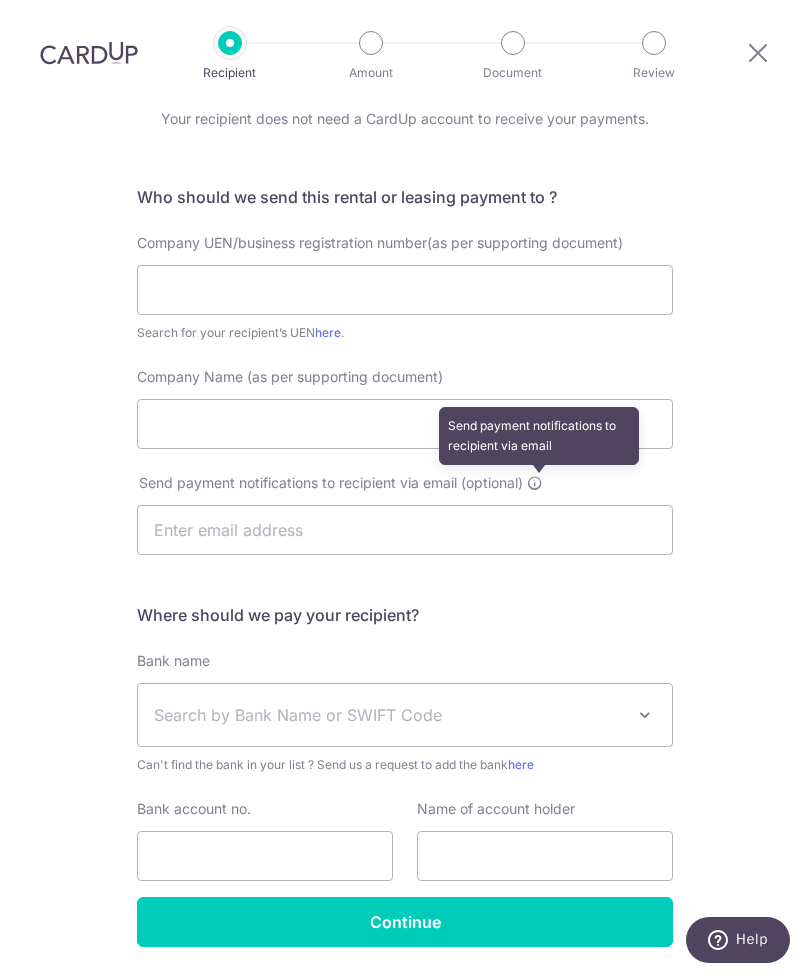 click at bounding box center [535, 483] 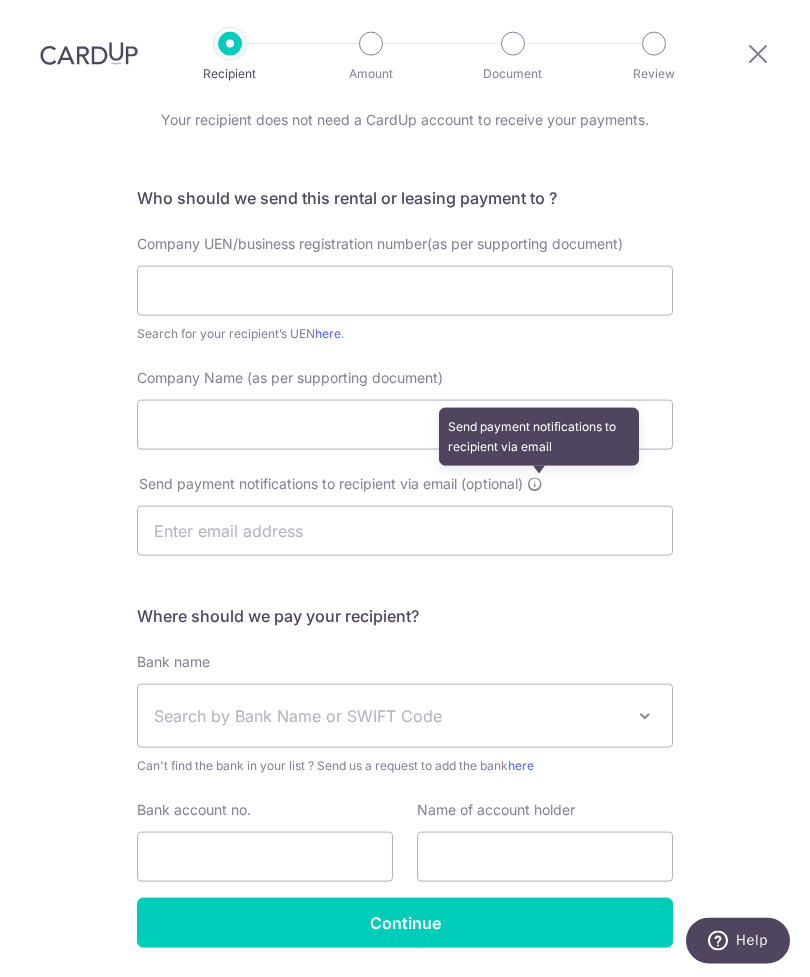 click at bounding box center [645, 715] 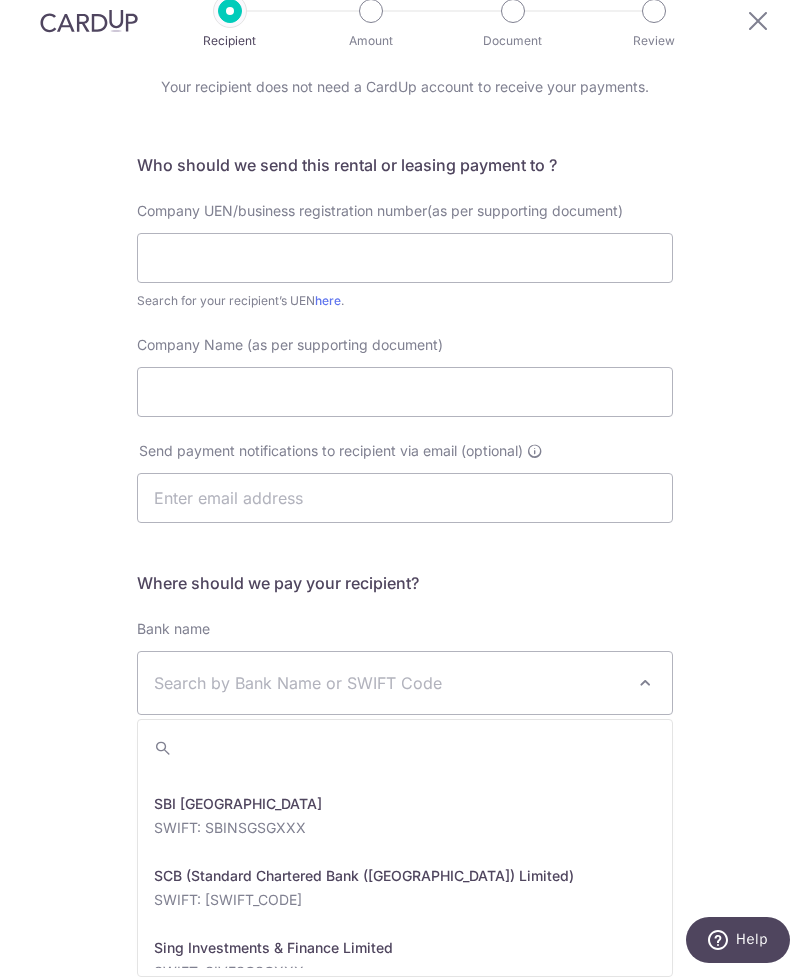 scroll, scrollTop: 3078, scrollLeft: 0, axis: vertical 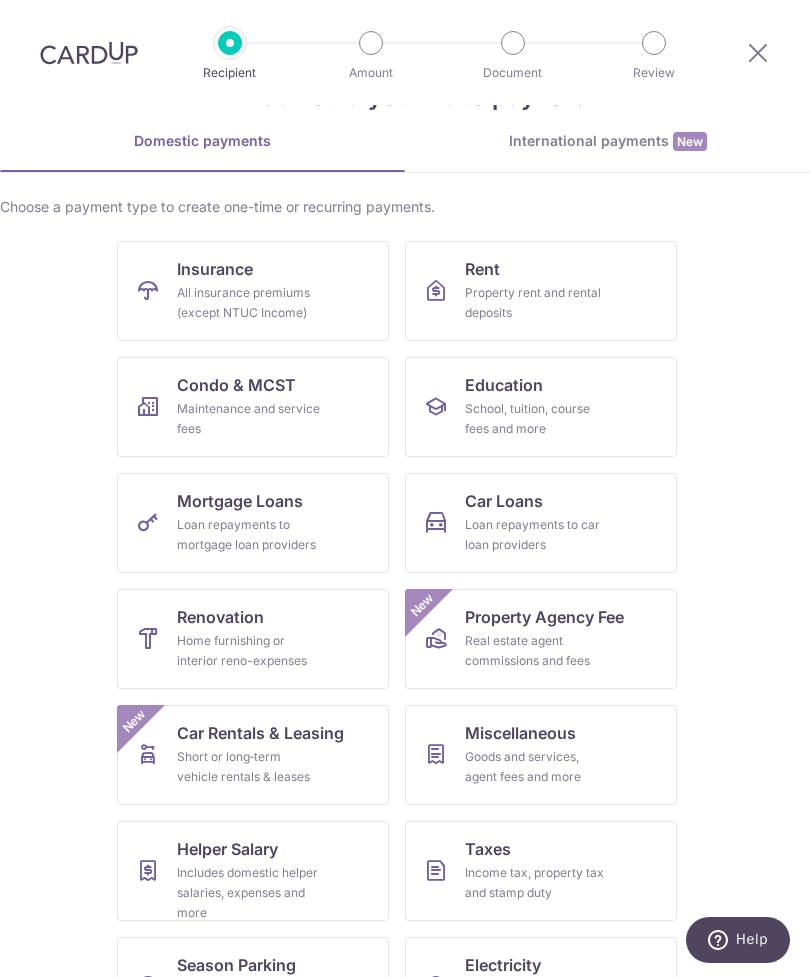 click on "Car Loans" at bounding box center (504, 501) 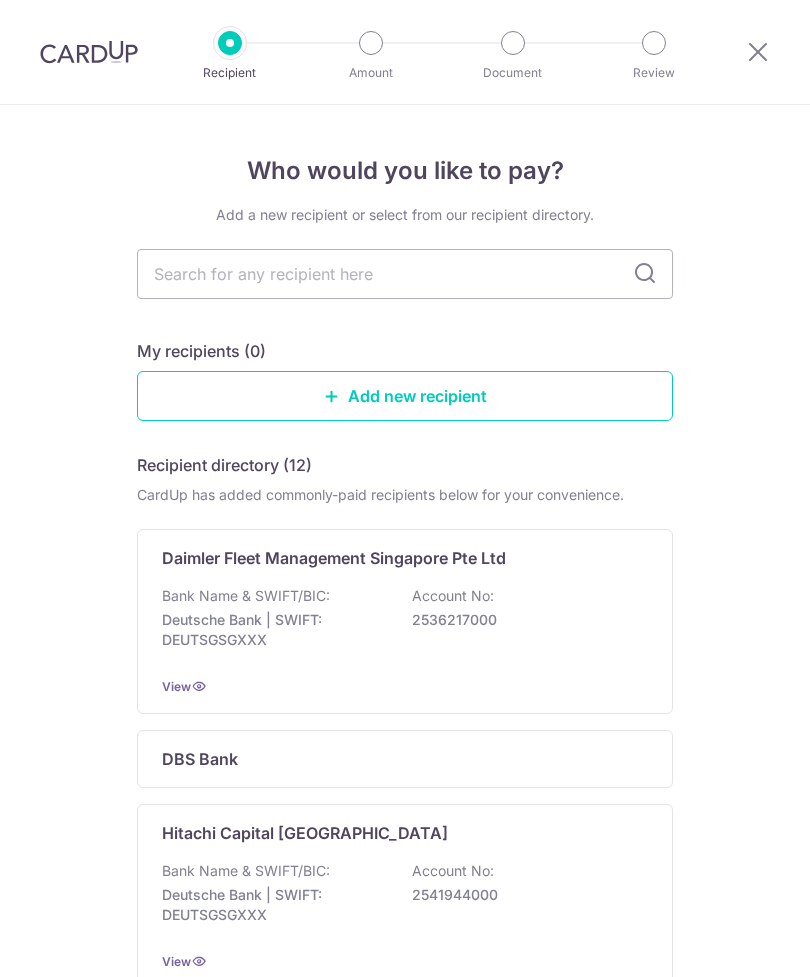 scroll, scrollTop: 0, scrollLeft: 0, axis: both 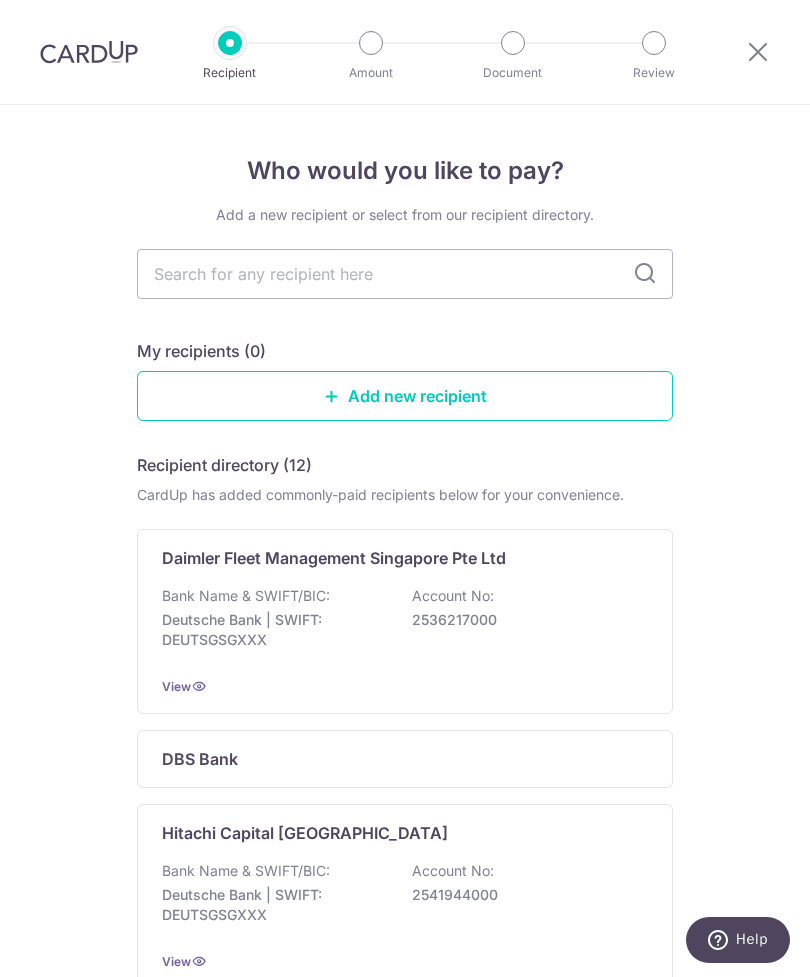 click at bounding box center [405, 274] 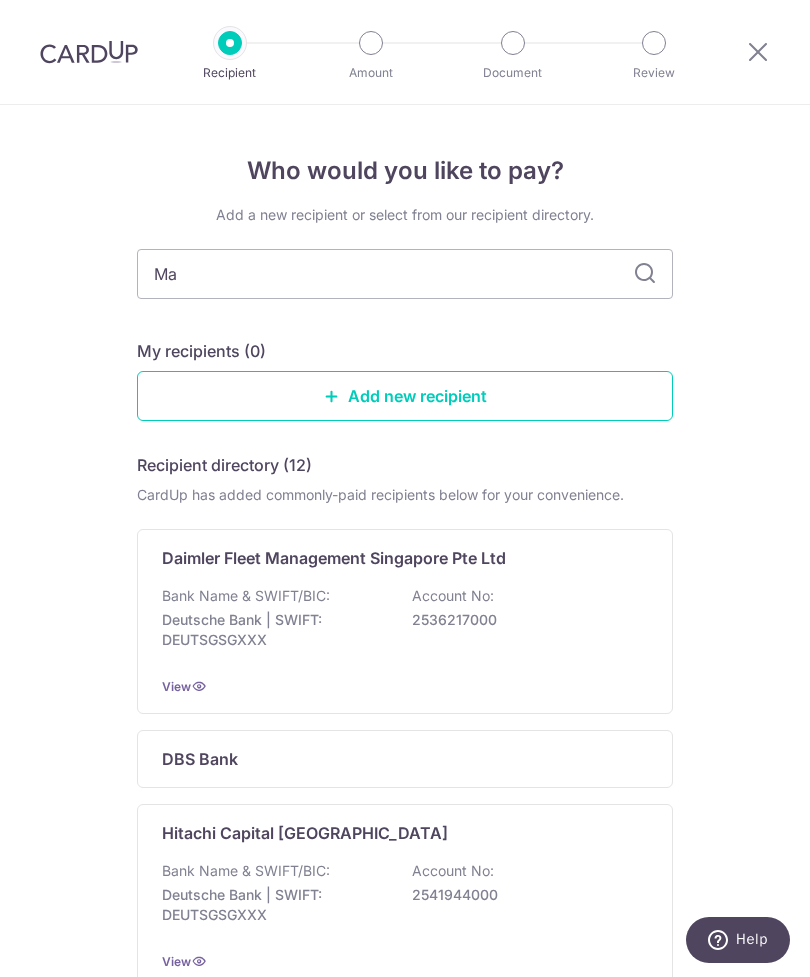 type on "May" 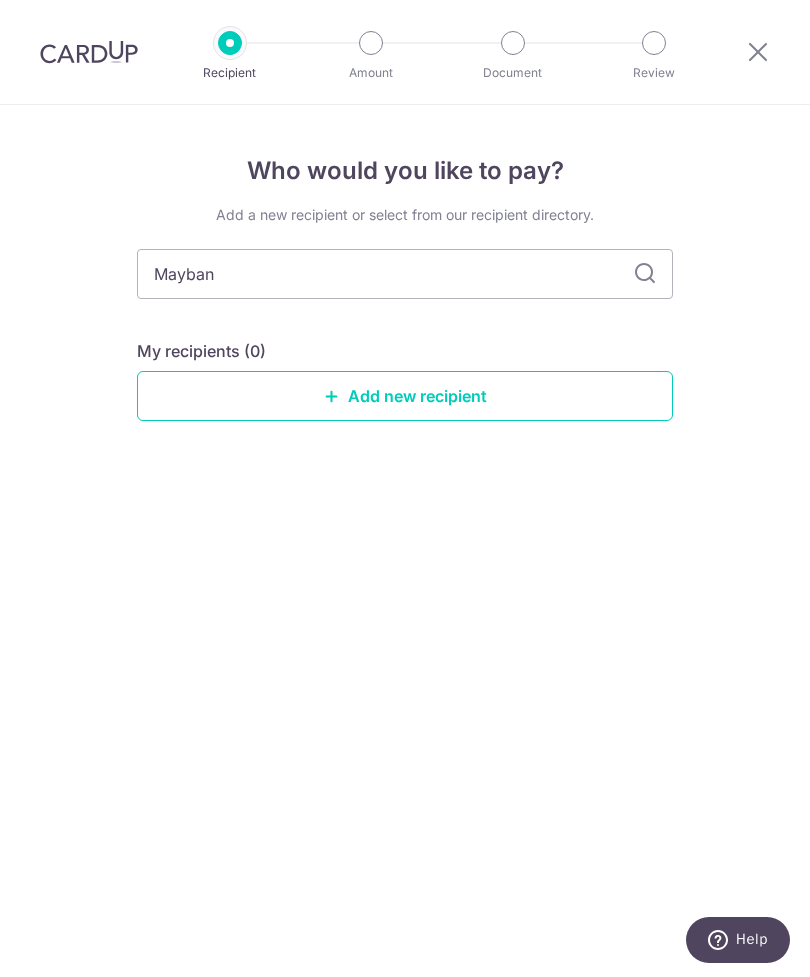 type on "Maybank" 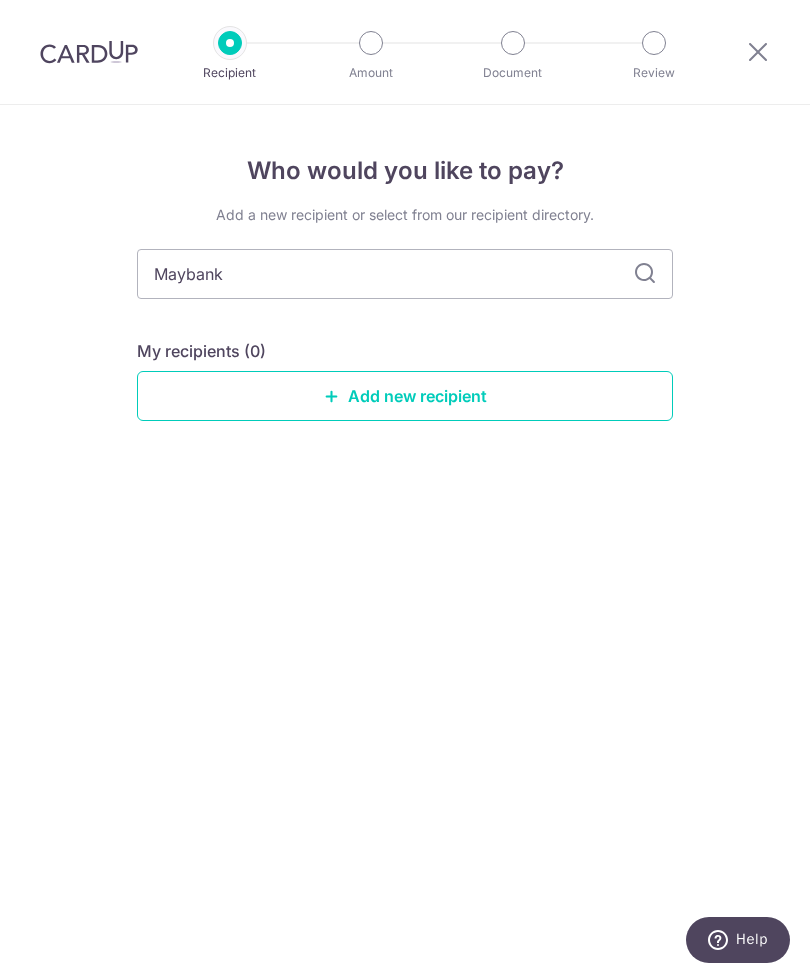 click on "Add new recipient" at bounding box center (405, 396) 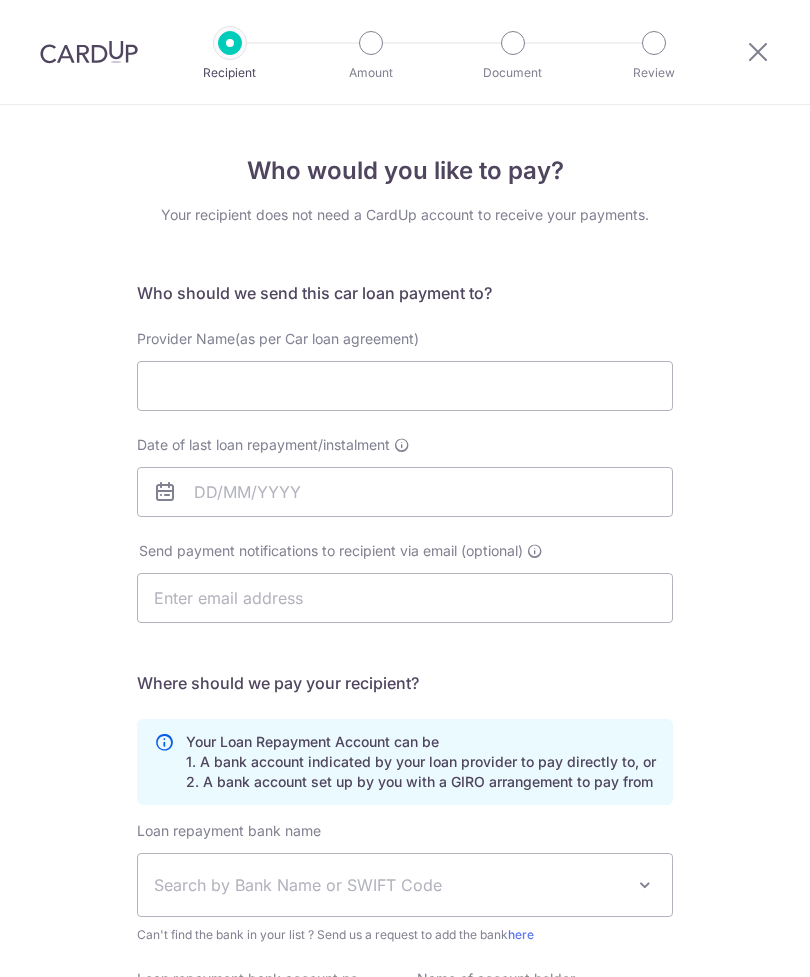 scroll, scrollTop: 0, scrollLeft: 0, axis: both 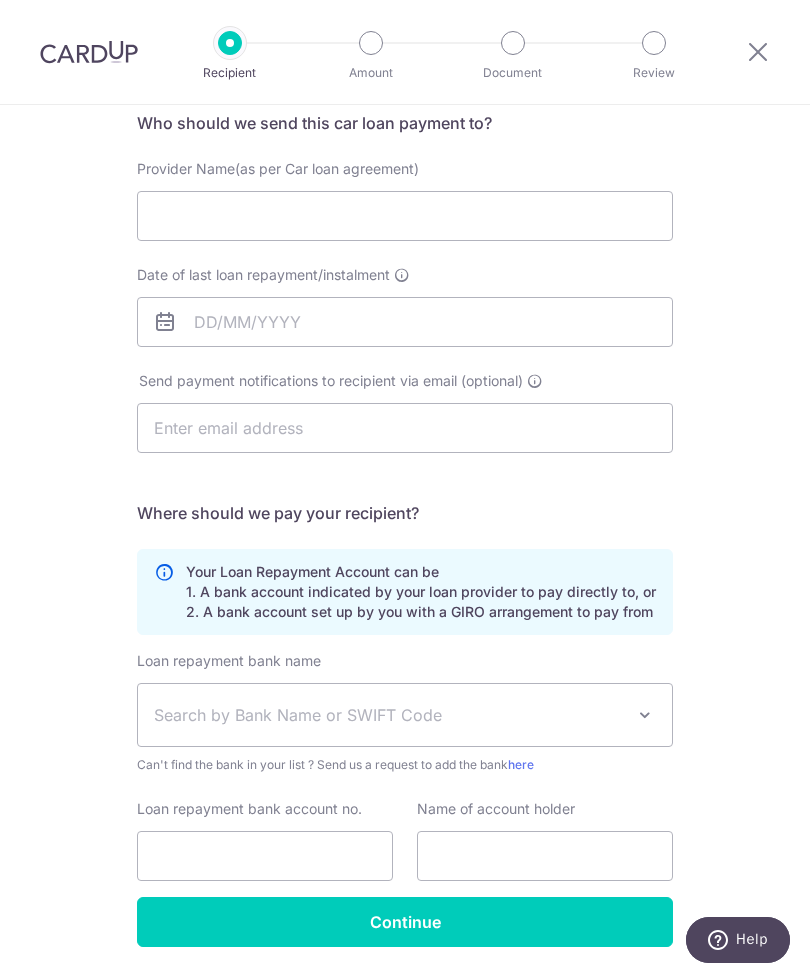 click at bounding box center [645, 715] 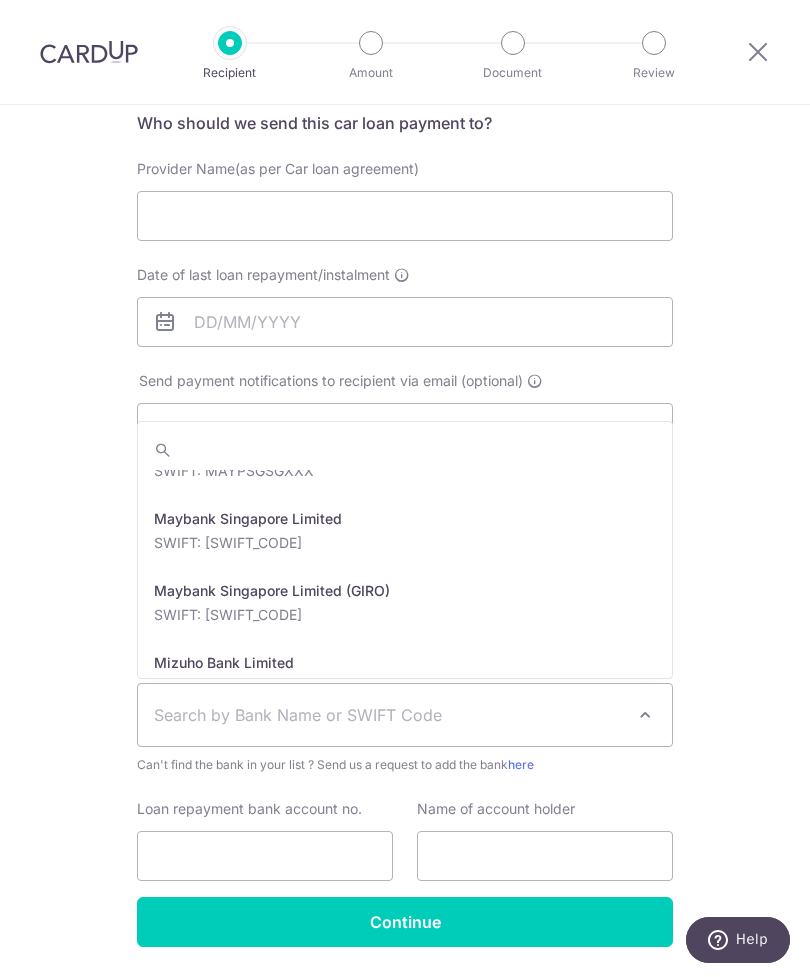scroll, scrollTop: 2500, scrollLeft: 0, axis: vertical 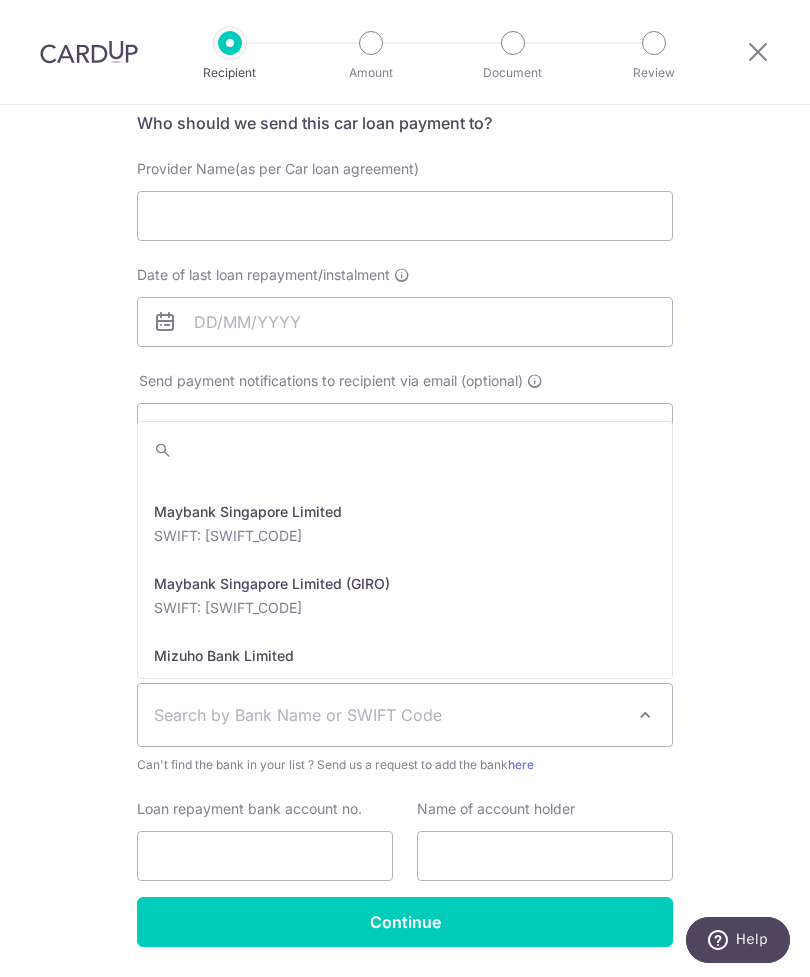 click on "Who would you like to pay?
Your recipient does not need a CardUp account to receive your payments.
Who should we send this car loan payment to?
Provider Name(as per Car loan agreement)
Date of last loan repayment/instalment
Send payment notifications to recipient via email (optional)
translation missing: en.no key" at bounding box center (405, 488) 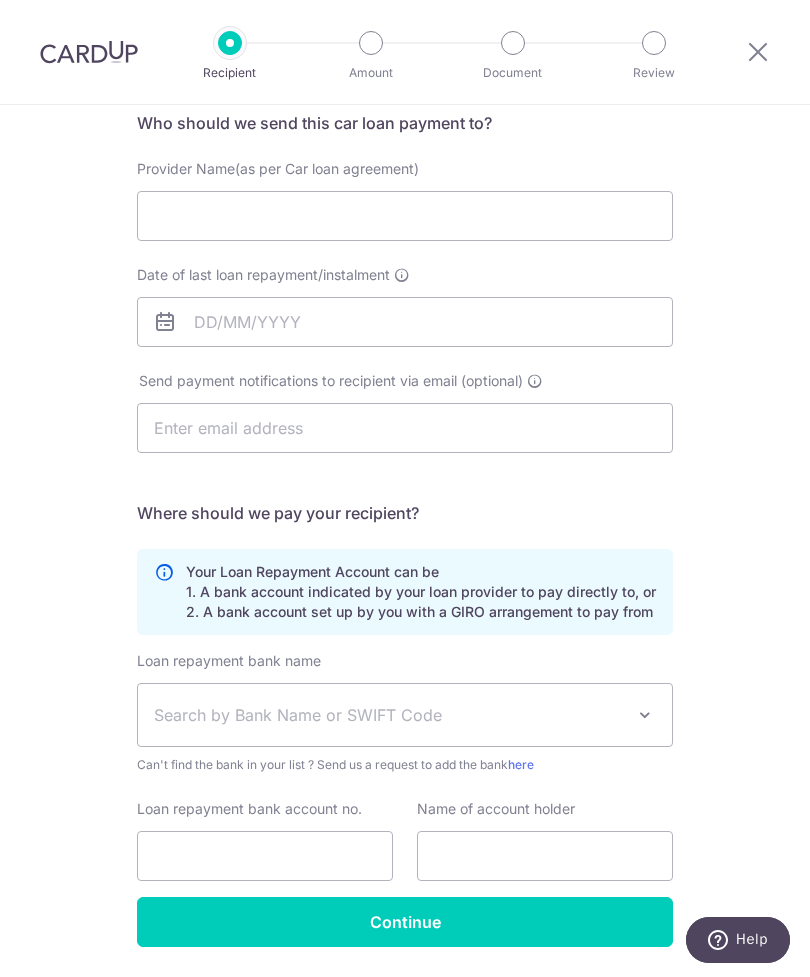 scroll, scrollTop: 170, scrollLeft: 0, axis: vertical 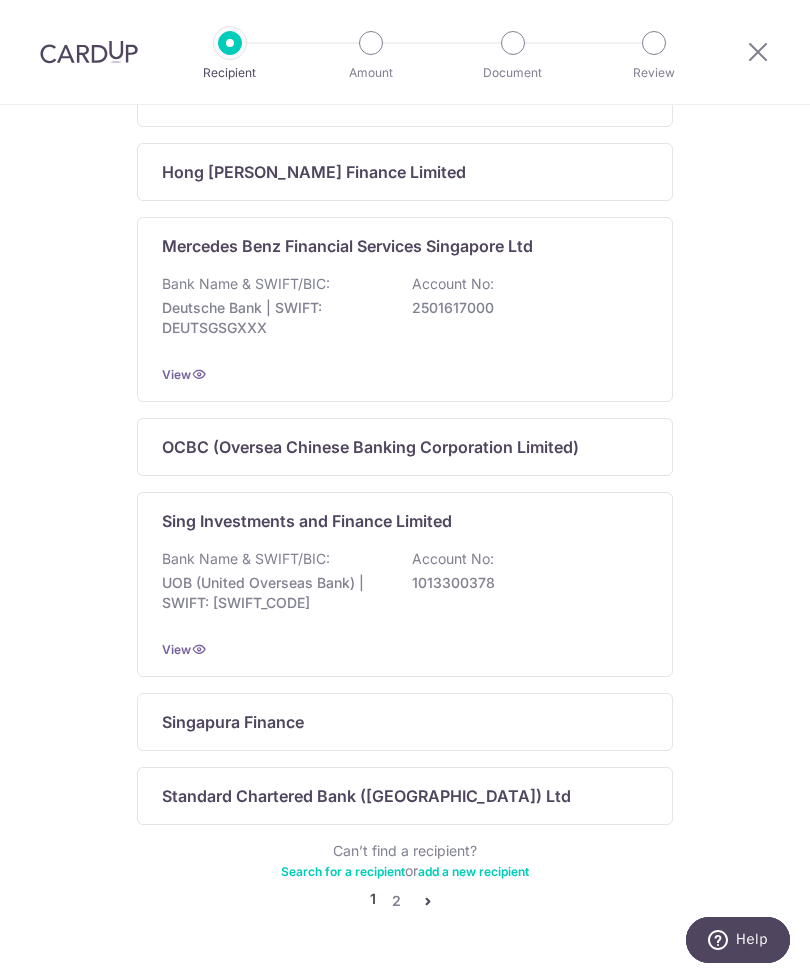 click at bounding box center (428, 901) 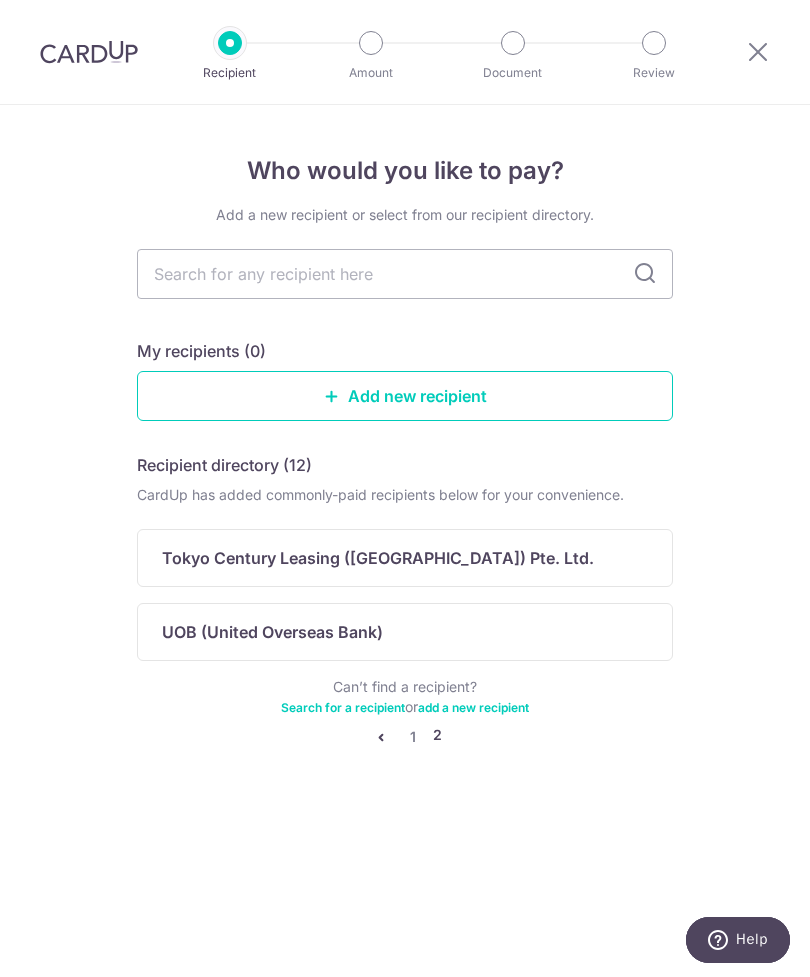 scroll, scrollTop: 0, scrollLeft: 0, axis: both 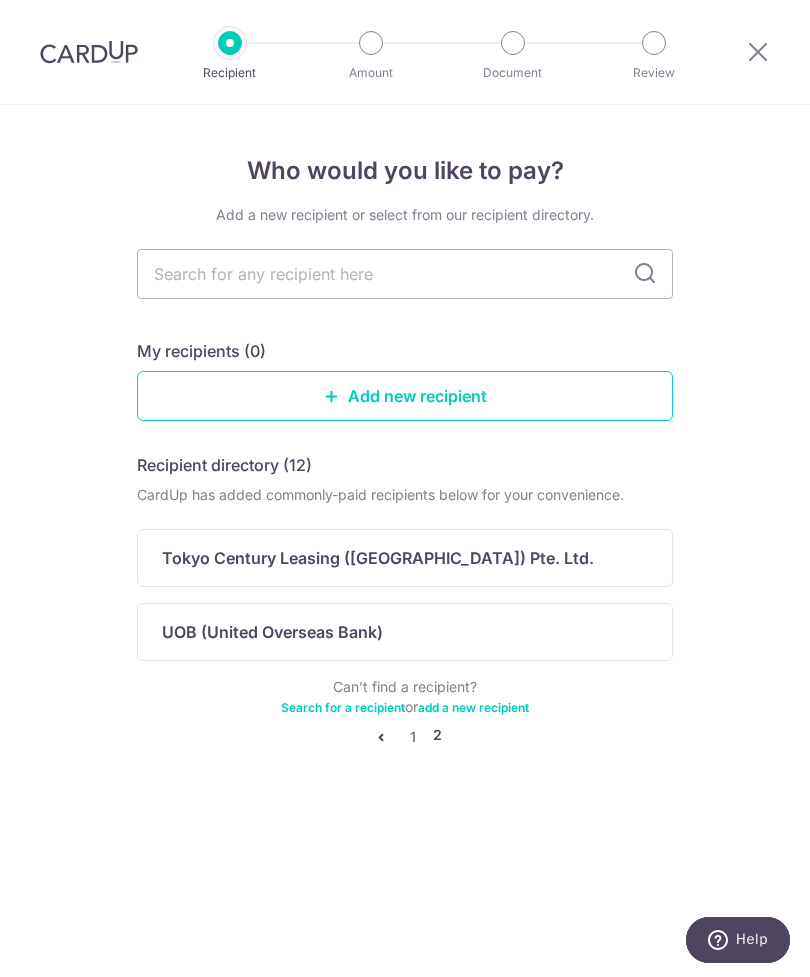 click at bounding box center [381, 737] 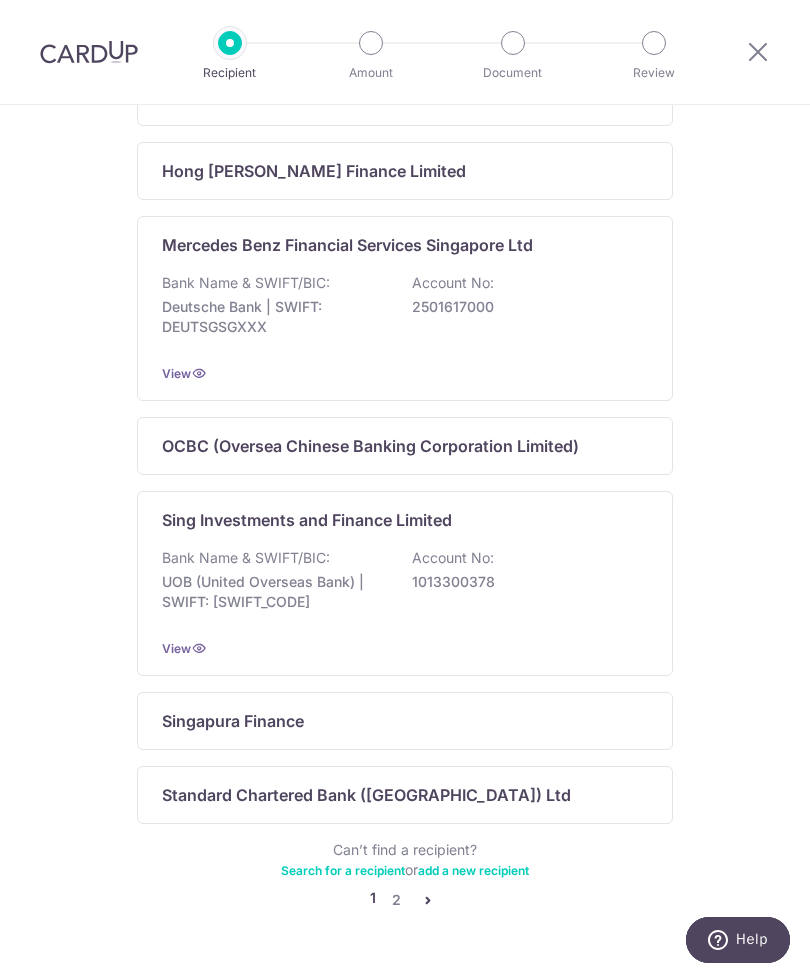 scroll, scrollTop: 1053, scrollLeft: 0, axis: vertical 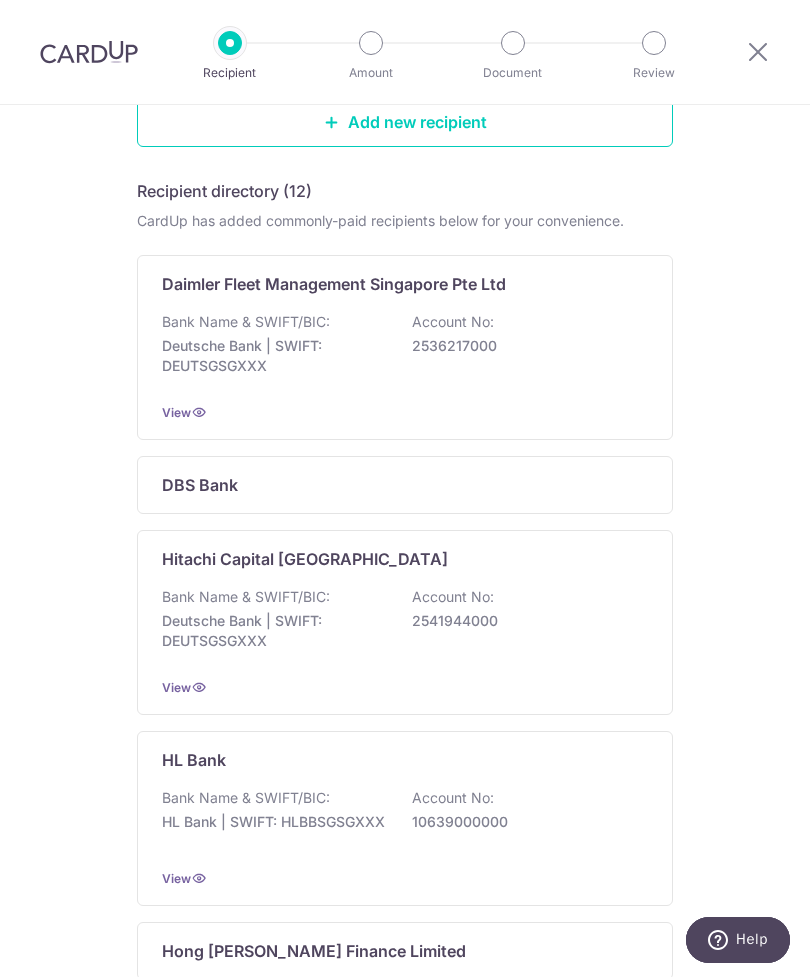 click at bounding box center (758, 51) 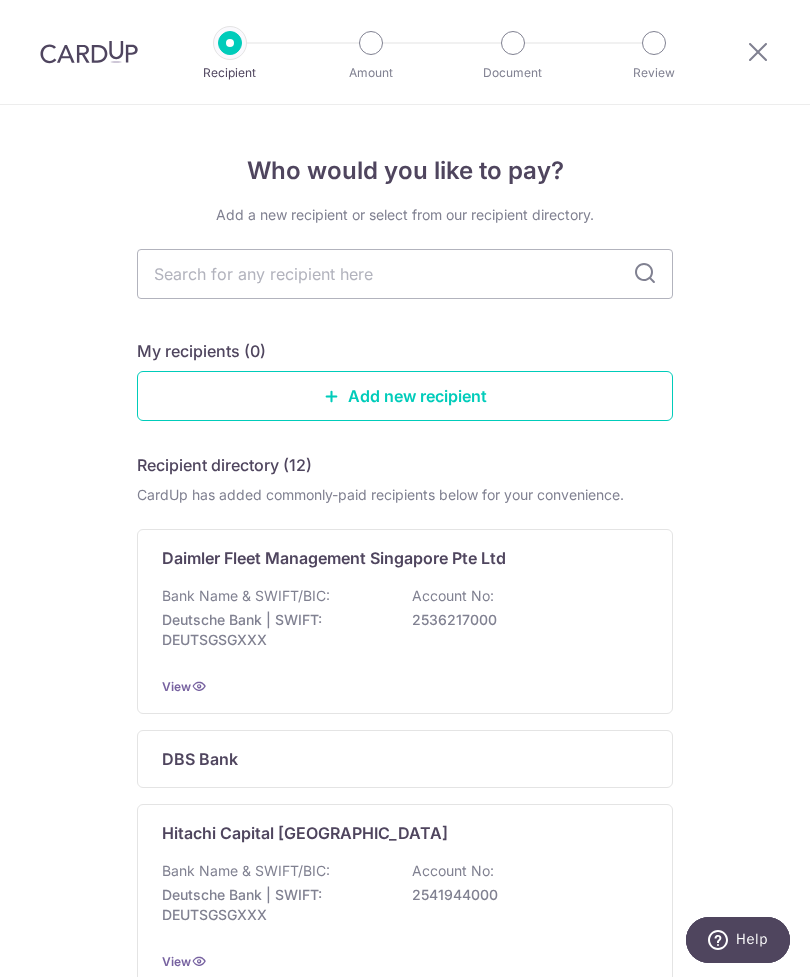 scroll, scrollTop: 0, scrollLeft: 0, axis: both 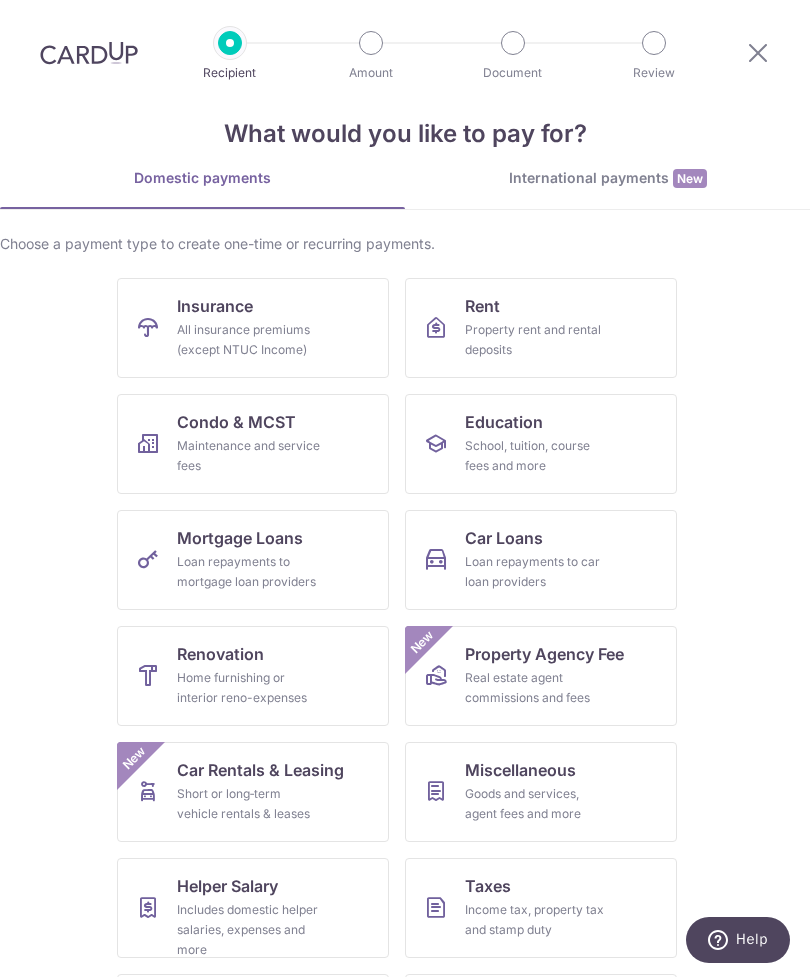 click on "Education School, tuition, course fees and more" at bounding box center [541, 444] 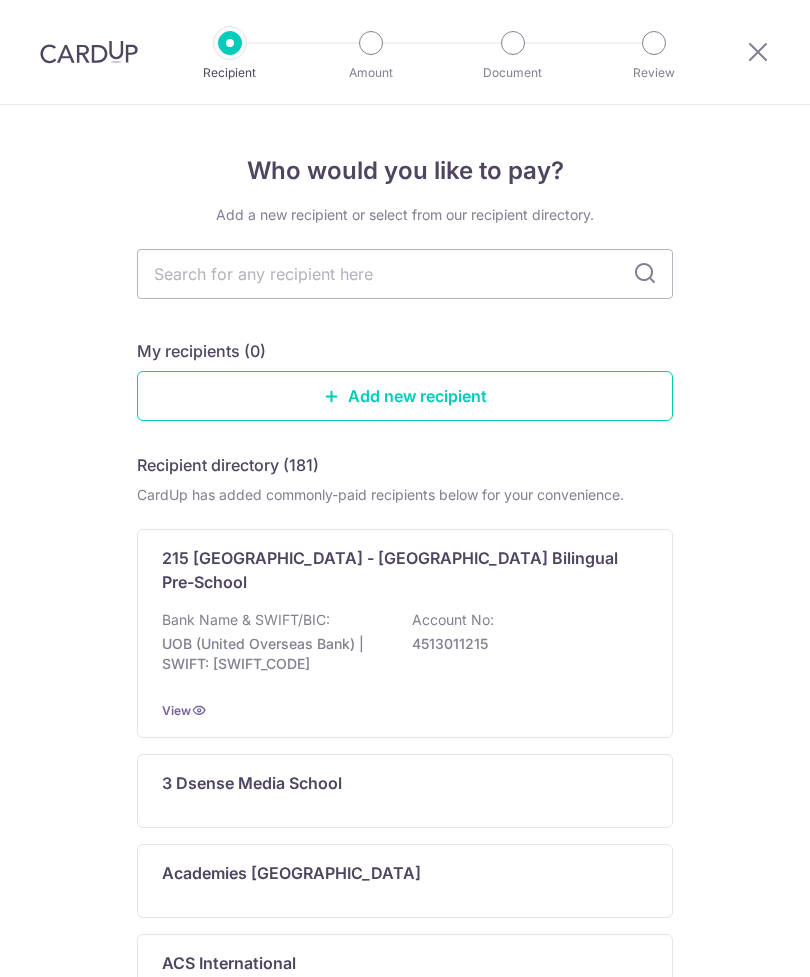 scroll, scrollTop: 0, scrollLeft: 0, axis: both 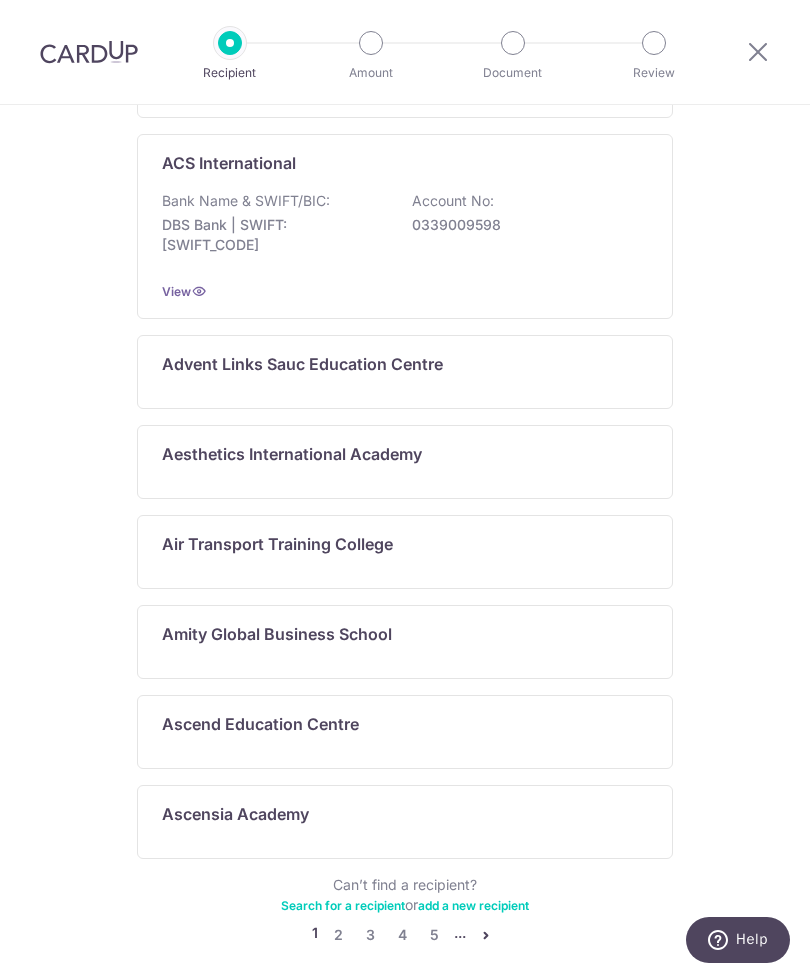 click on "4" at bounding box center [402, 935] 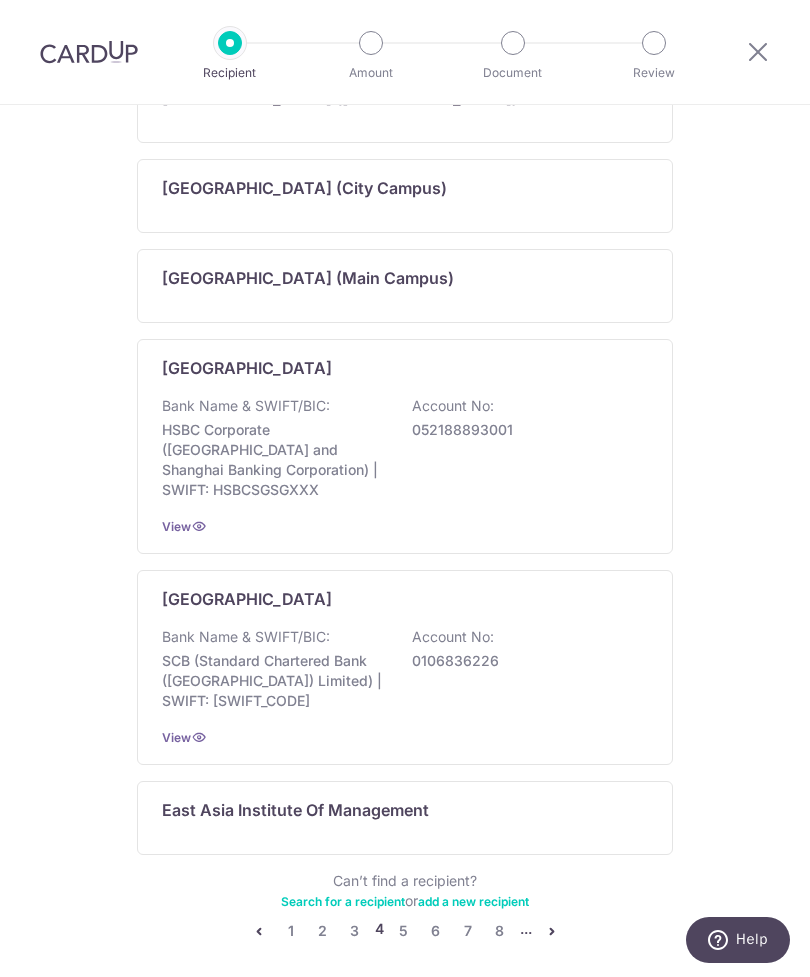 scroll, scrollTop: 931, scrollLeft: 0, axis: vertical 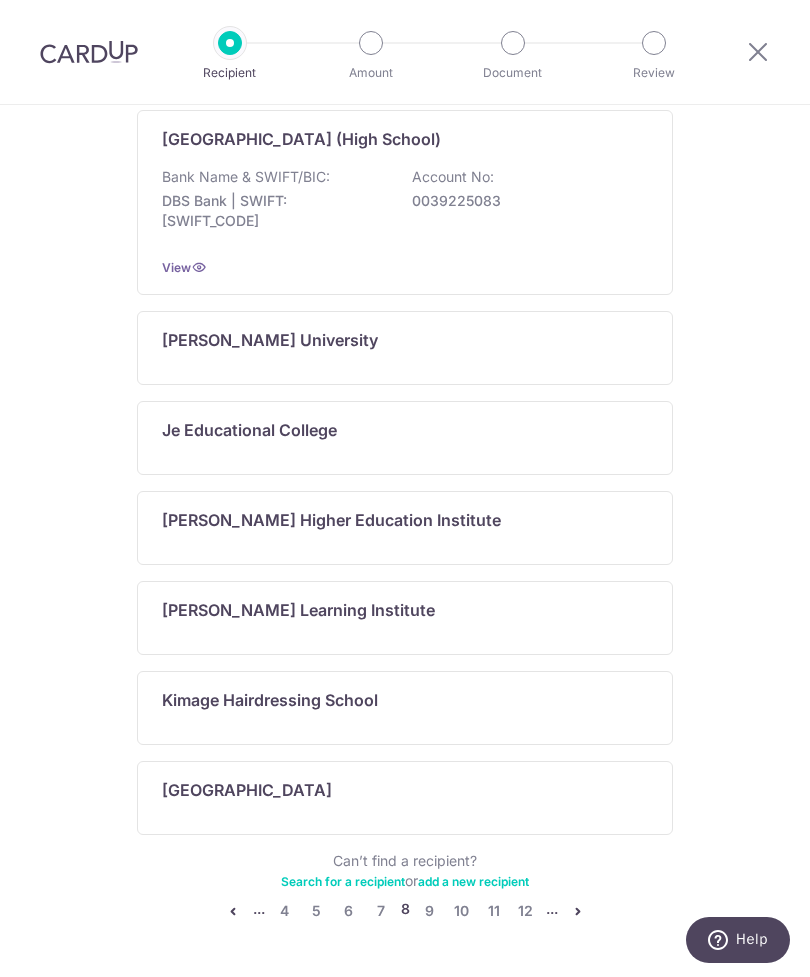 click on "10" at bounding box center (462, 911) 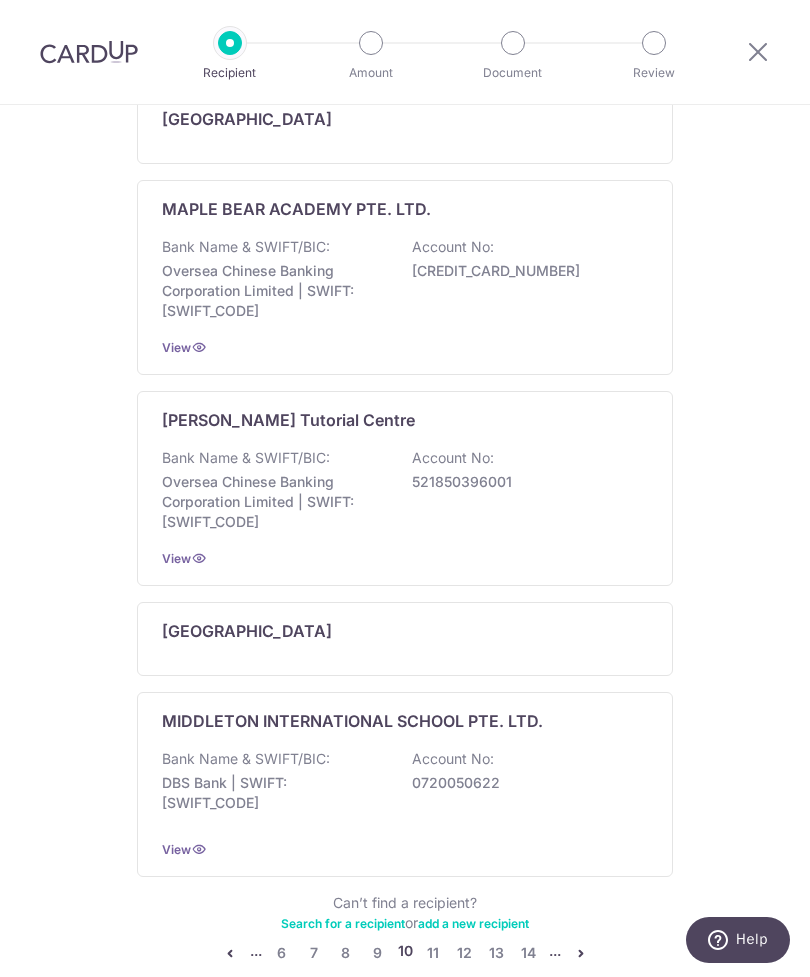 scroll, scrollTop: 1284, scrollLeft: 0, axis: vertical 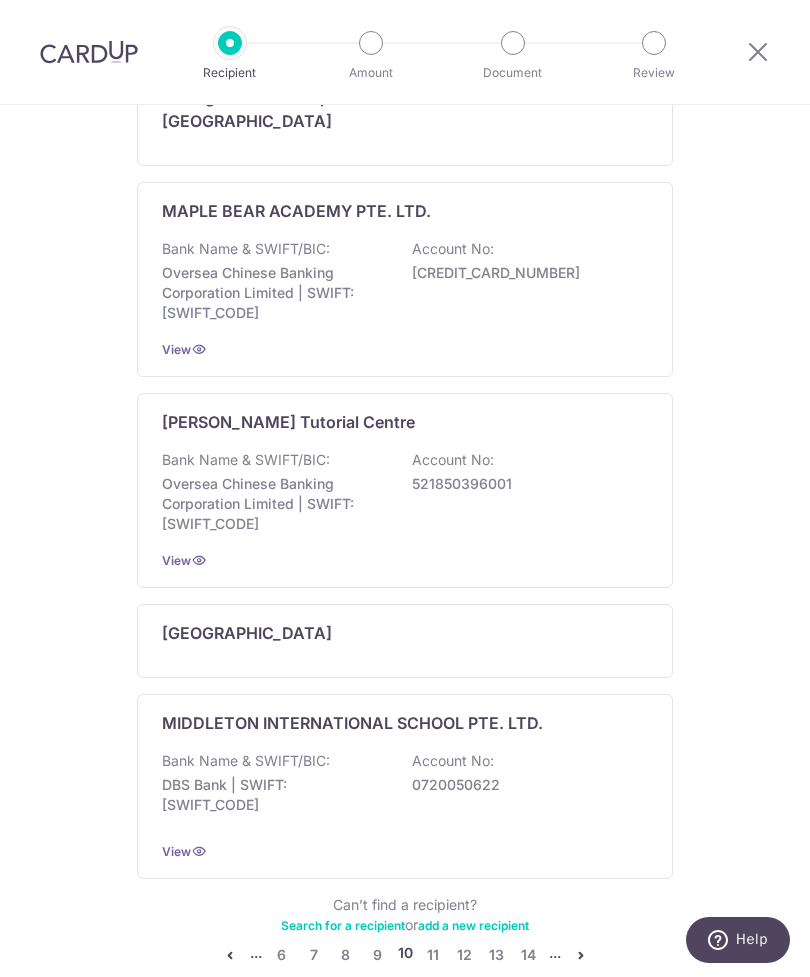 click on "12" at bounding box center [465, 955] 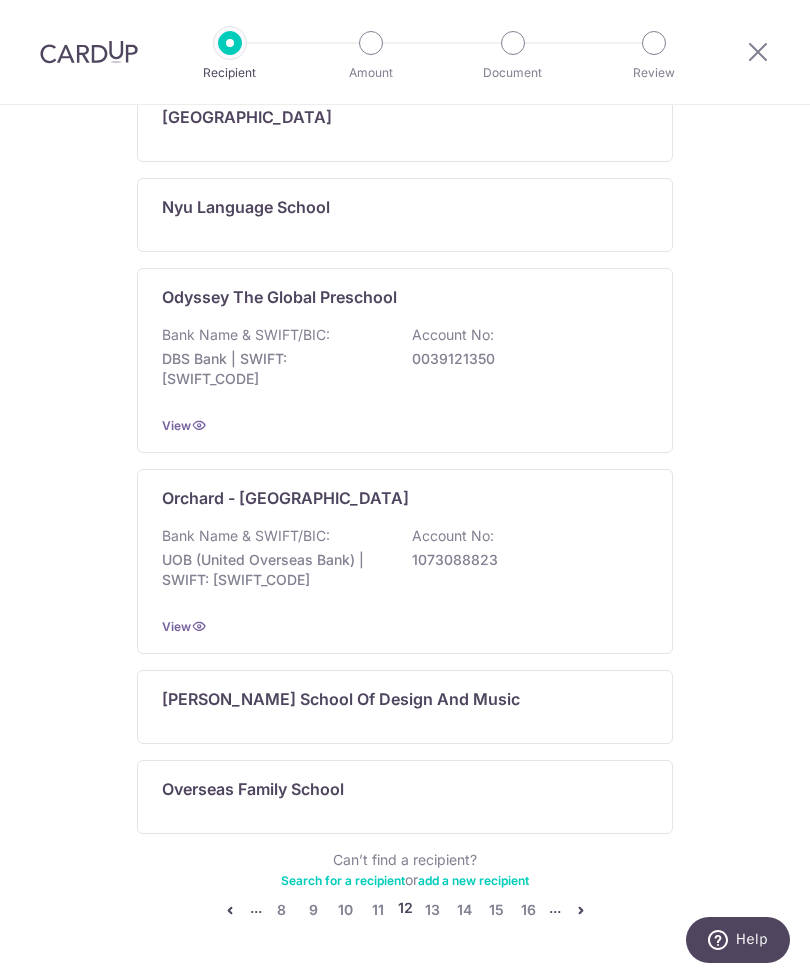 scroll, scrollTop: 1143, scrollLeft: 0, axis: vertical 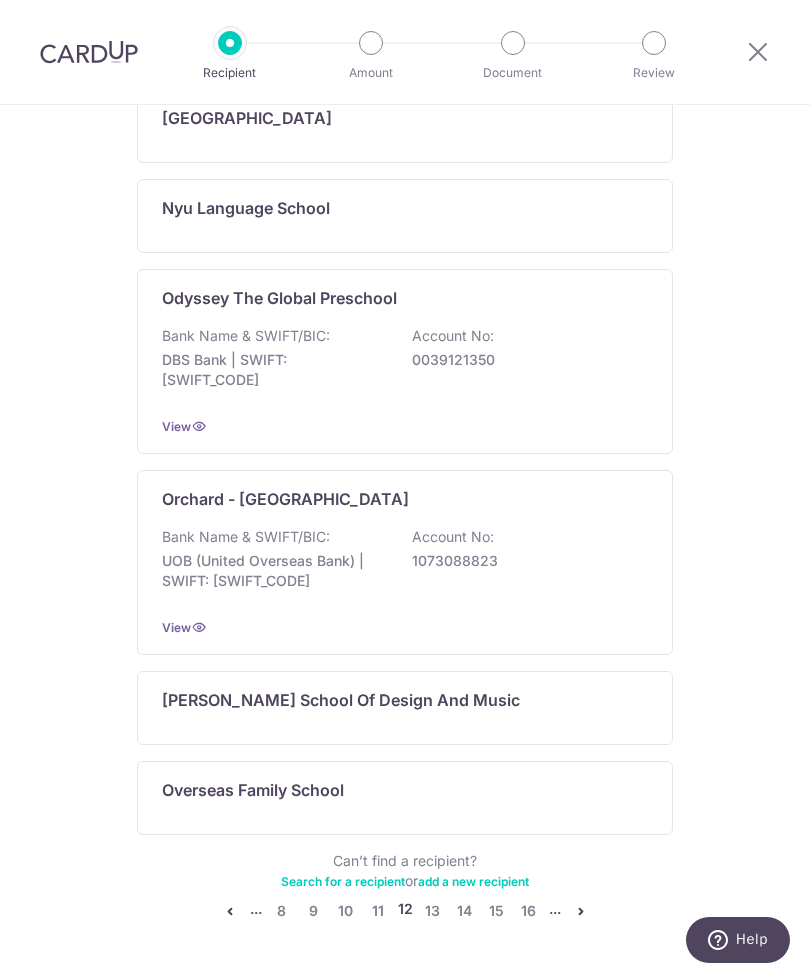 click on "11" at bounding box center (378, 911) 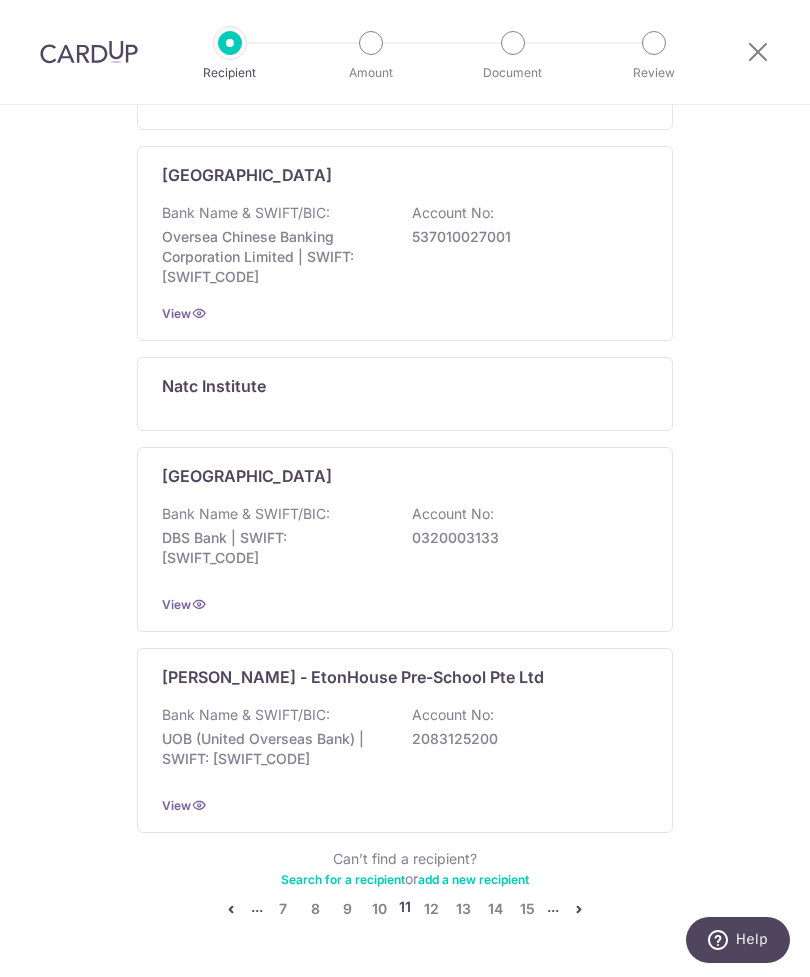 scroll, scrollTop: 1264, scrollLeft: 0, axis: vertical 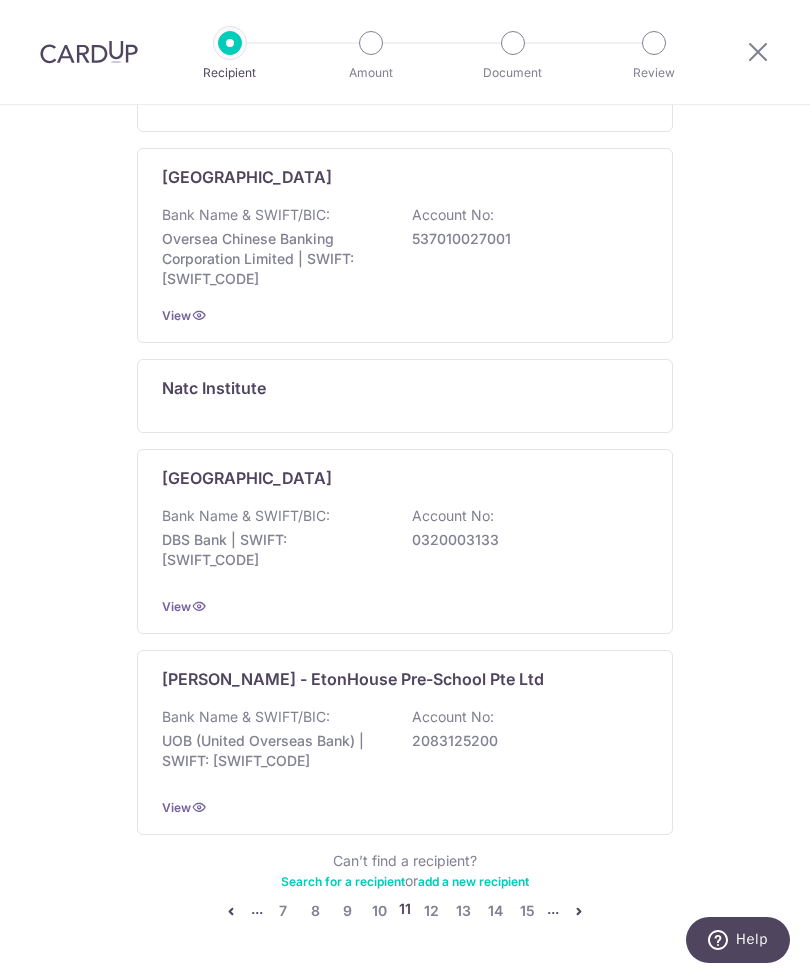 click on "View" at bounding box center [176, 606] 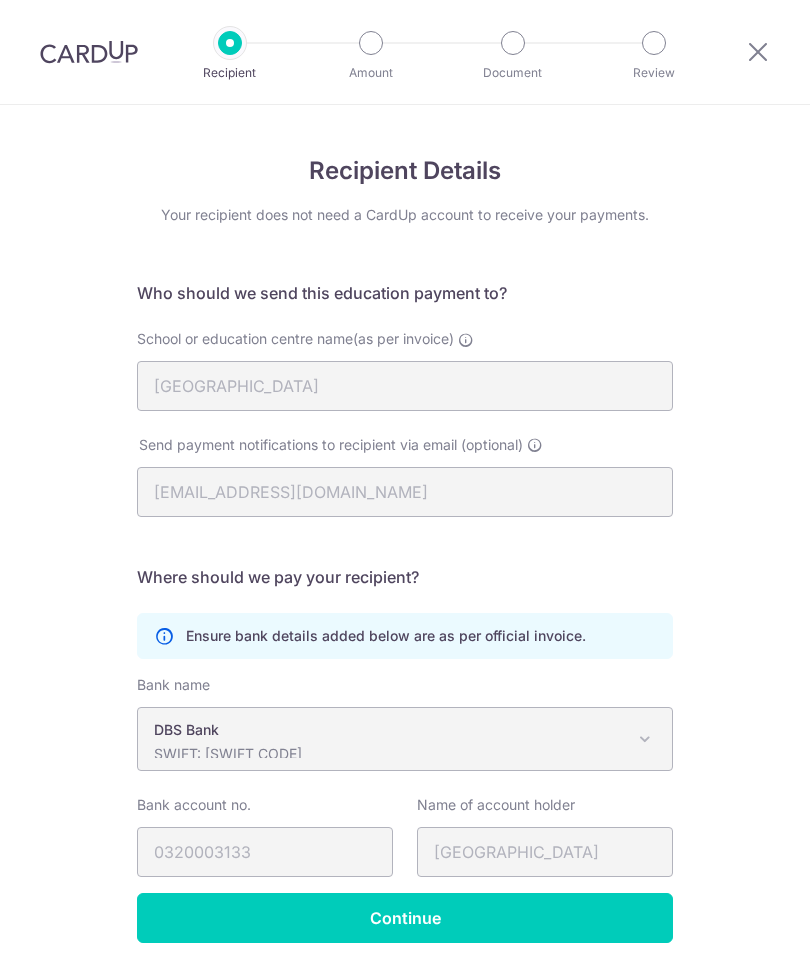 scroll, scrollTop: 0, scrollLeft: 0, axis: both 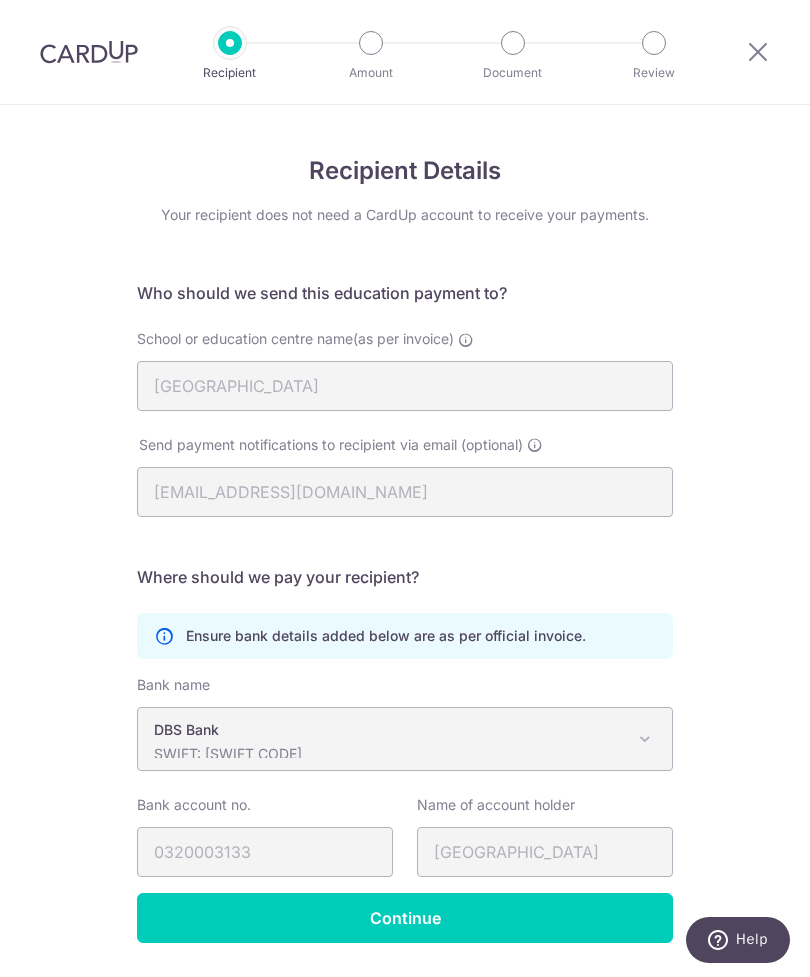 click at bounding box center [645, 739] 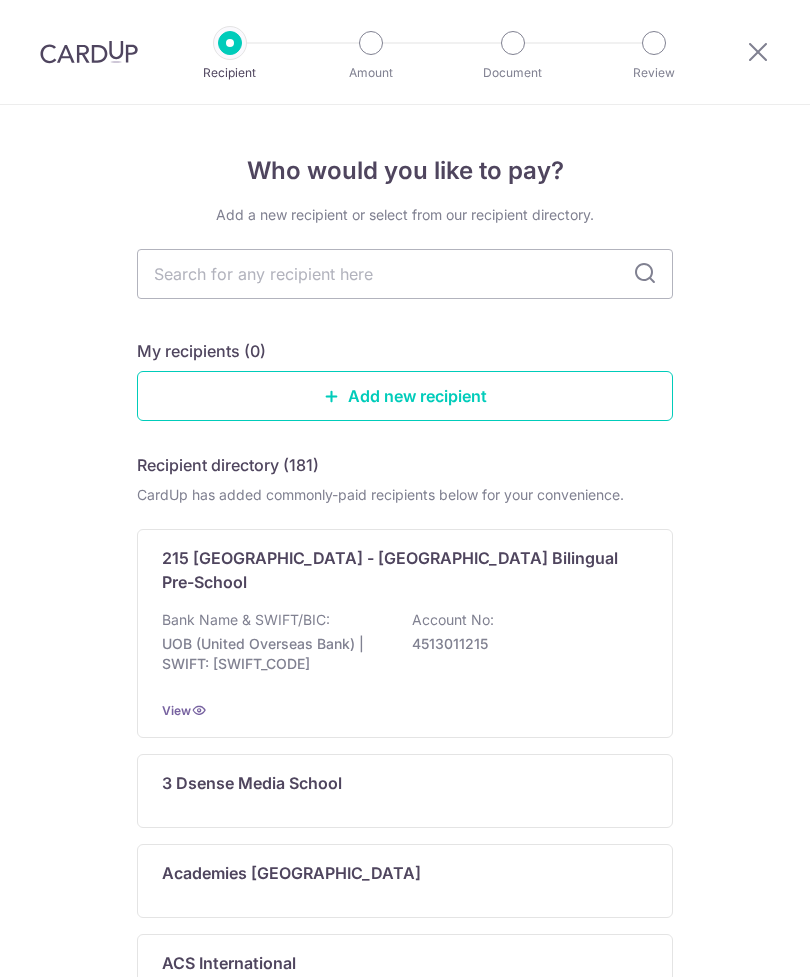 scroll, scrollTop: 0, scrollLeft: 0, axis: both 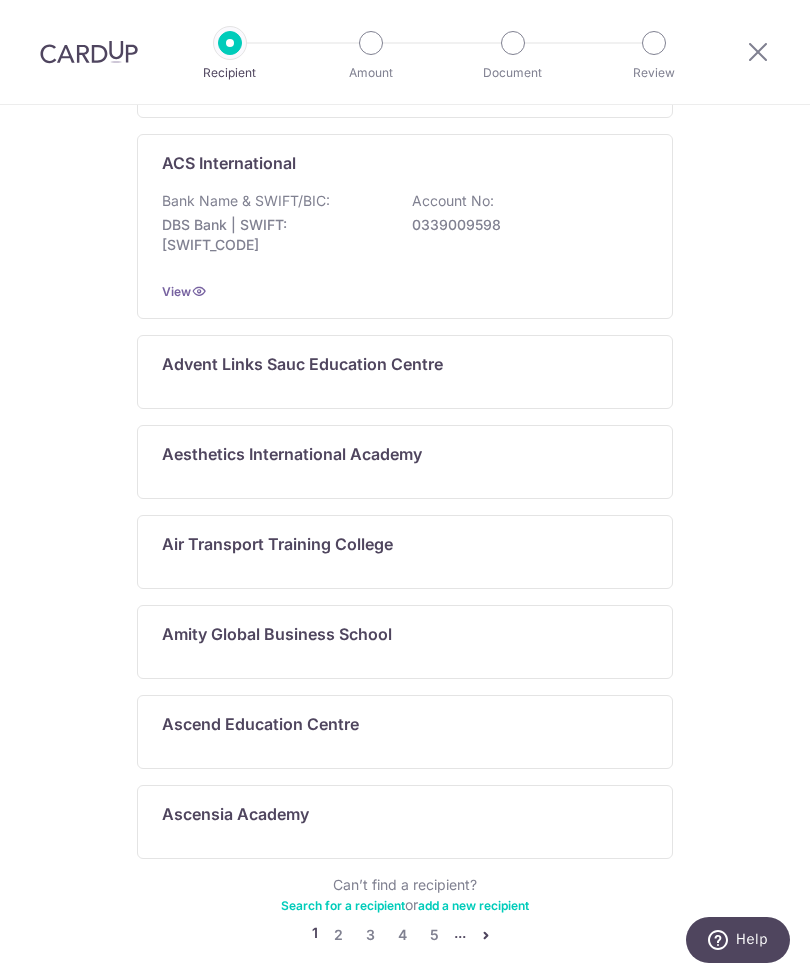 click at bounding box center (486, 935) 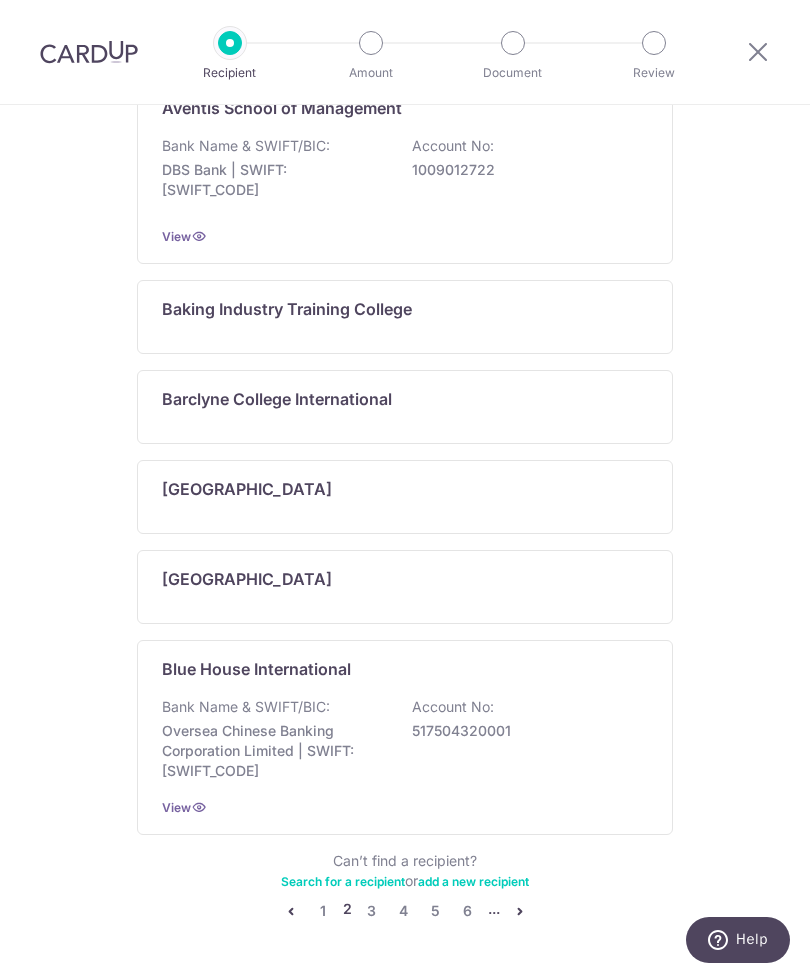 scroll, scrollTop: 921, scrollLeft: 0, axis: vertical 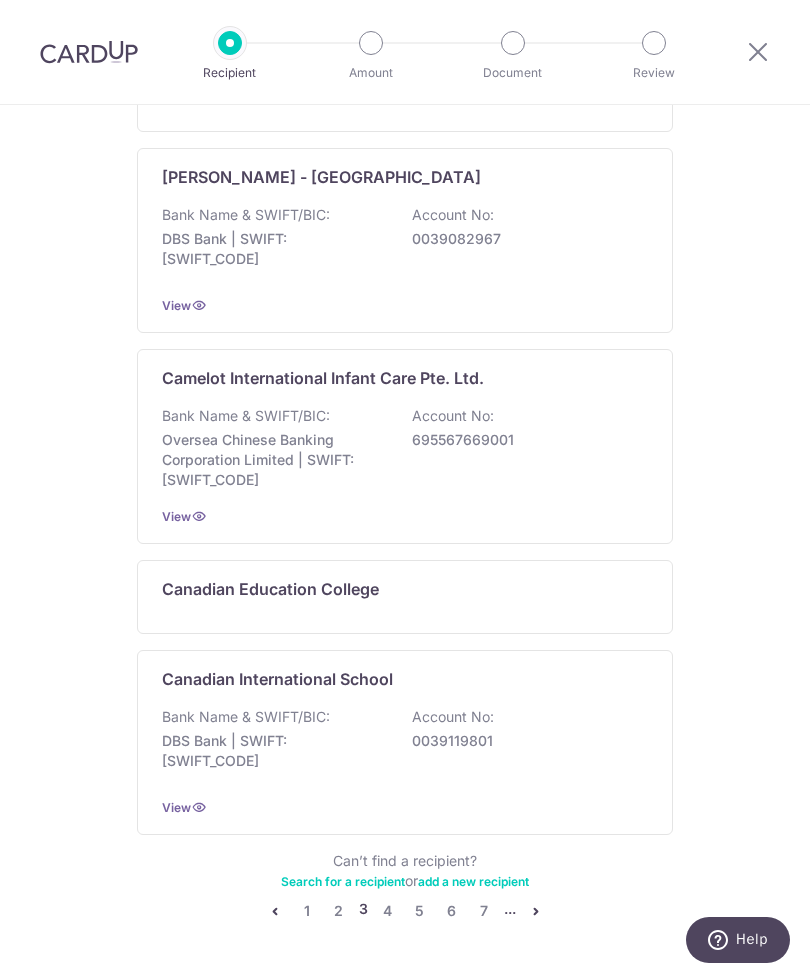 click at bounding box center [536, 911] 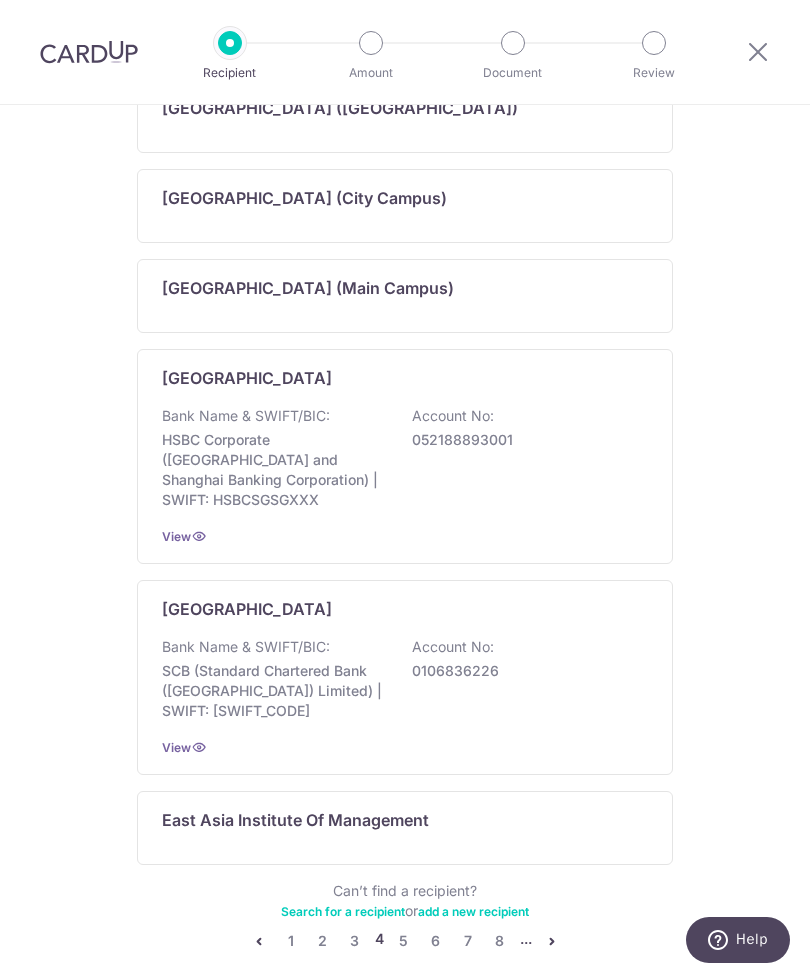 click at bounding box center (552, 941) 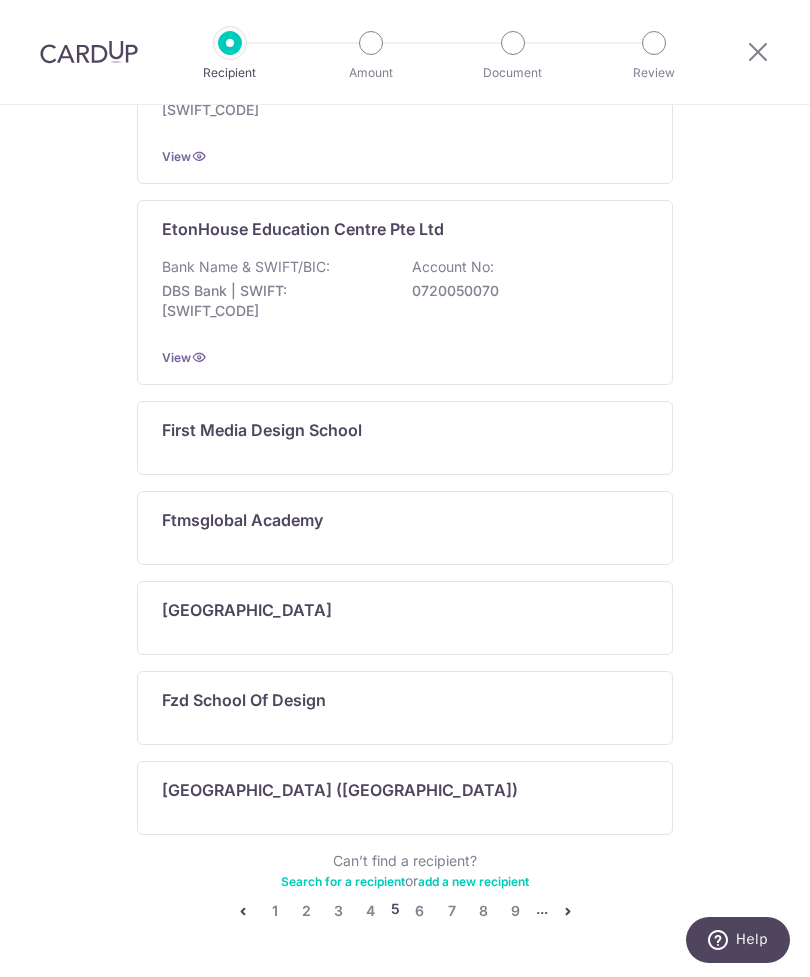 click at bounding box center [568, 911] 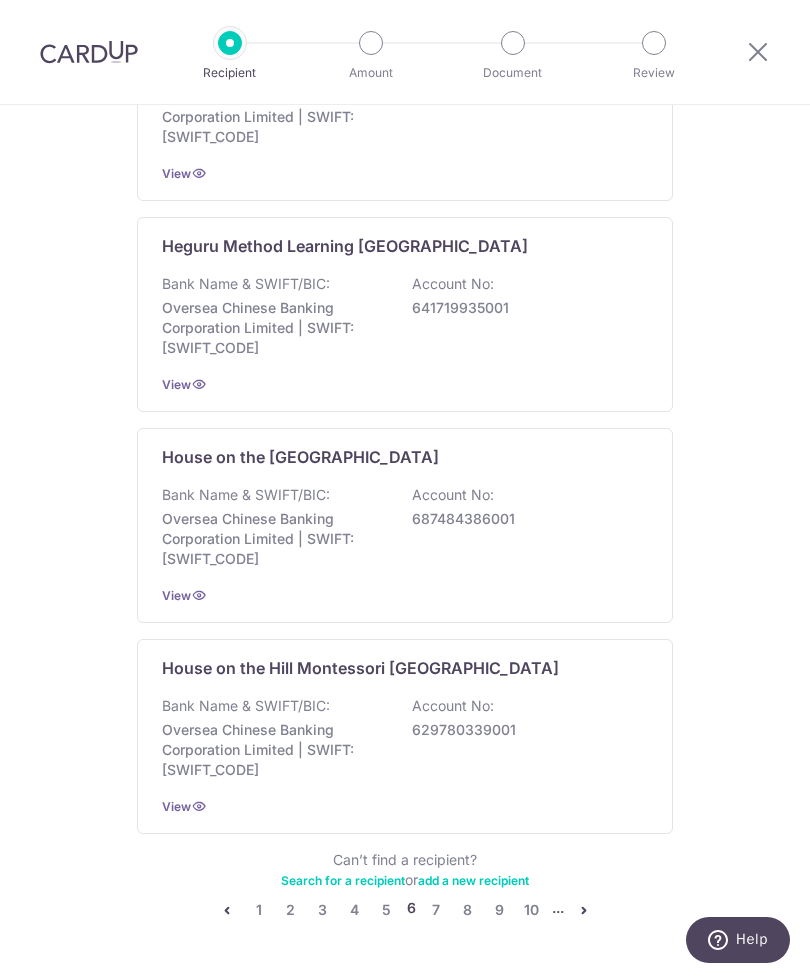scroll, scrollTop: 1183, scrollLeft: 0, axis: vertical 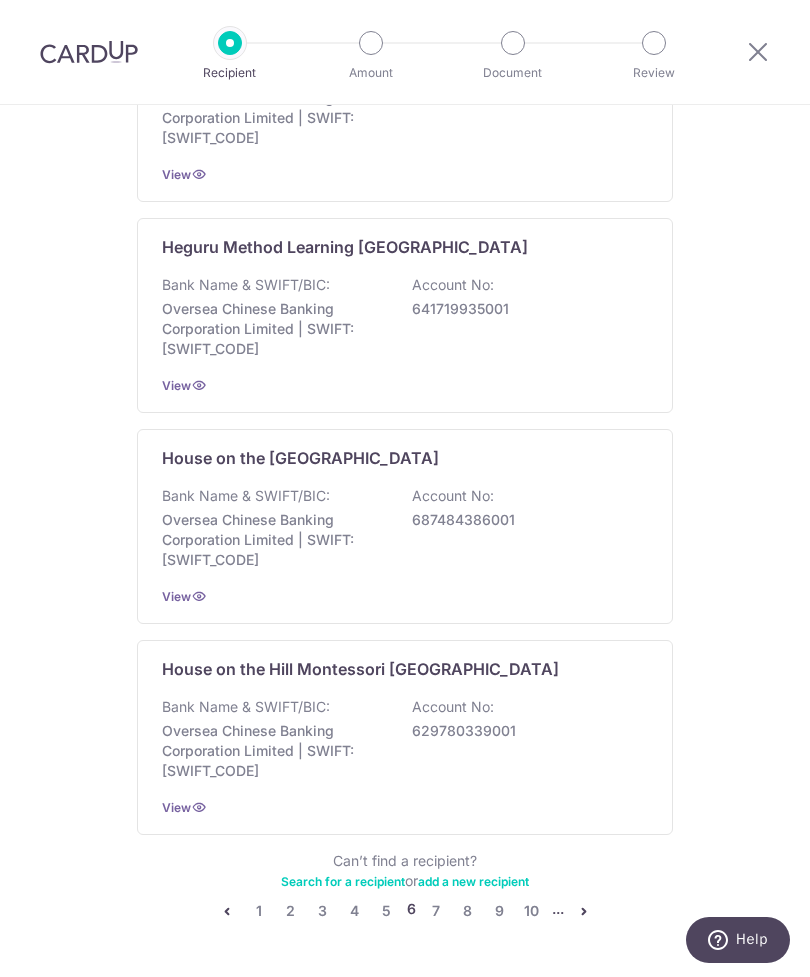 click at bounding box center [584, 911] 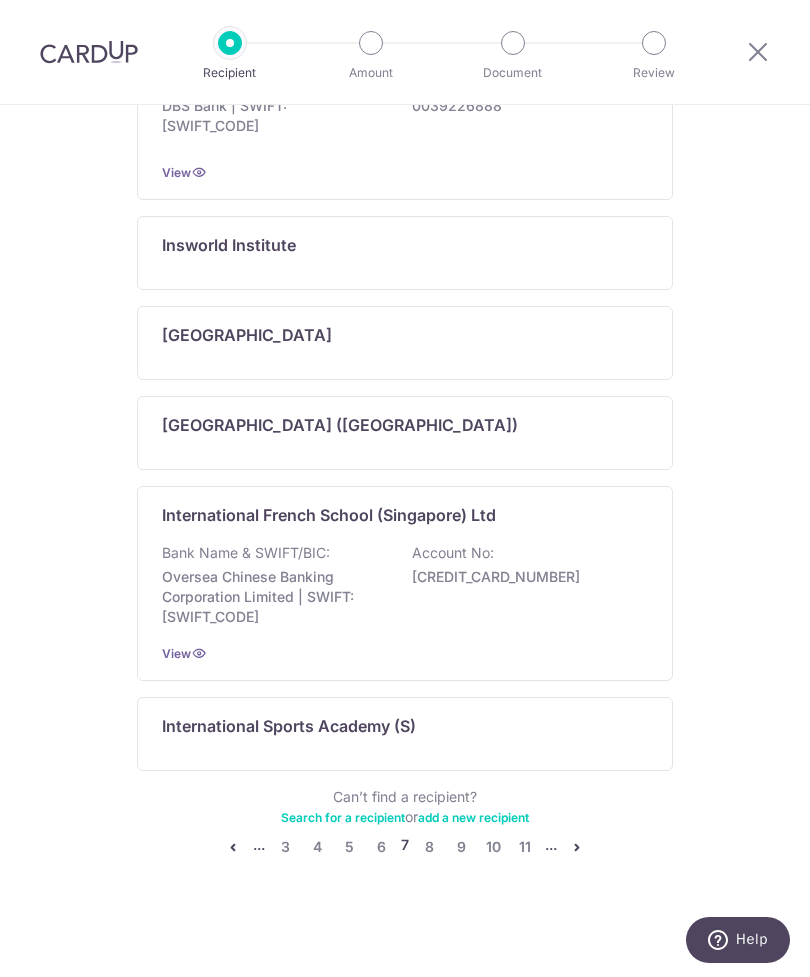 scroll, scrollTop: 921, scrollLeft: 0, axis: vertical 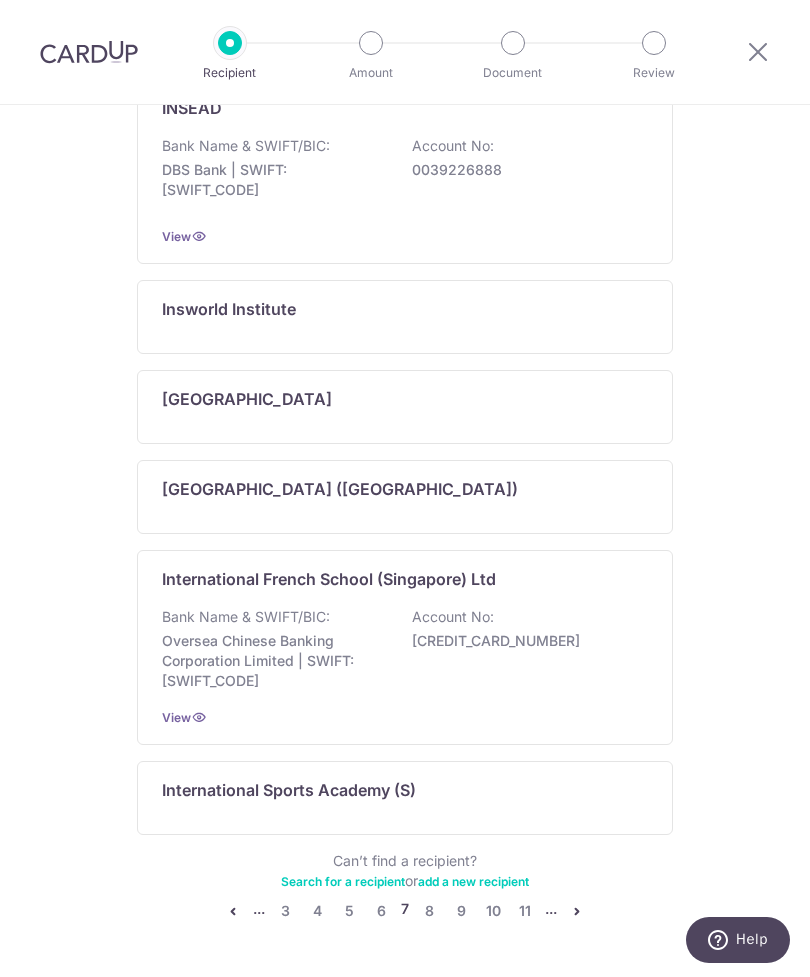 click on "11" at bounding box center (525, 911) 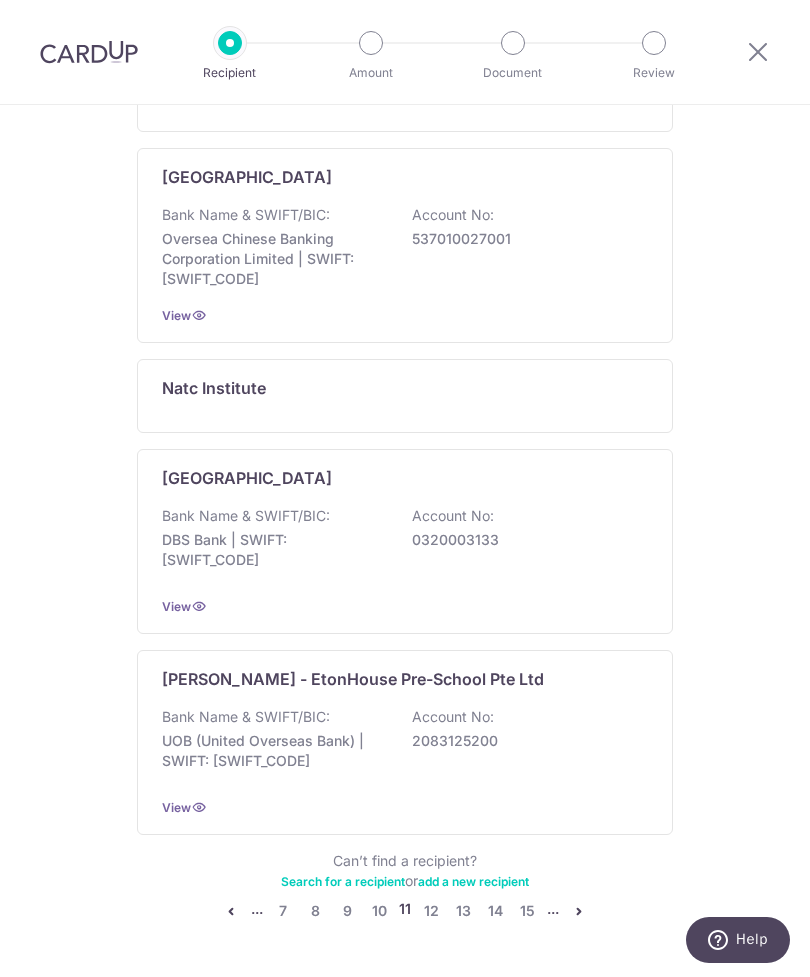 scroll, scrollTop: 1264, scrollLeft: 0, axis: vertical 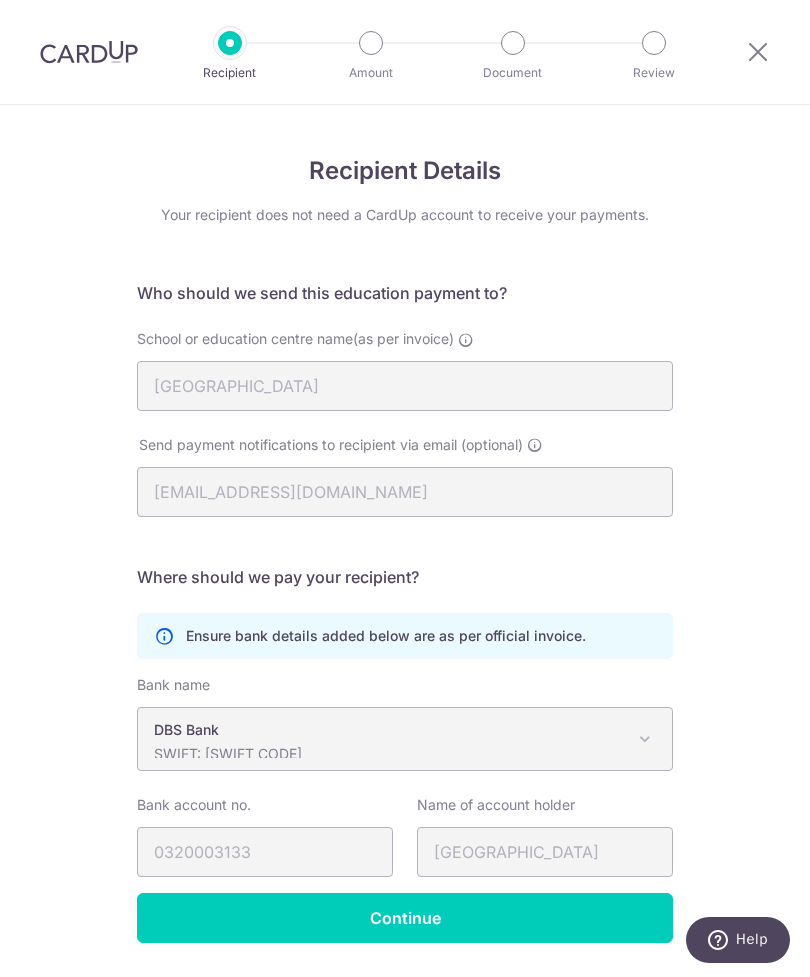 click on "DBS Bank" at bounding box center [389, 730] 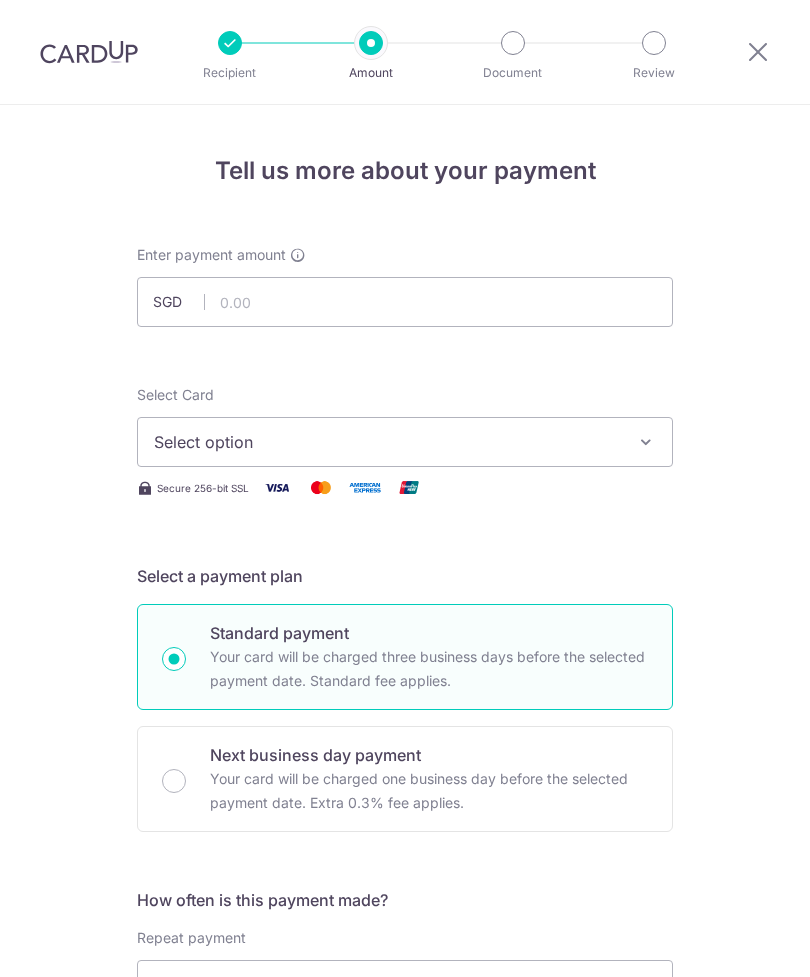scroll, scrollTop: 0, scrollLeft: 0, axis: both 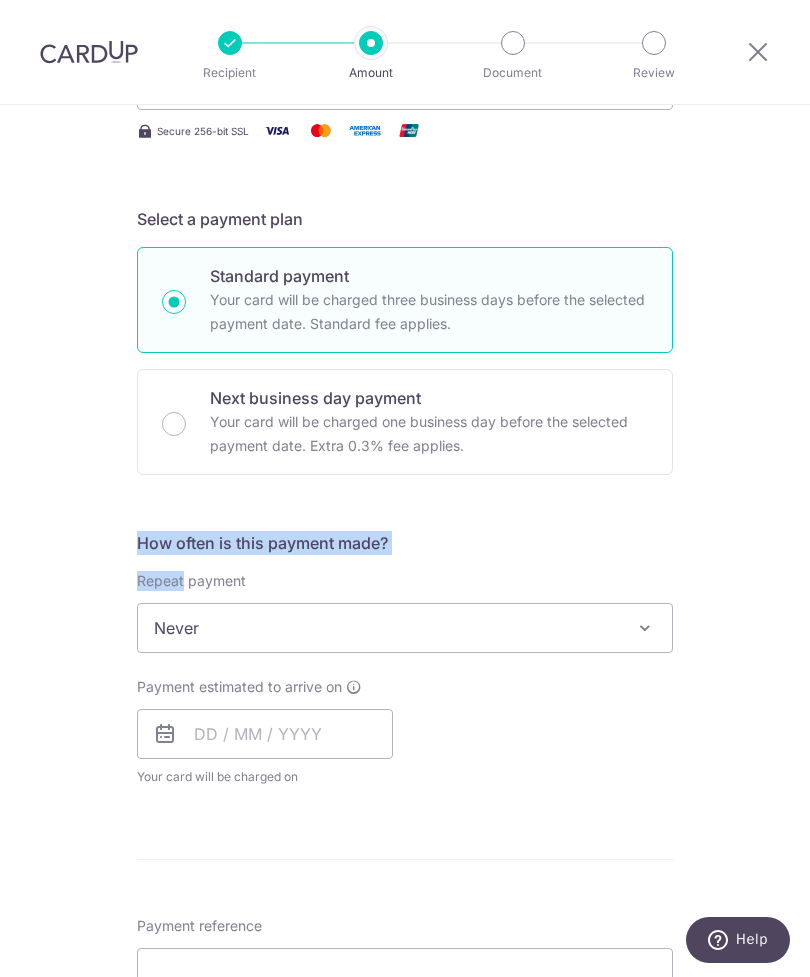 click on "Tell us more about your payment
Enter payment amount
SGD
Select Card
Select option
Add credit card
Your Cards
**** 9651
Secure 256-bit SSL
Text
New card details
Card
Secure 256-bit SSL" at bounding box center (405, 657) 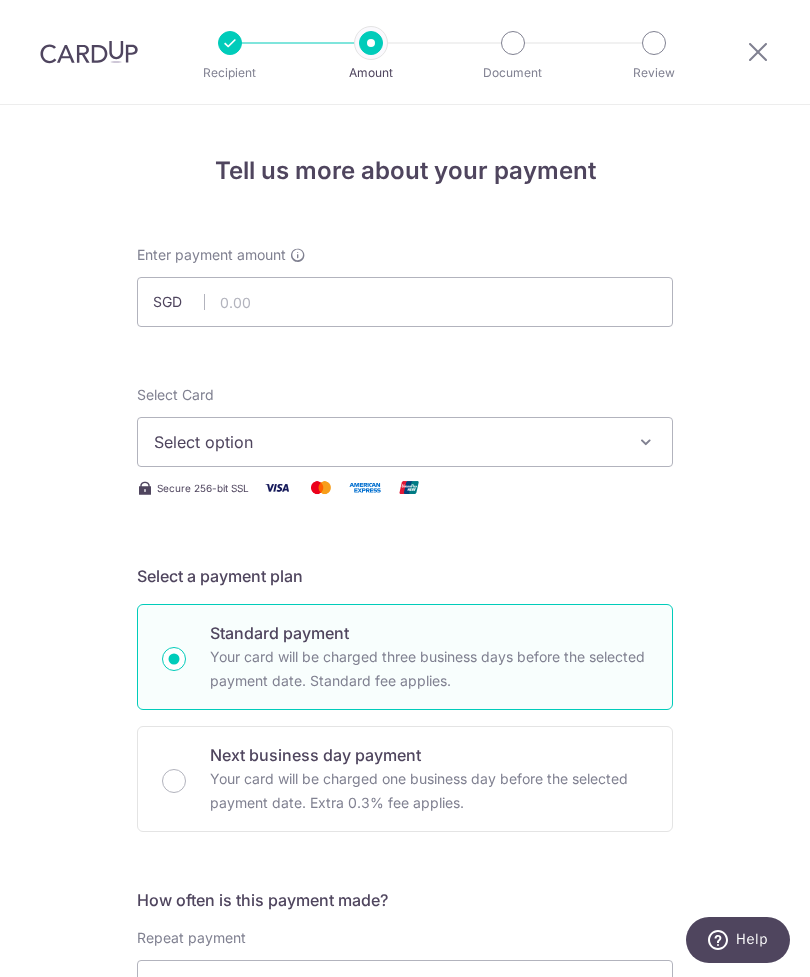 scroll, scrollTop: 0, scrollLeft: 0, axis: both 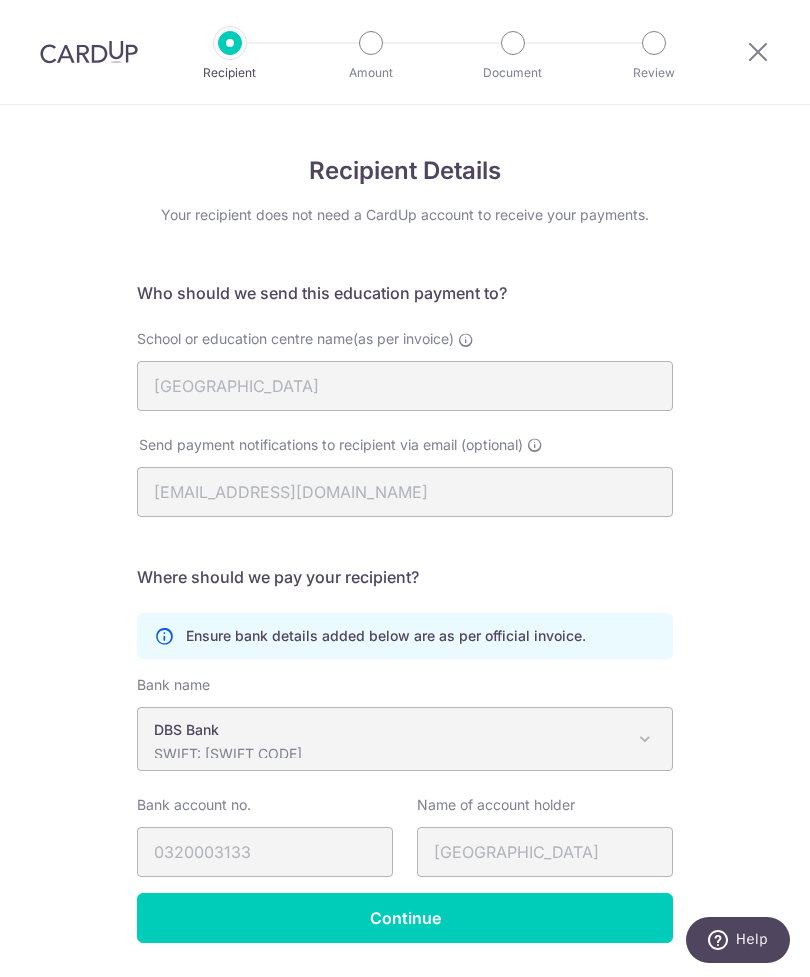click at bounding box center (645, 739) 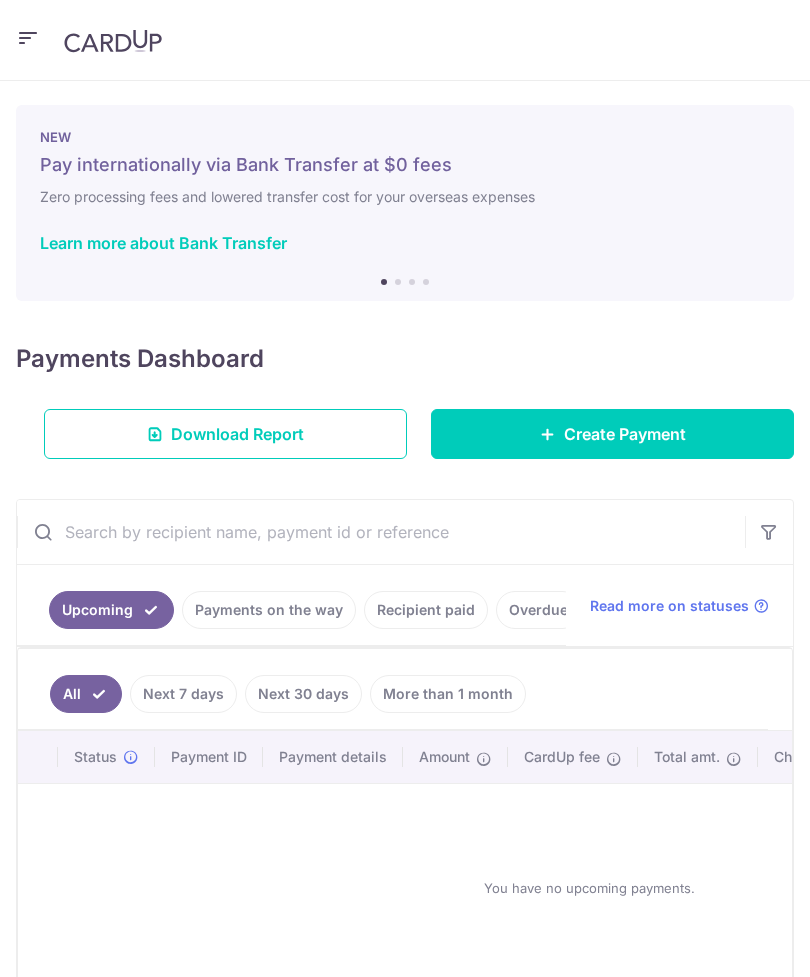 scroll, scrollTop: 0, scrollLeft: 0, axis: both 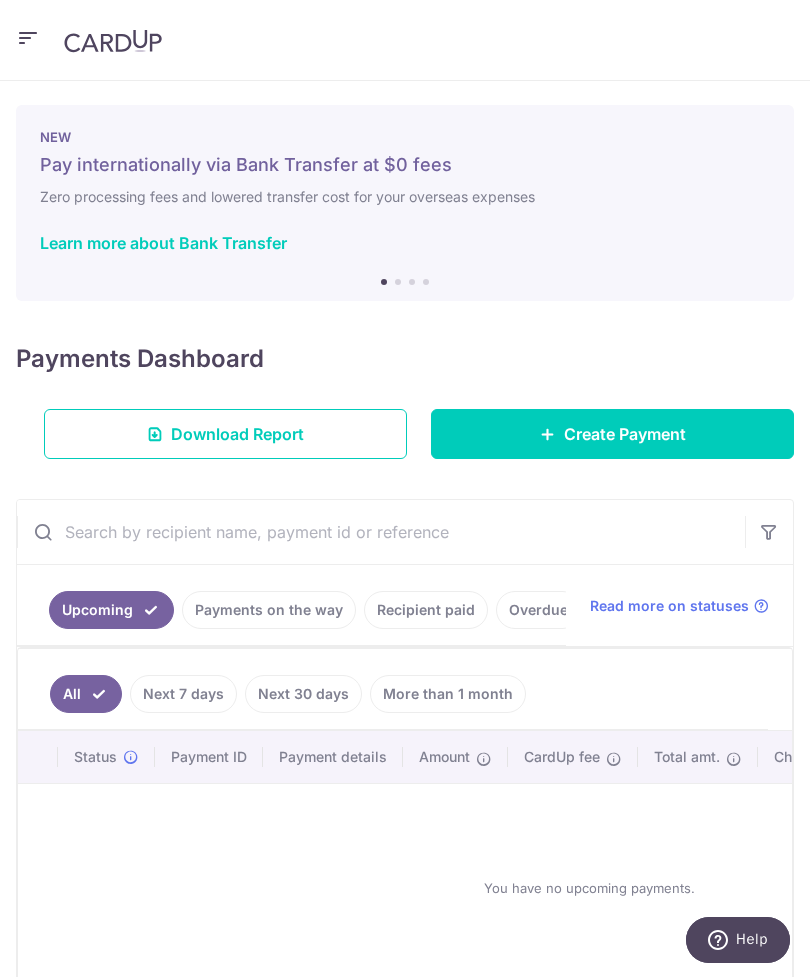 click at bounding box center (28, 38) 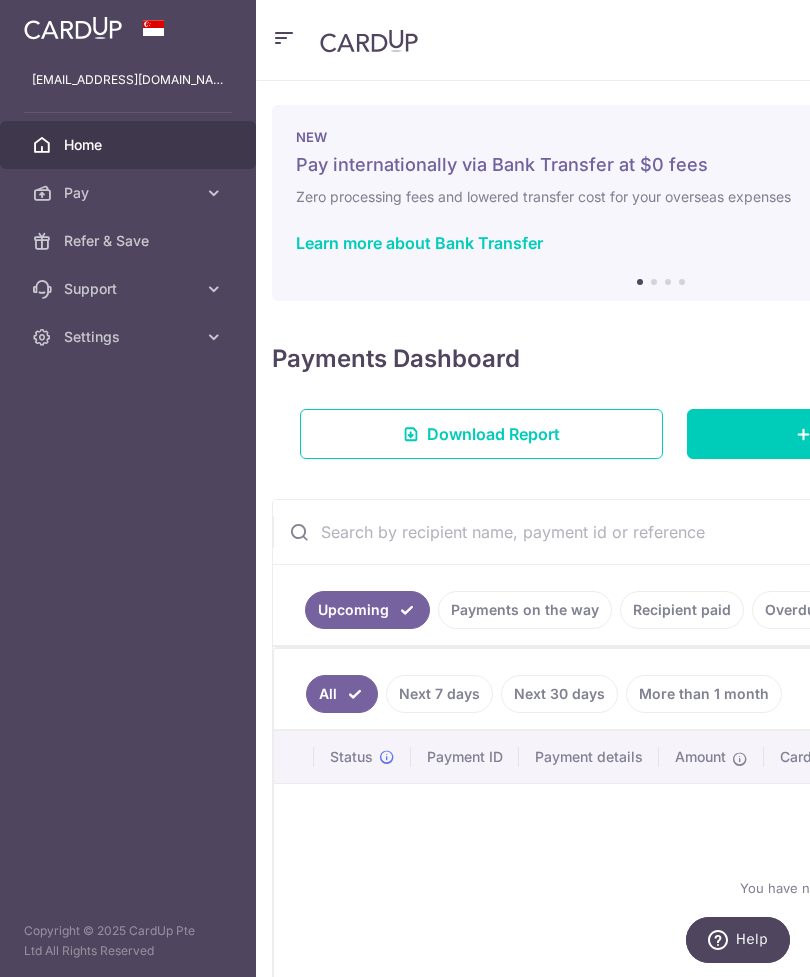 click at bounding box center [42, 193] 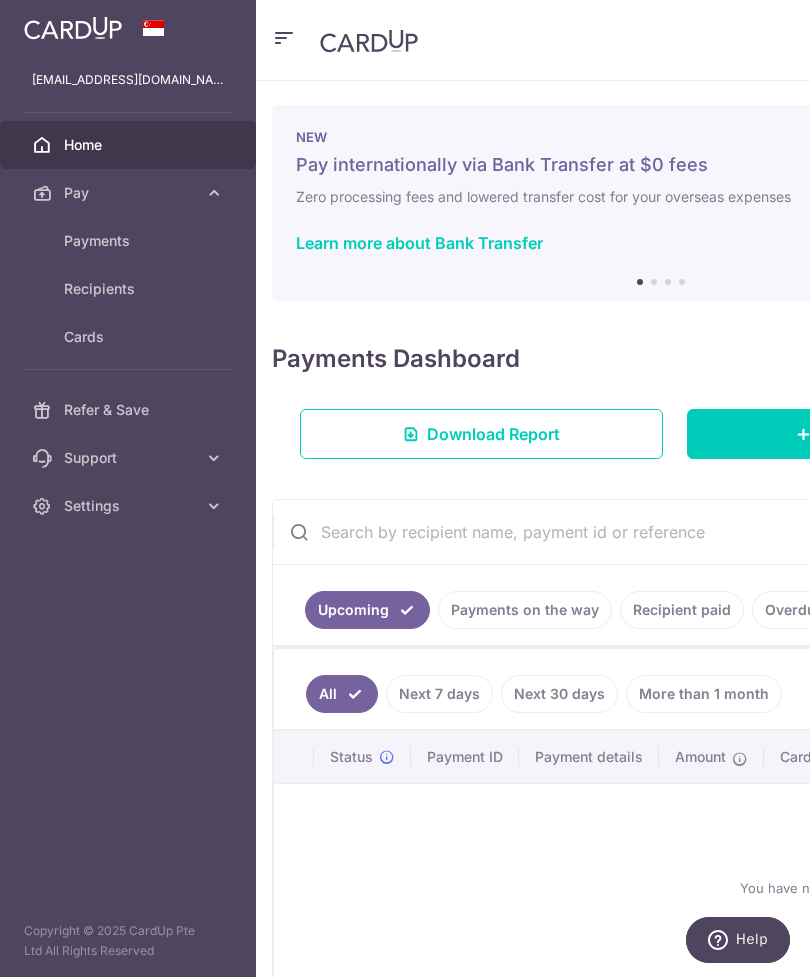 click on "Payments" at bounding box center [128, 241] 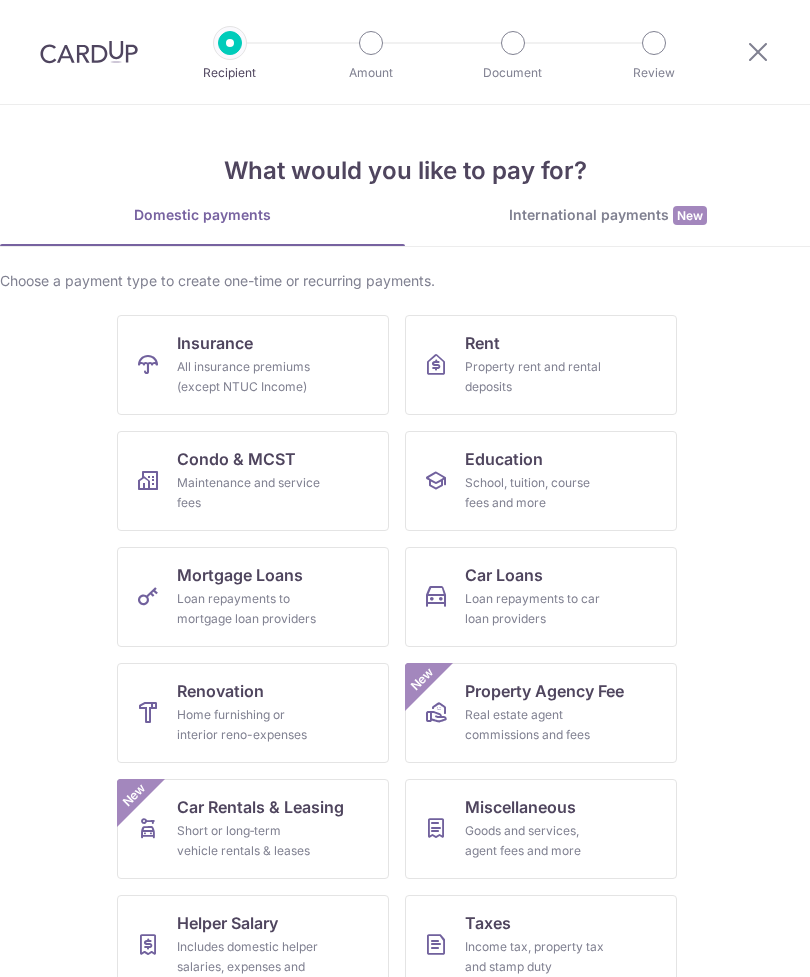 scroll, scrollTop: 0, scrollLeft: 0, axis: both 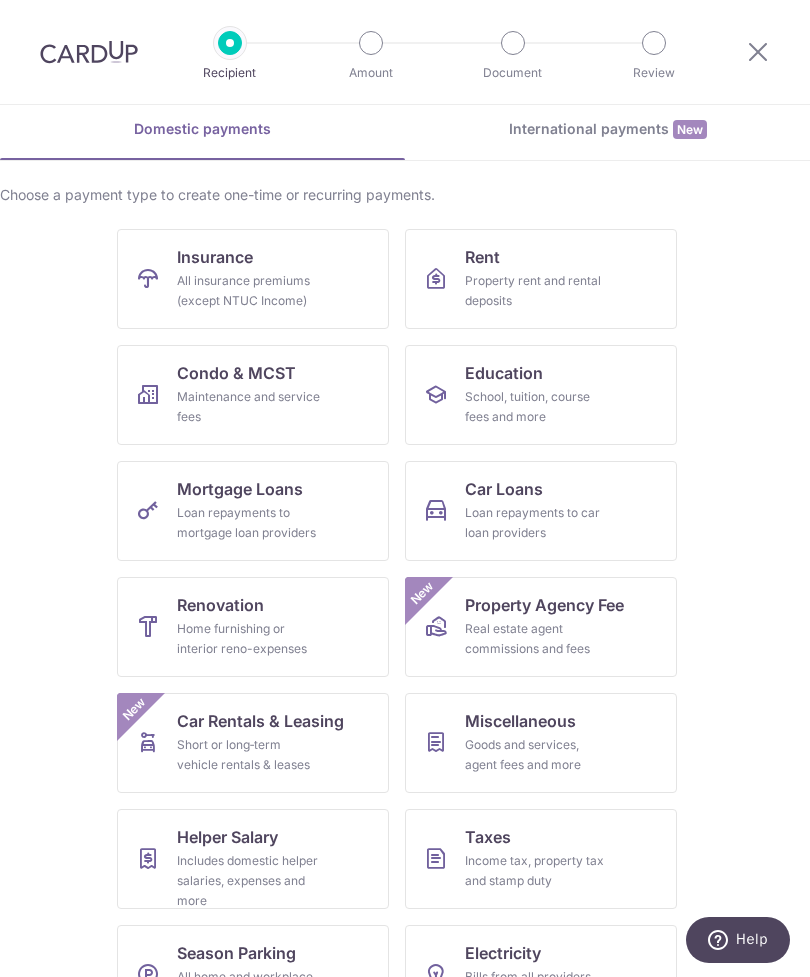 click on "Includes domestic helper salaries, expenses and more" at bounding box center (249, 881) 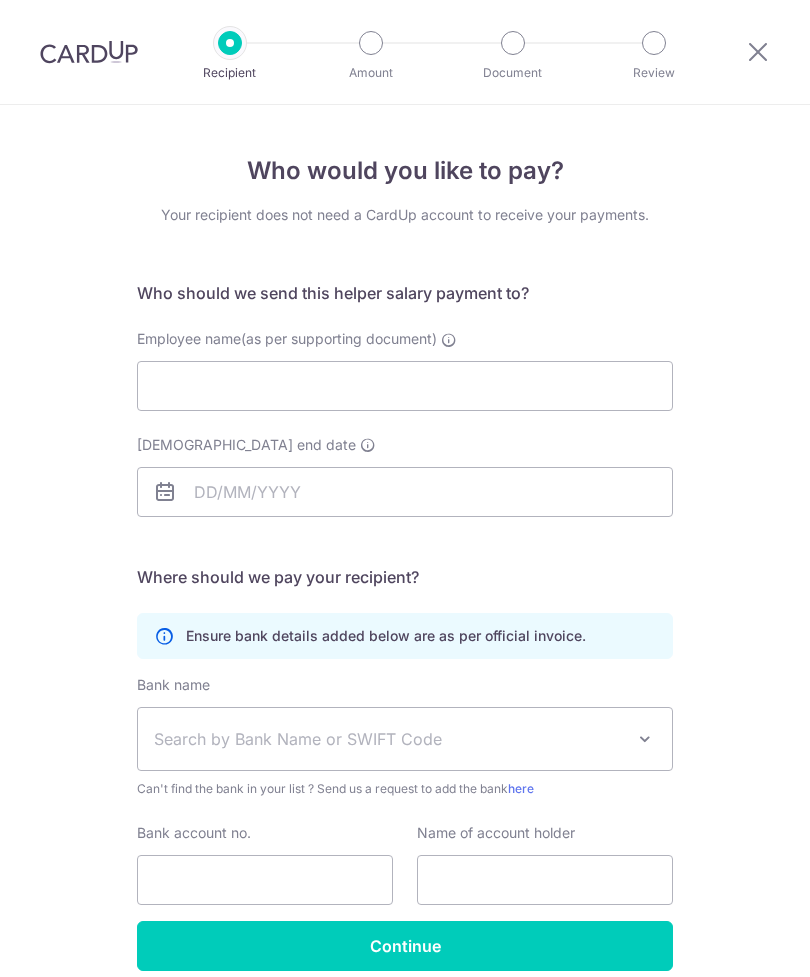 scroll, scrollTop: 0, scrollLeft: 0, axis: both 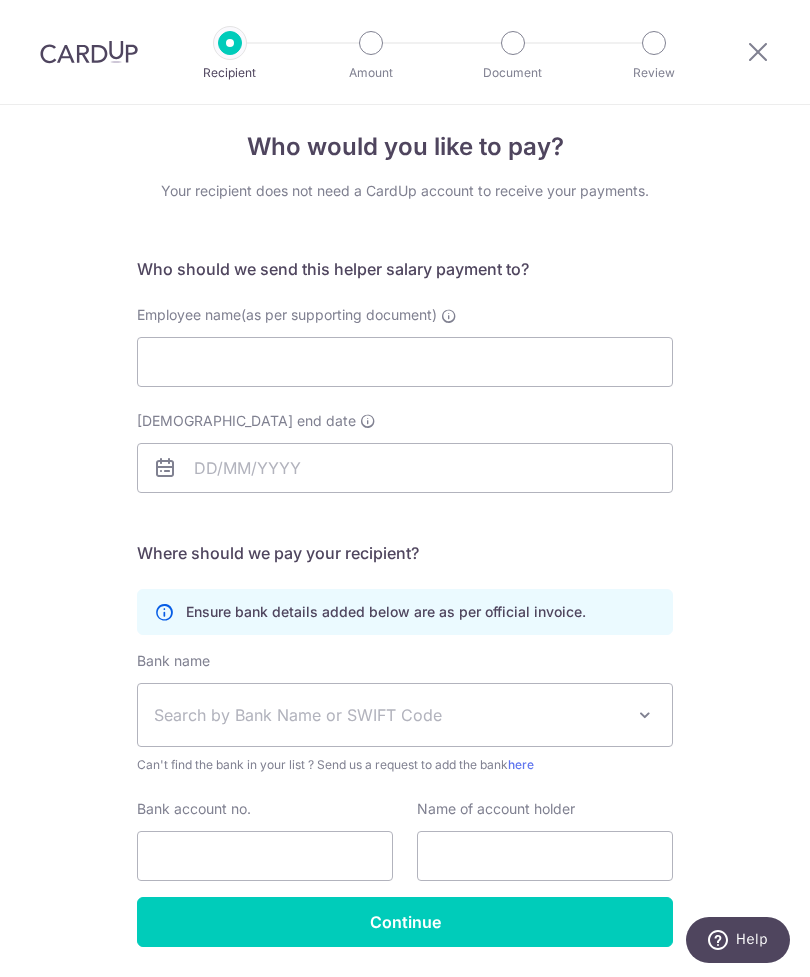 click on "Who would you like to pay?
Your recipient does not need a CardUp account to receive your payments.
Who should we send this helper salary payment to?
Employee name(as per supporting document)
Employment contract end date
translation missing: en.no key
URL
Telephone" at bounding box center [405, 561] 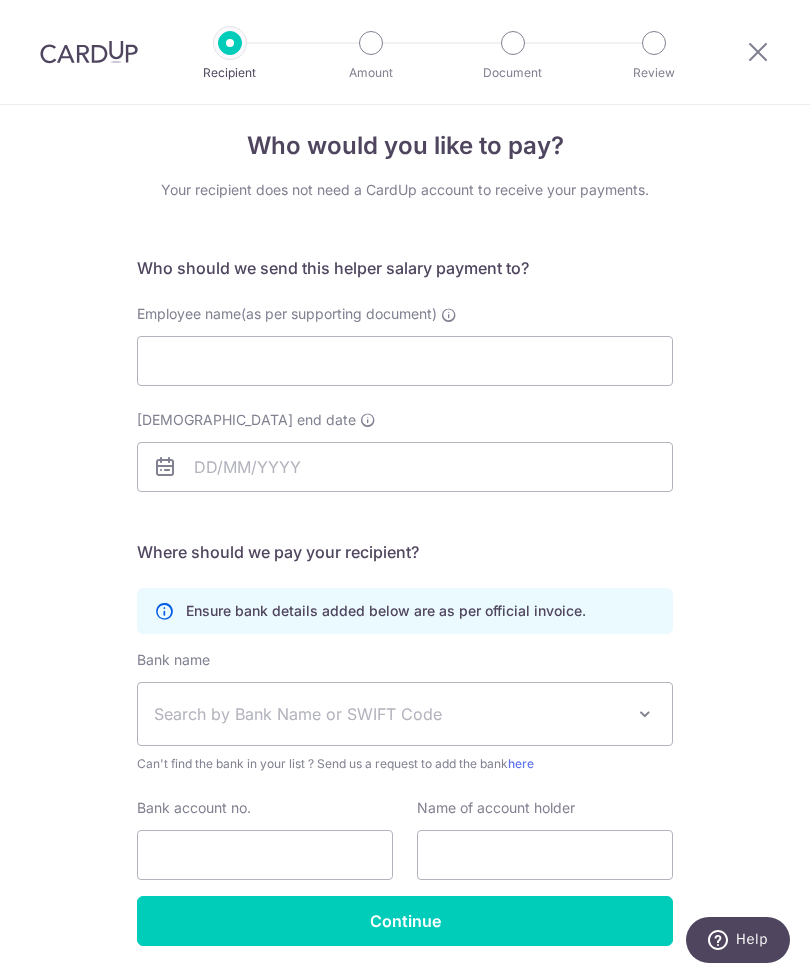 scroll, scrollTop: 24, scrollLeft: 0, axis: vertical 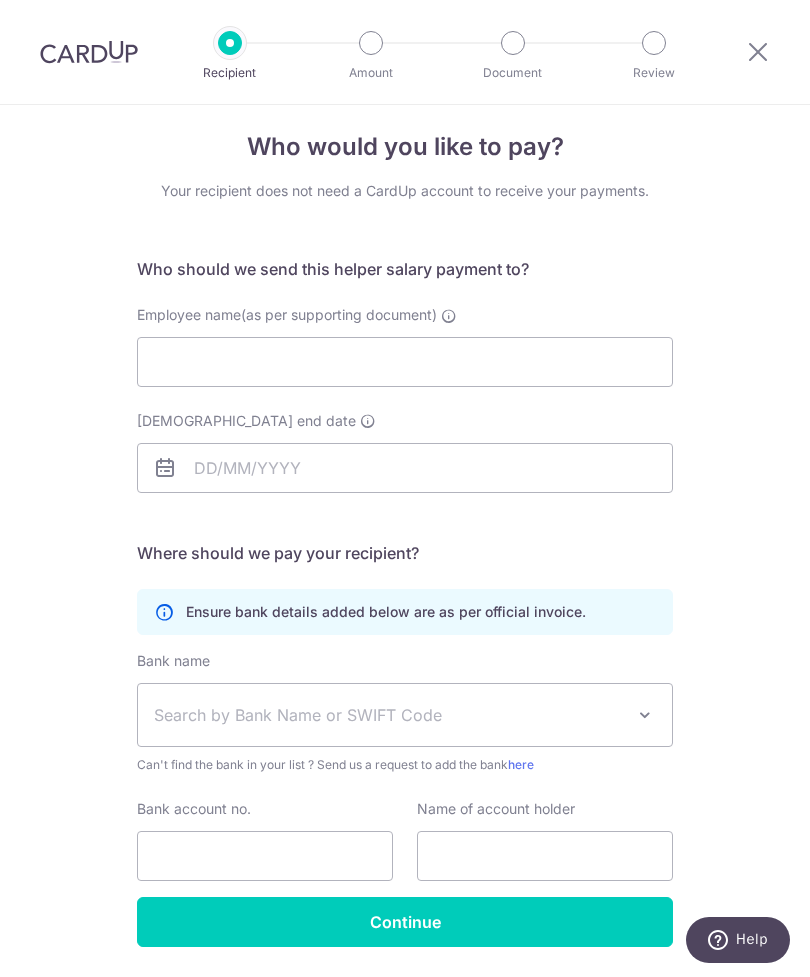 click on "Continue" at bounding box center [405, 922] 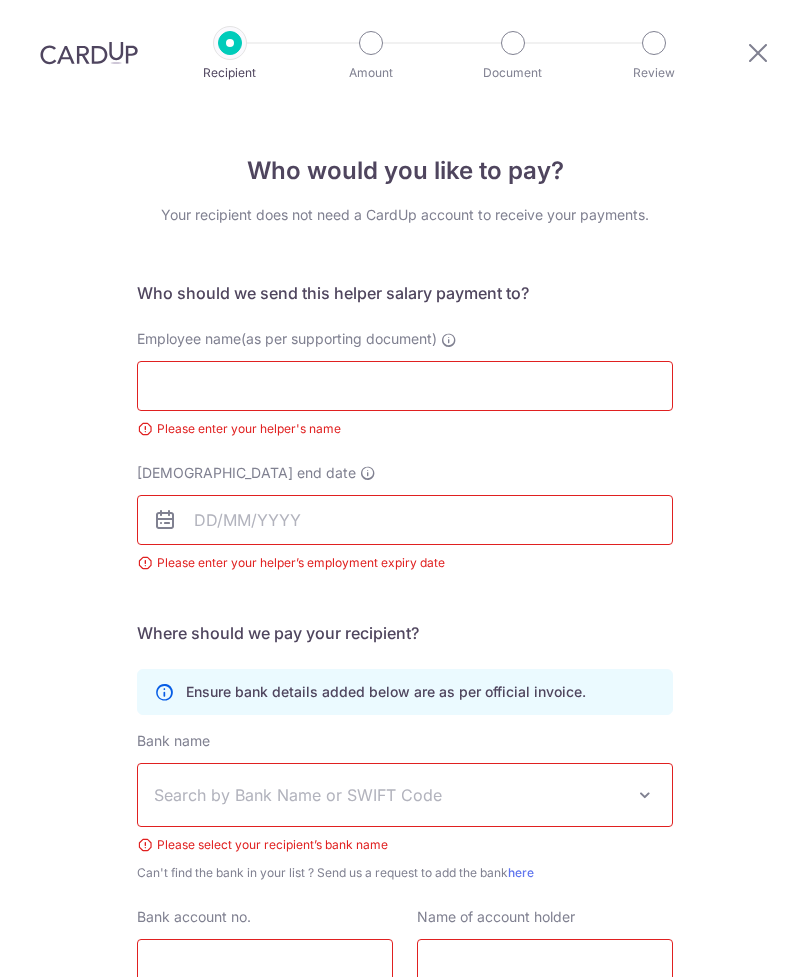 scroll, scrollTop: 64, scrollLeft: 0, axis: vertical 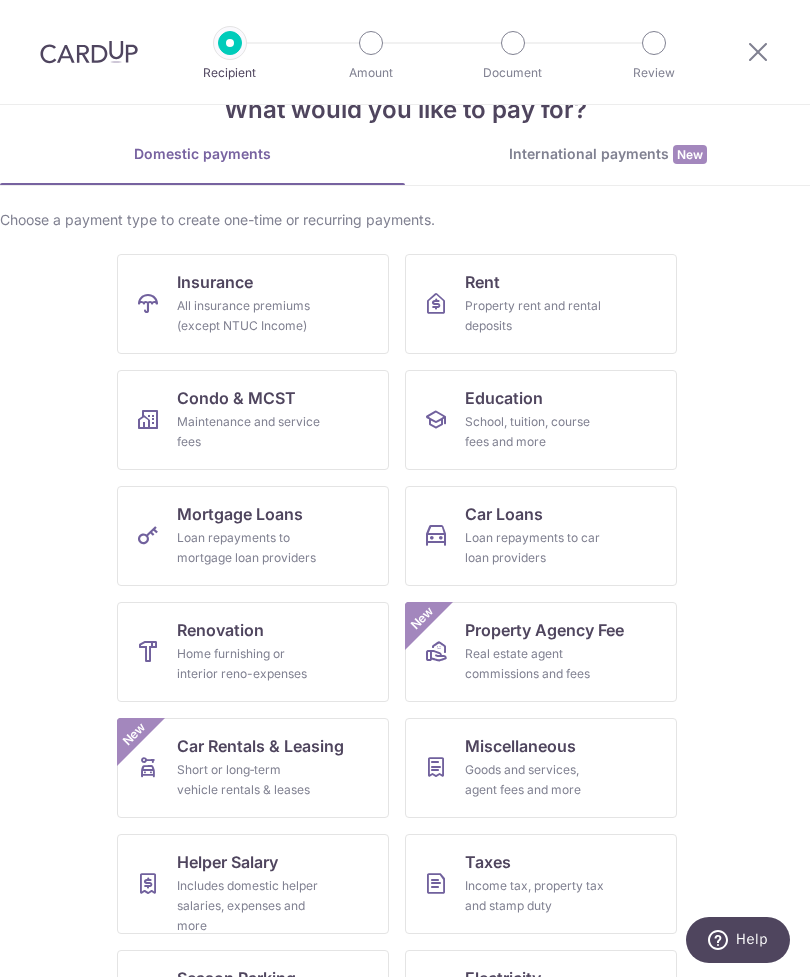 click on "Loan repayments to mortgage loan providers" at bounding box center [249, 548] 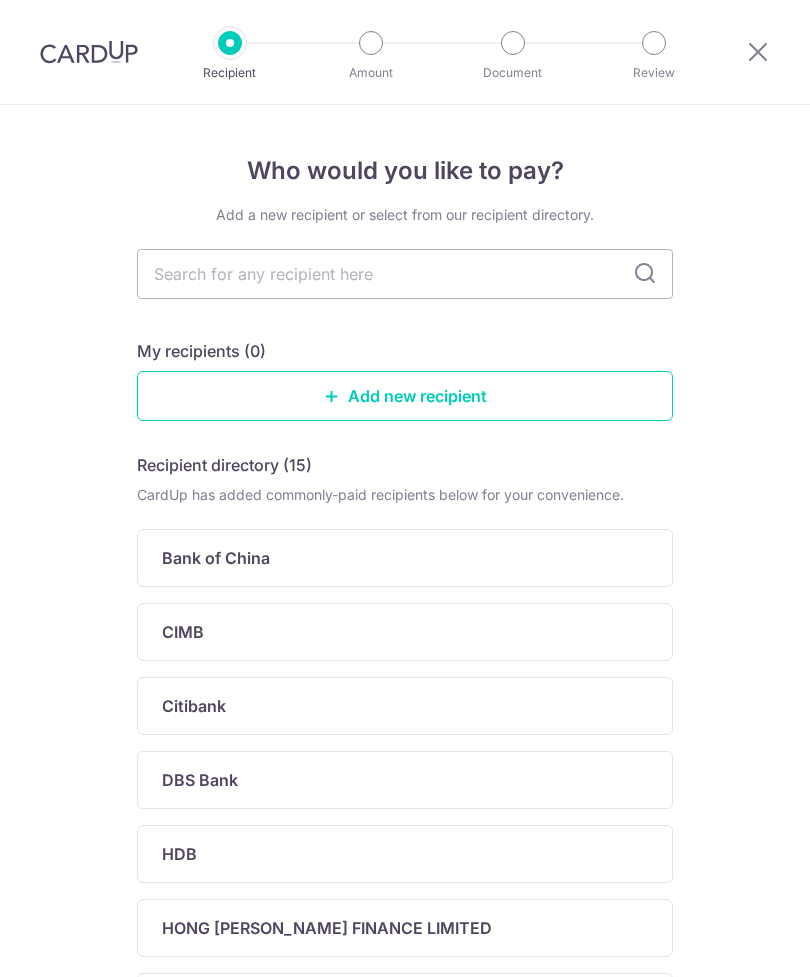 scroll, scrollTop: 0, scrollLeft: 0, axis: both 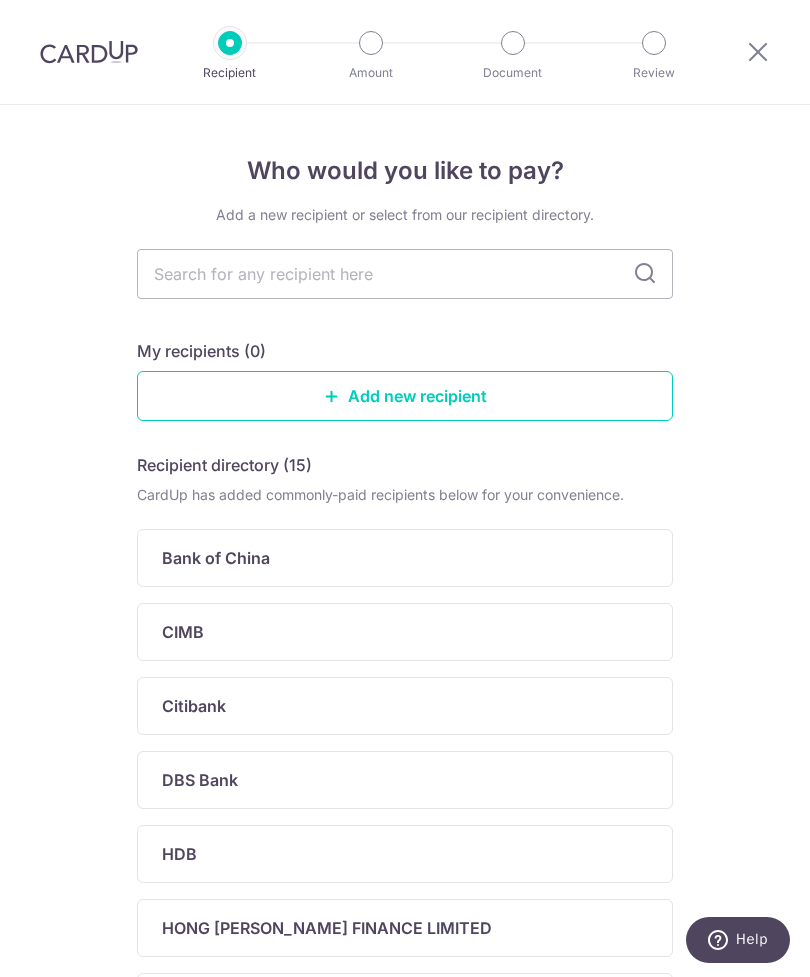 click at bounding box center (405, 274) 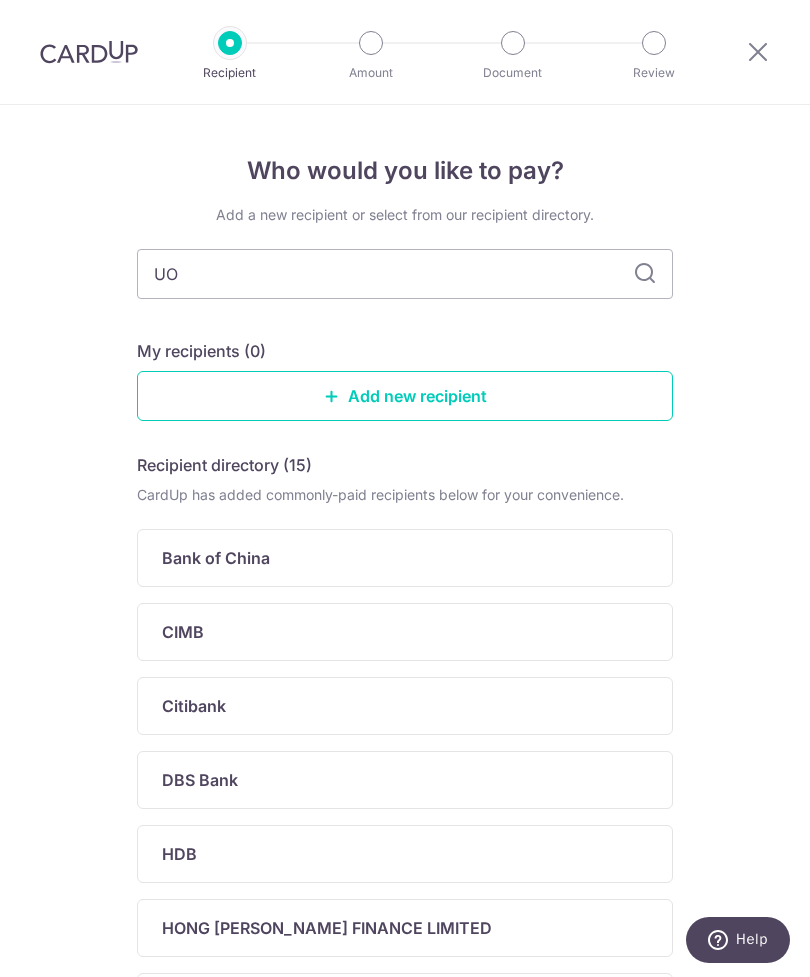 type on "UOB" 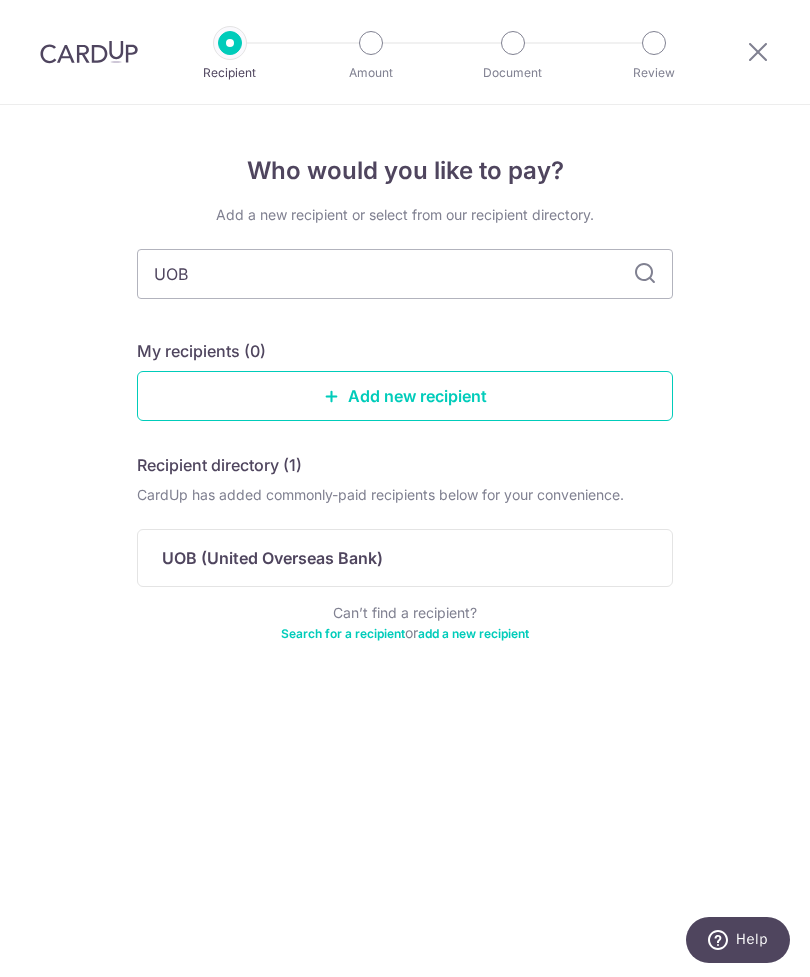 click on "UOB (United Overseas Bank)" at bounding box center (393, 558) 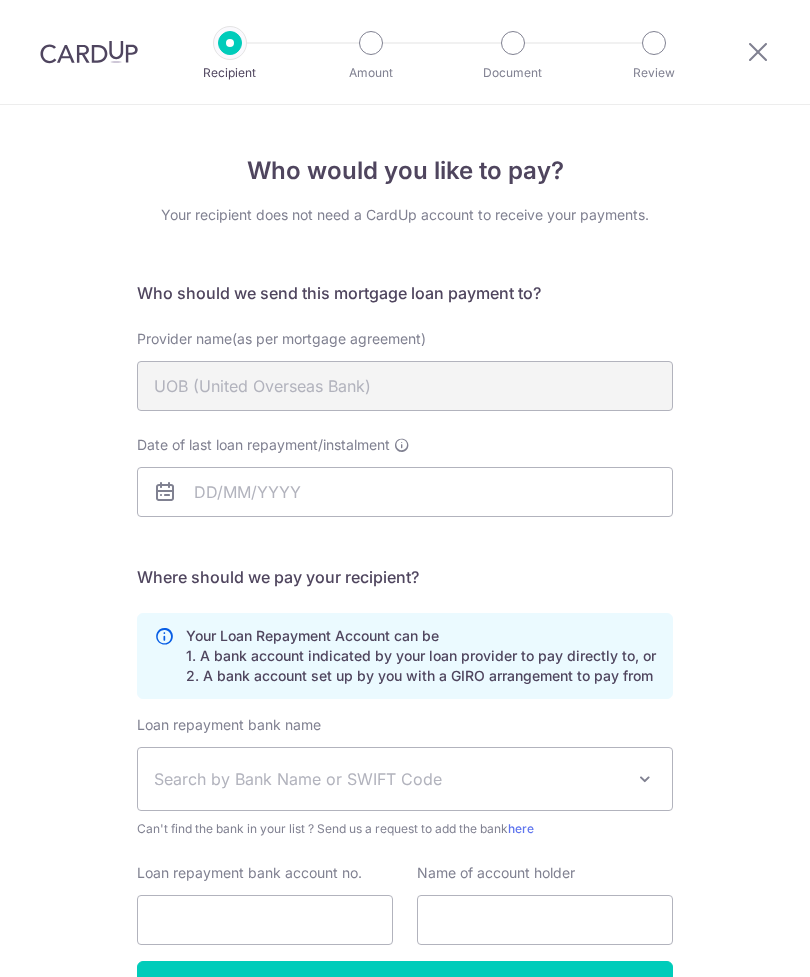 scroll, scrollTop: 0, scrollLeft: 0, axis: both 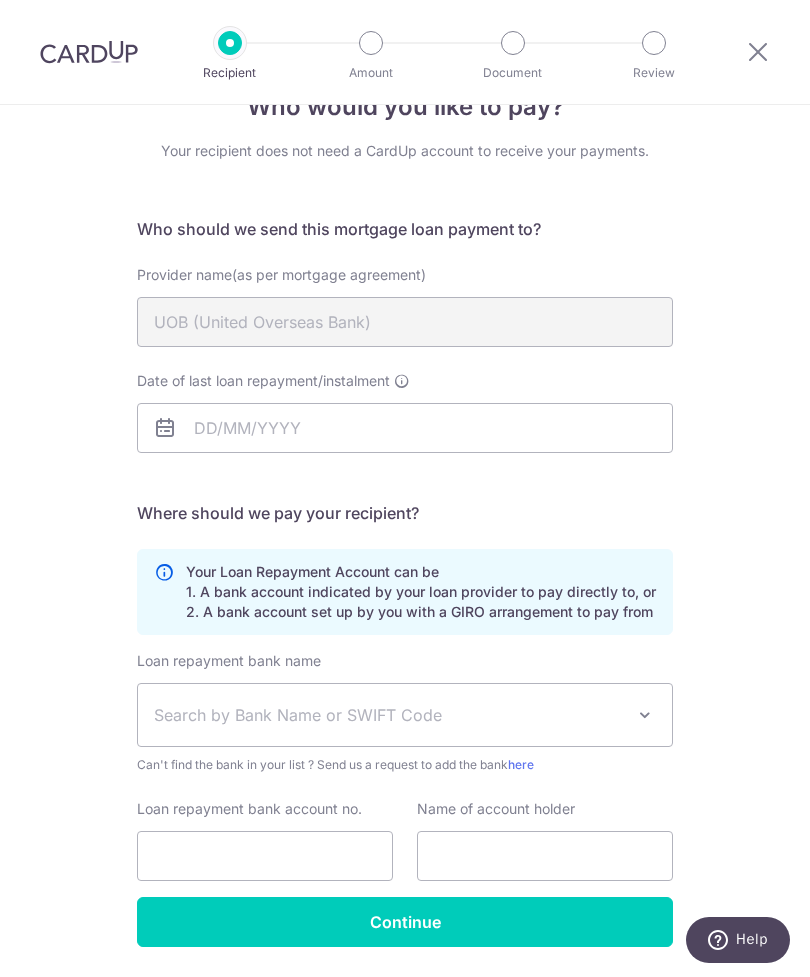 click at bounding box center (645, 715) 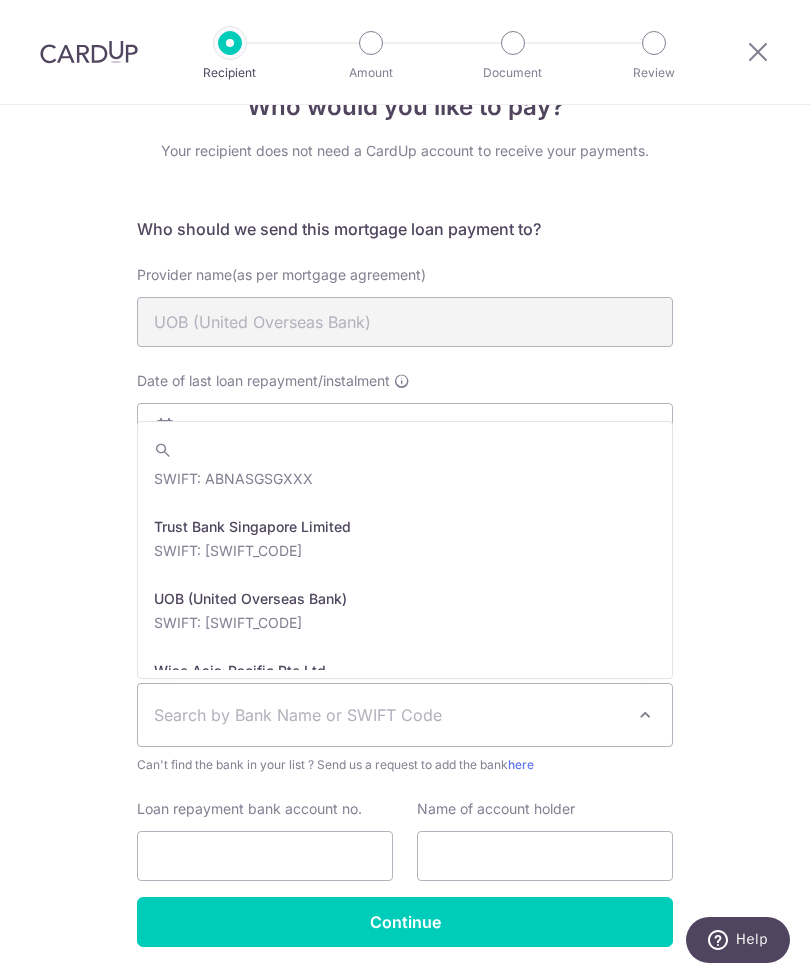 scroll, scrollTop: 3743, scrollLeft: 0, axis: vertical 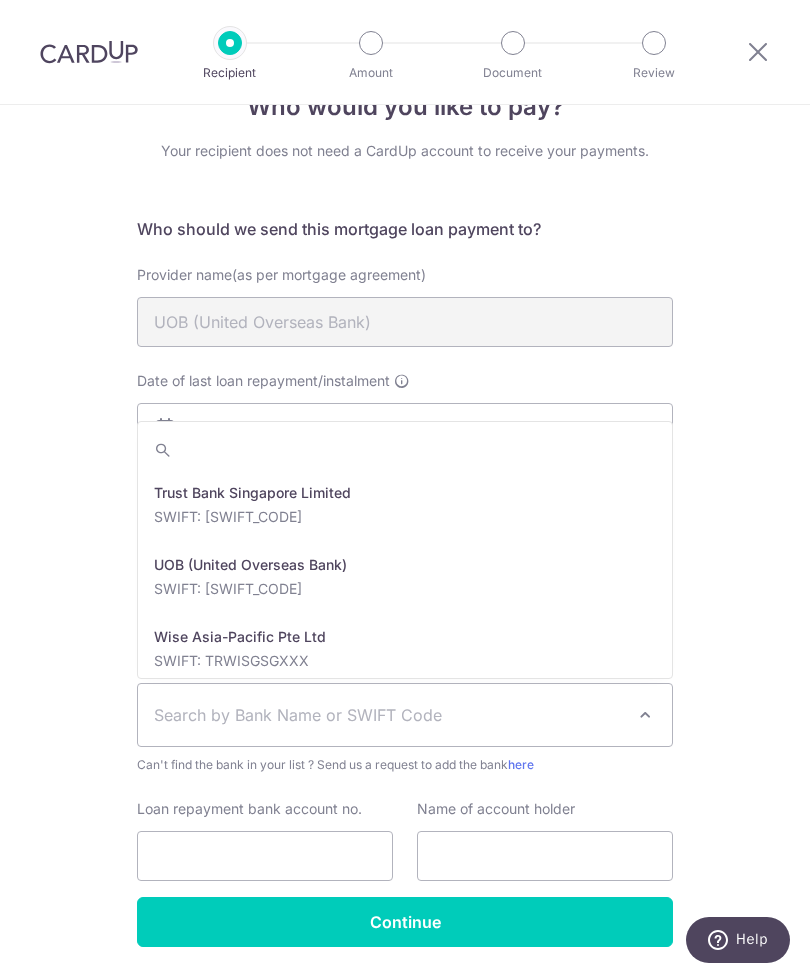 select on "18" 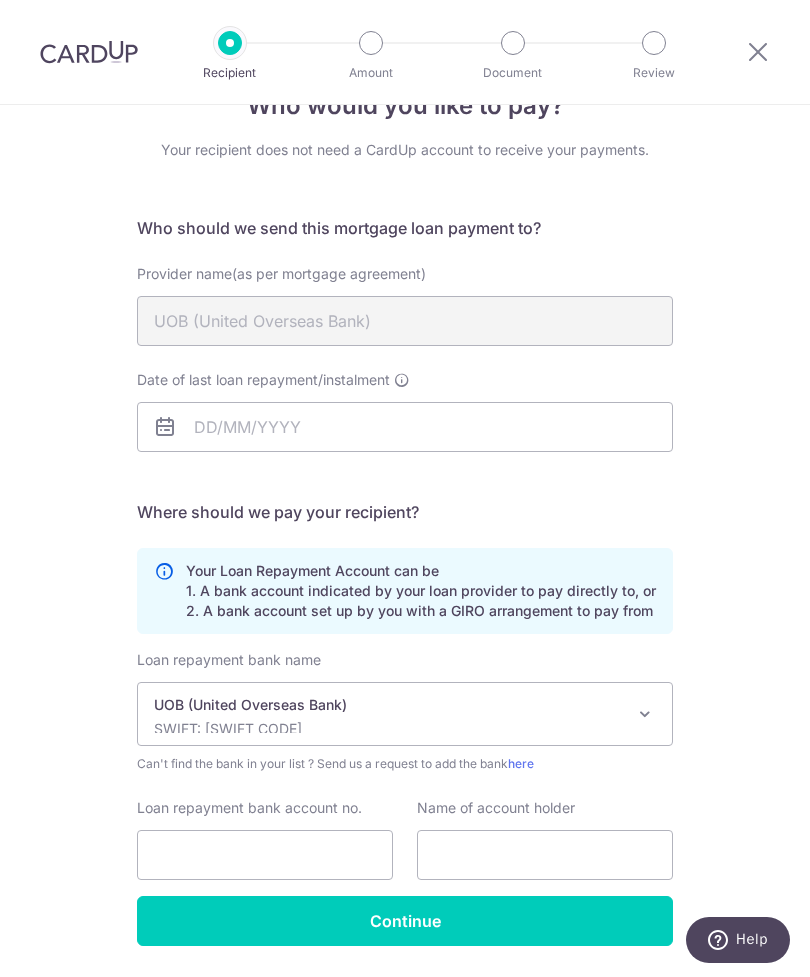 scroll, scrollTop: 64, scrollLeft: 0, axis: vertical 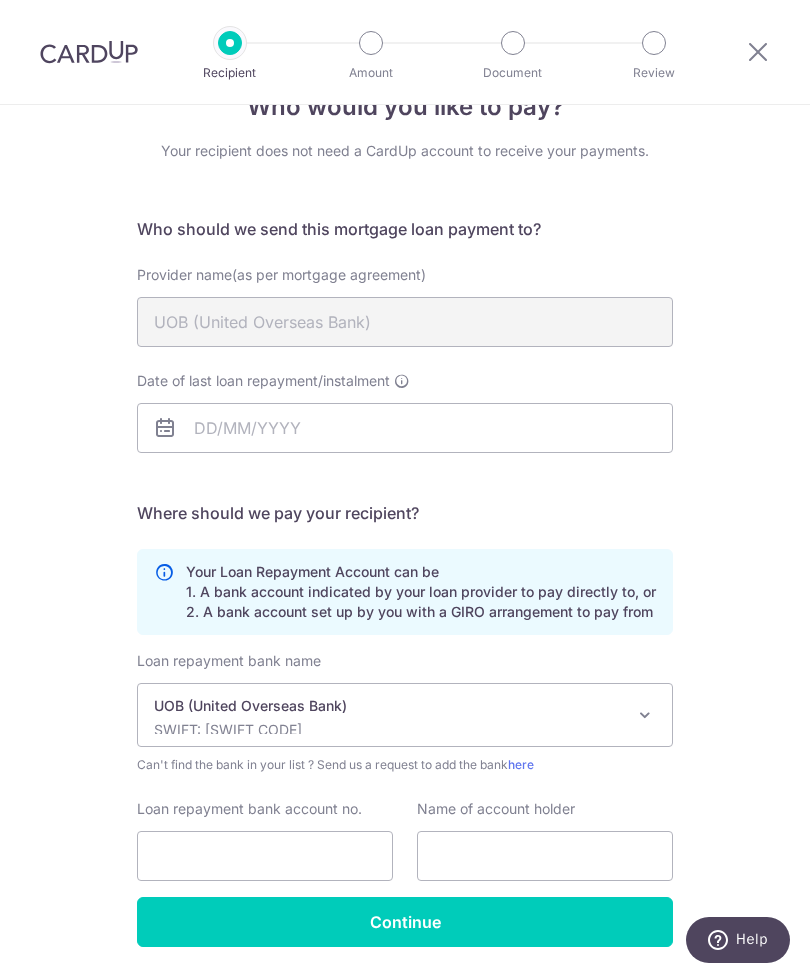 click at bounding box center (402, 381) 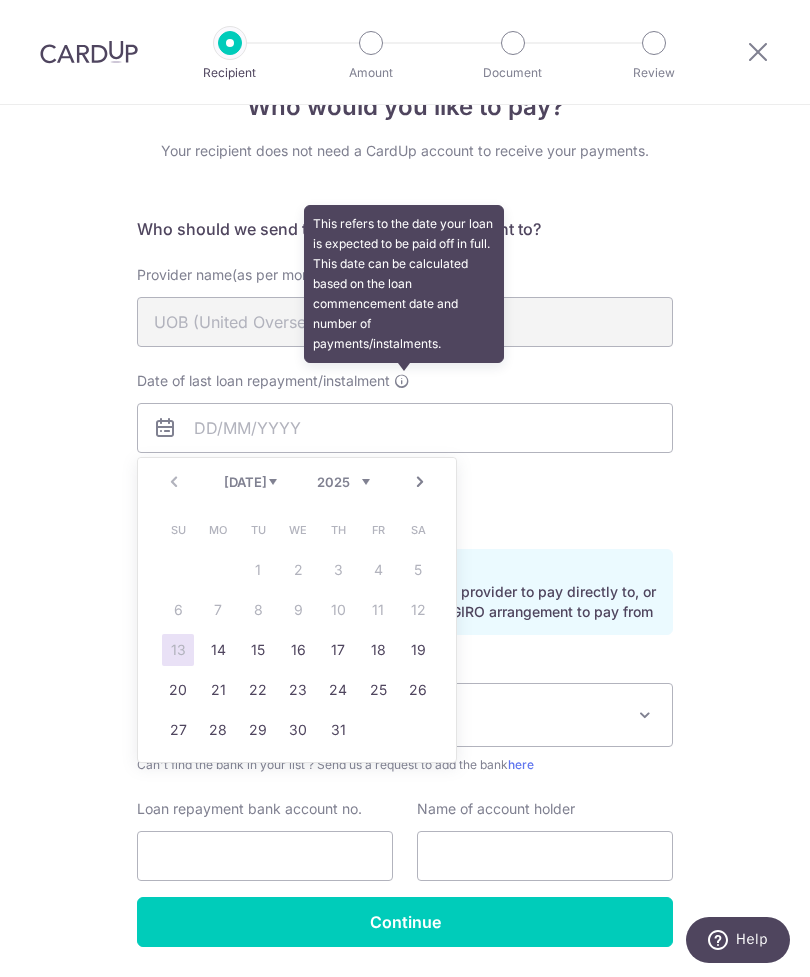 click at bounding box center [402, 381] 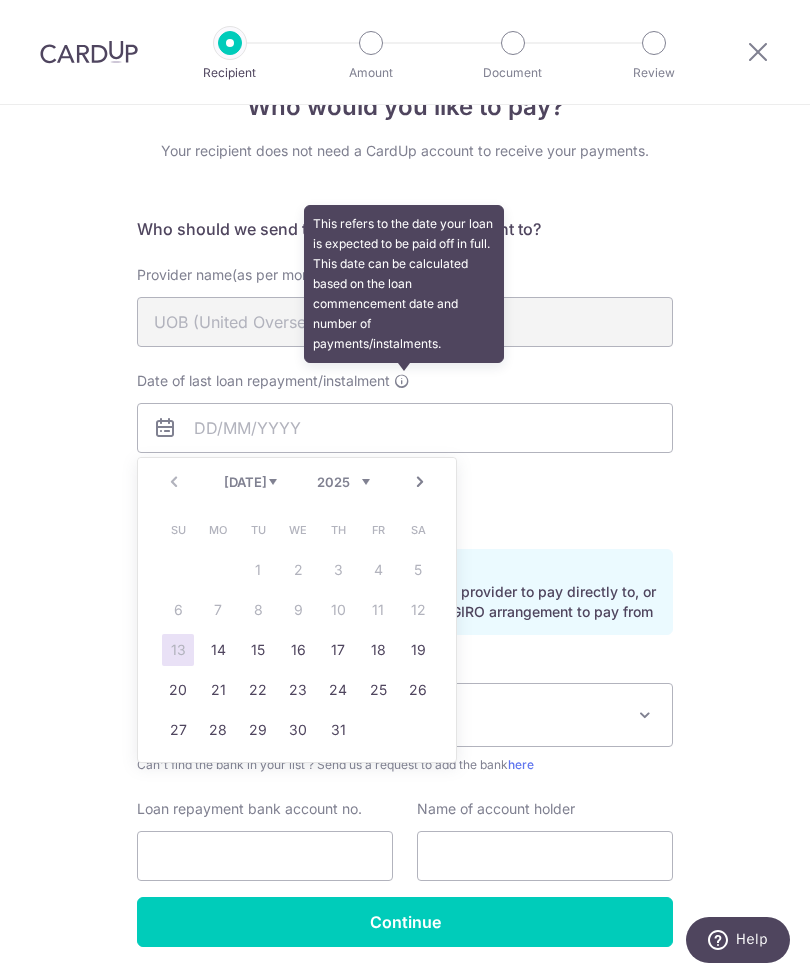 click at bounding box center (402, 381) 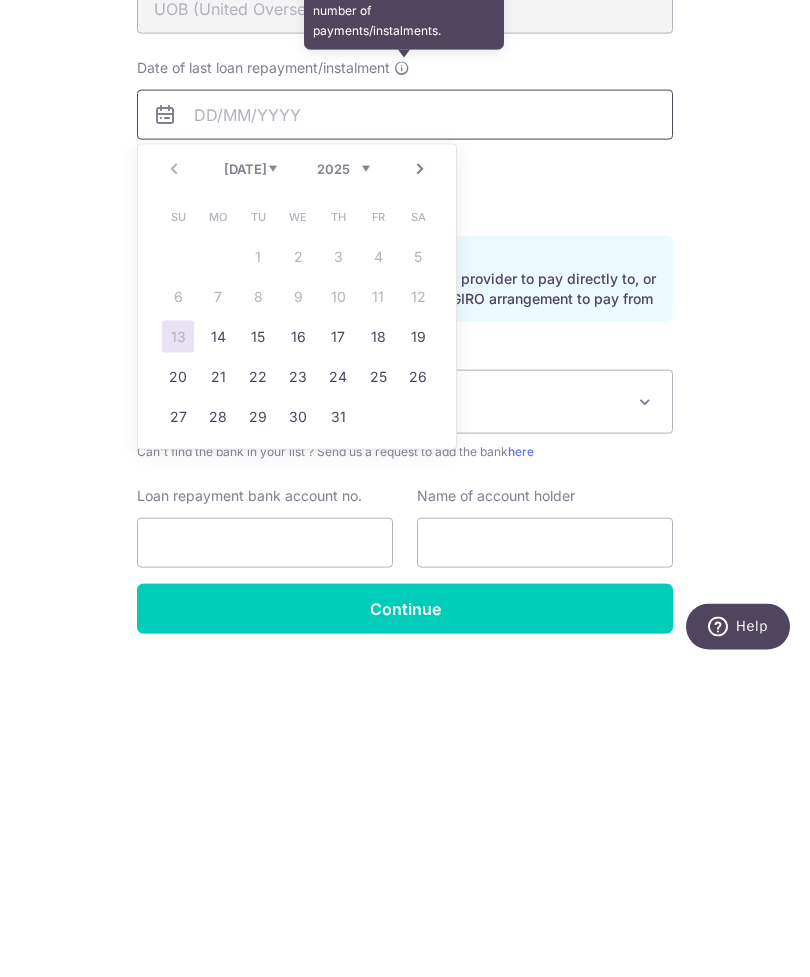 scroll, scrollTop: 64, scrollLeft: 0, axis: vertical 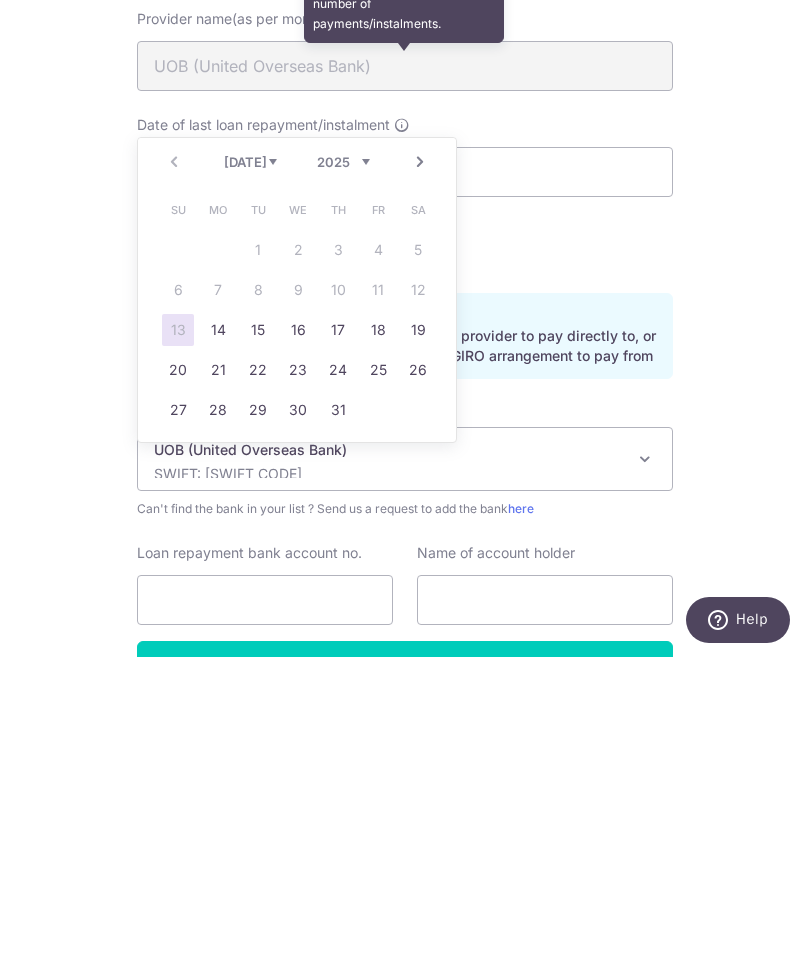 click on "14" at bounding box center [218, 650] 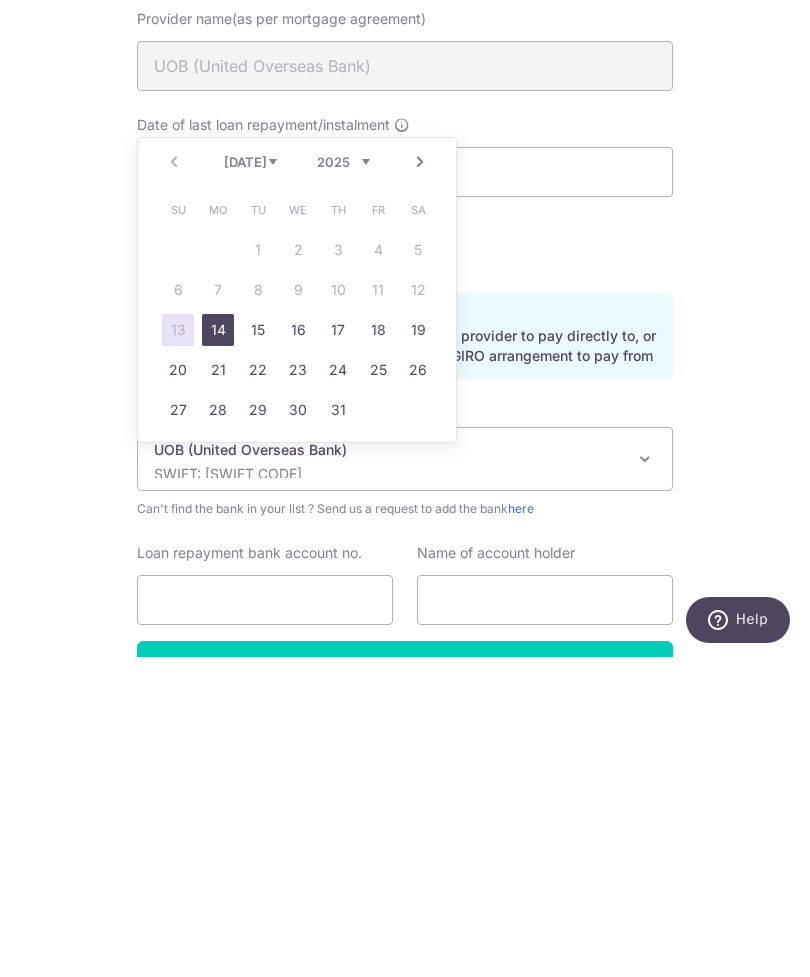 type on "14/07/2025" 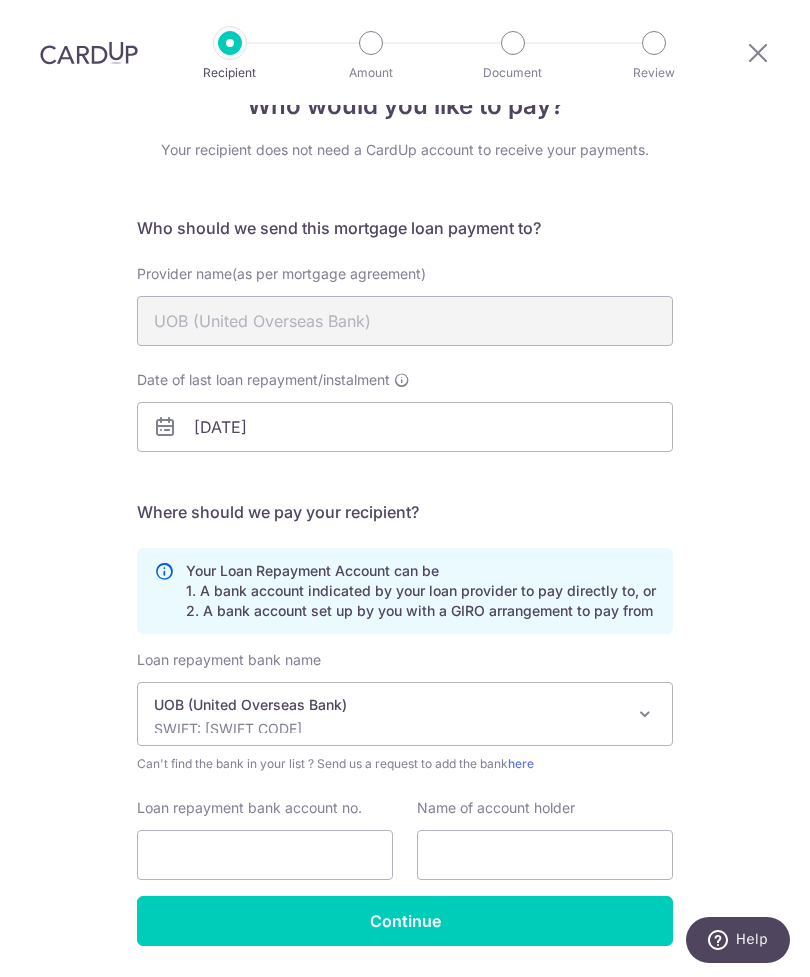 scroll, scrollTop: 64, scrollLeft: 0, axis: vertical 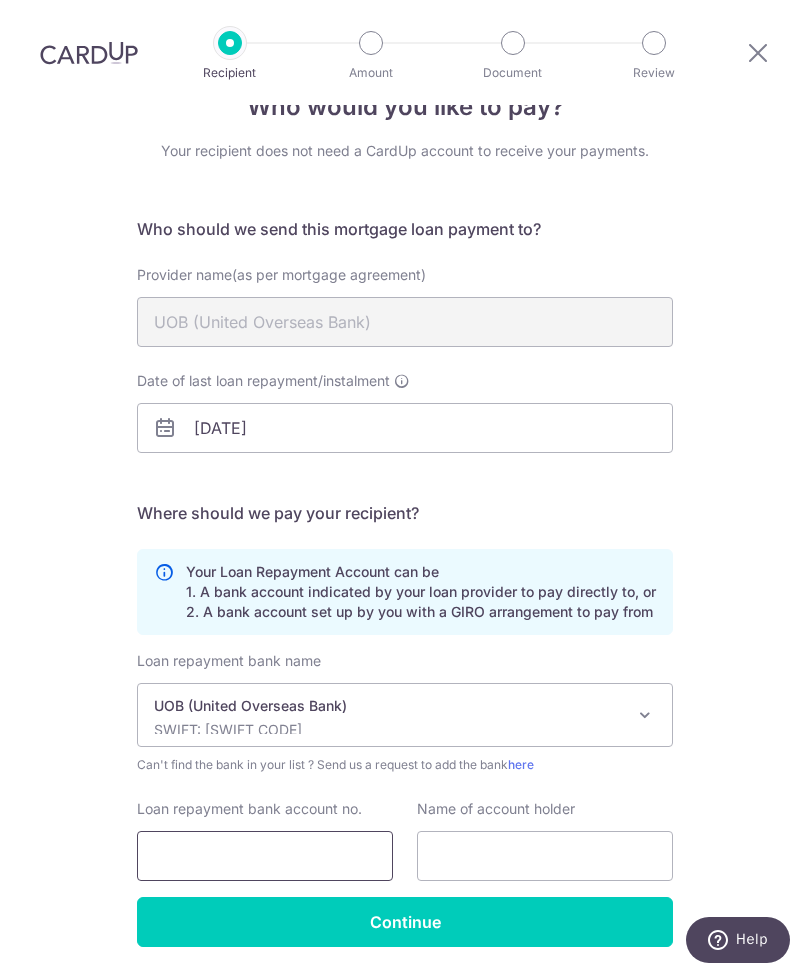 click on "Loan repayment bank account no." at bounding box center (265, 856) 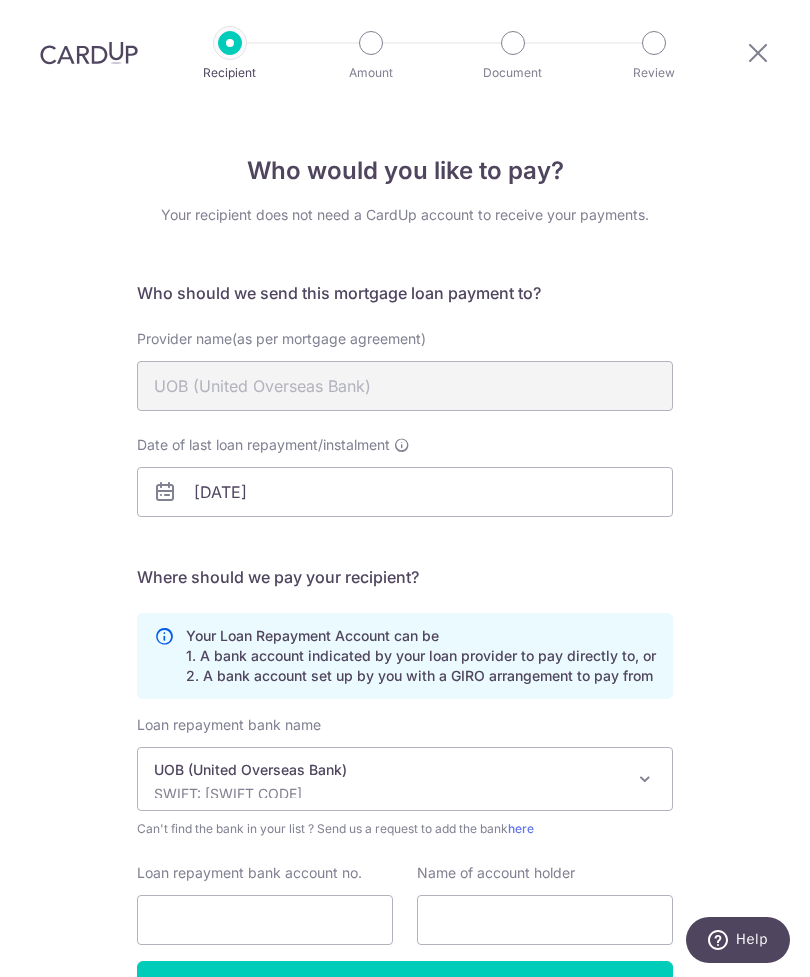 scroll, scrollTop: 0, scrollLeft: 0, axis: both 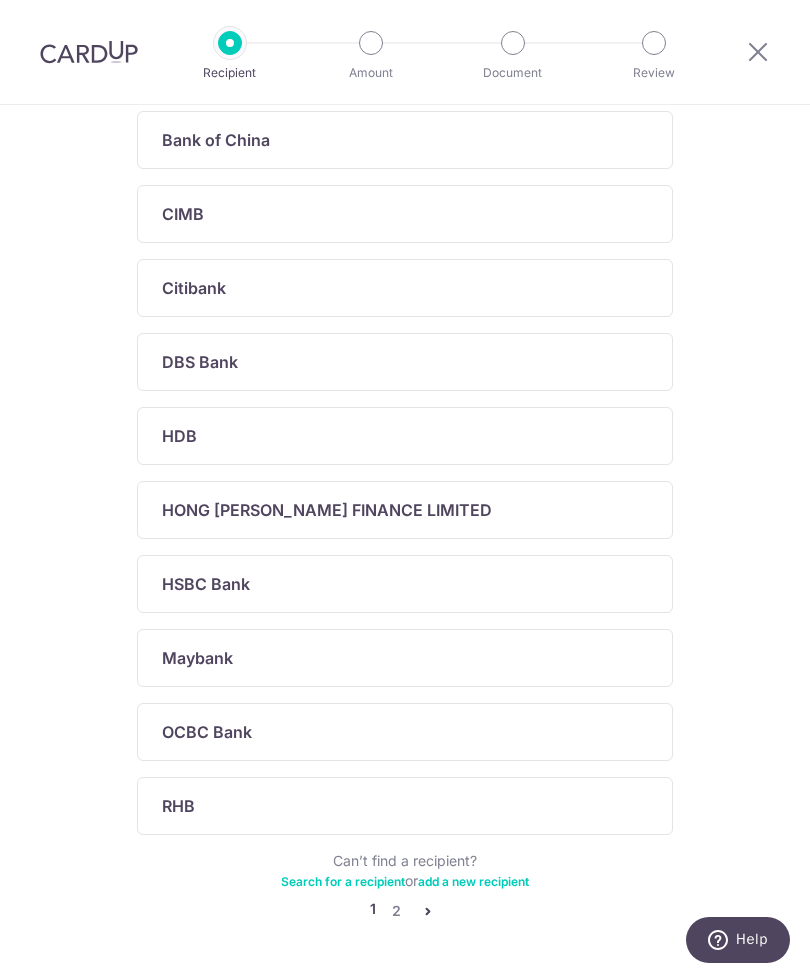 click on "2" at bounding box center [396, 911] 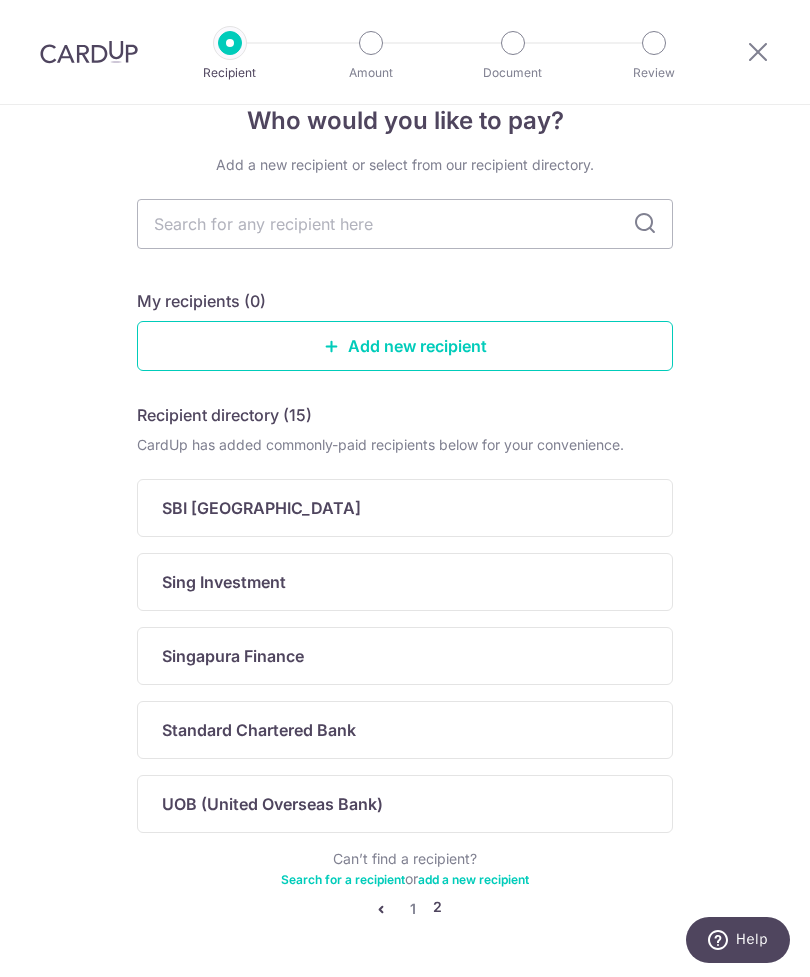 scroll, scrollTop: 48, scrollLeft: 0, axis: vertical 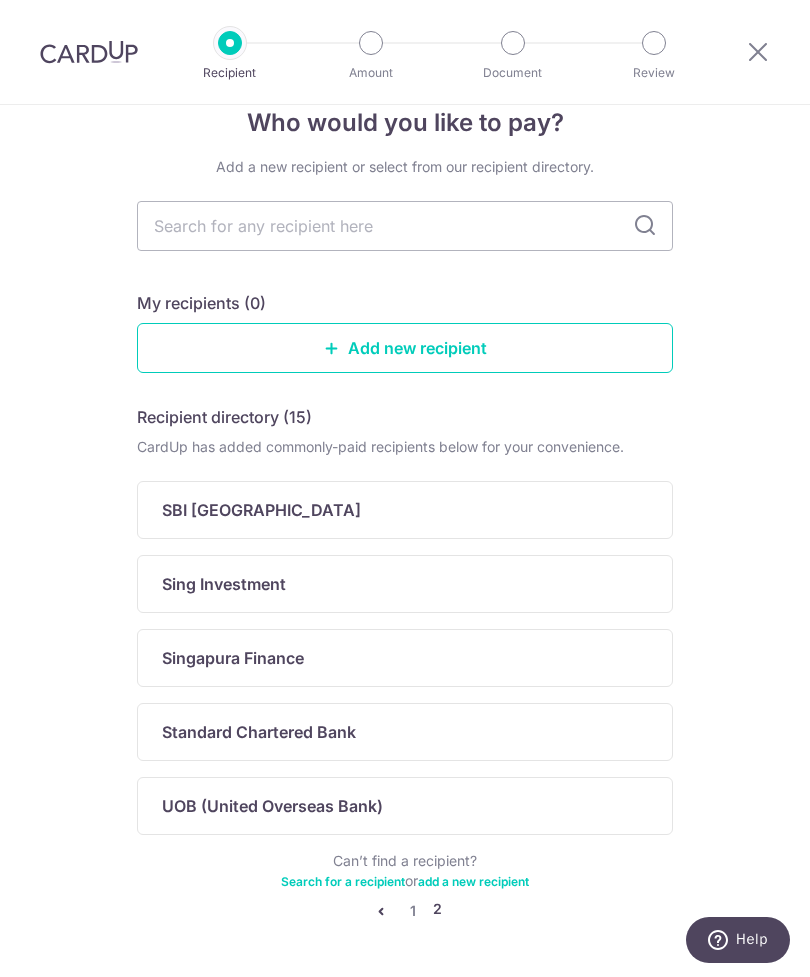 click on "UOB (United Overseas Bank)" at bounding box center (393, 806) 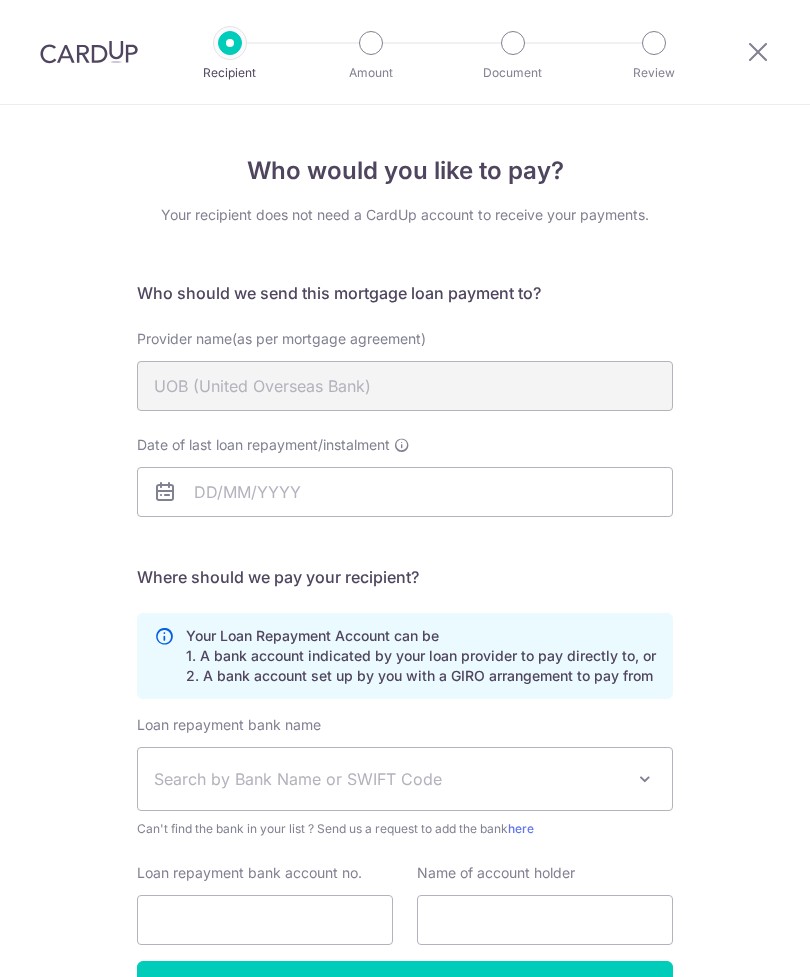 scroll, scrollTop: 0, scrollLeft: 0, axis: both 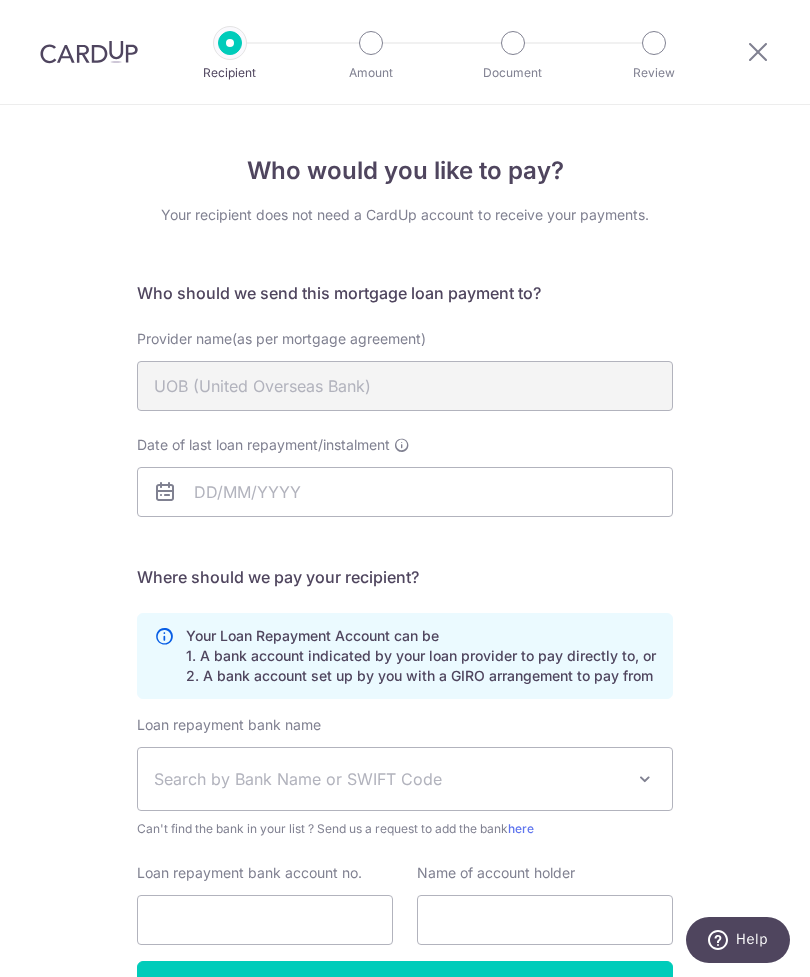 click at bounding box center [758, 52] 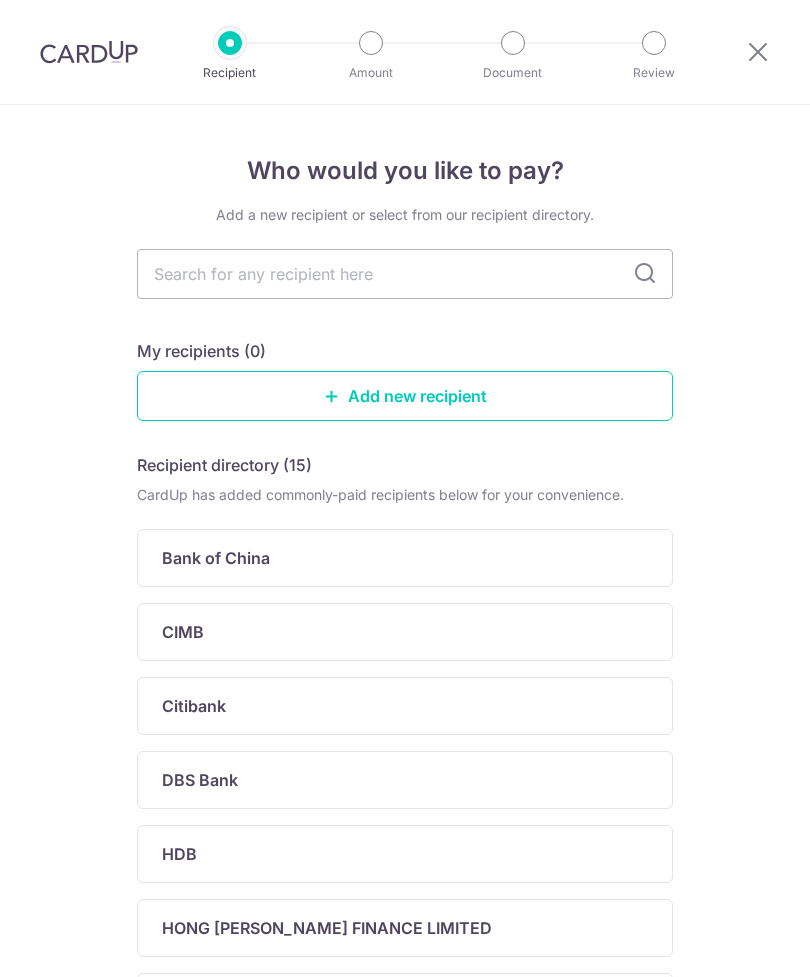 scroll, scrollTop: 0, scrollLeft: 0, axis: both 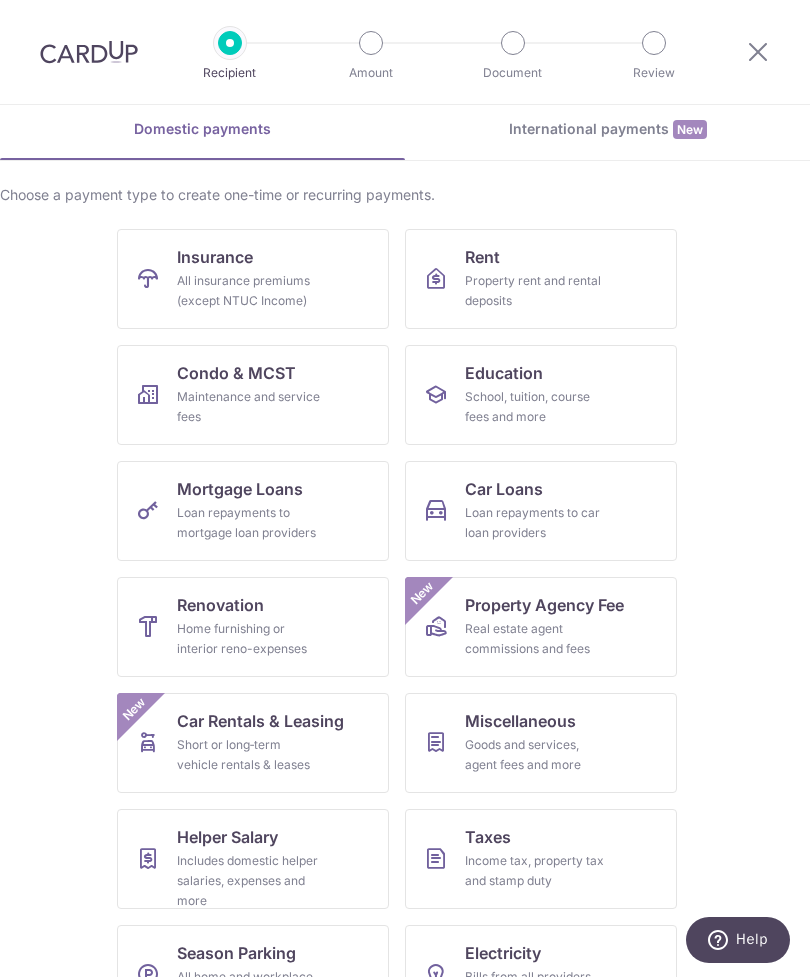 click on "Income tax, property tax and stamp duty" at bounding box center [537, 871] 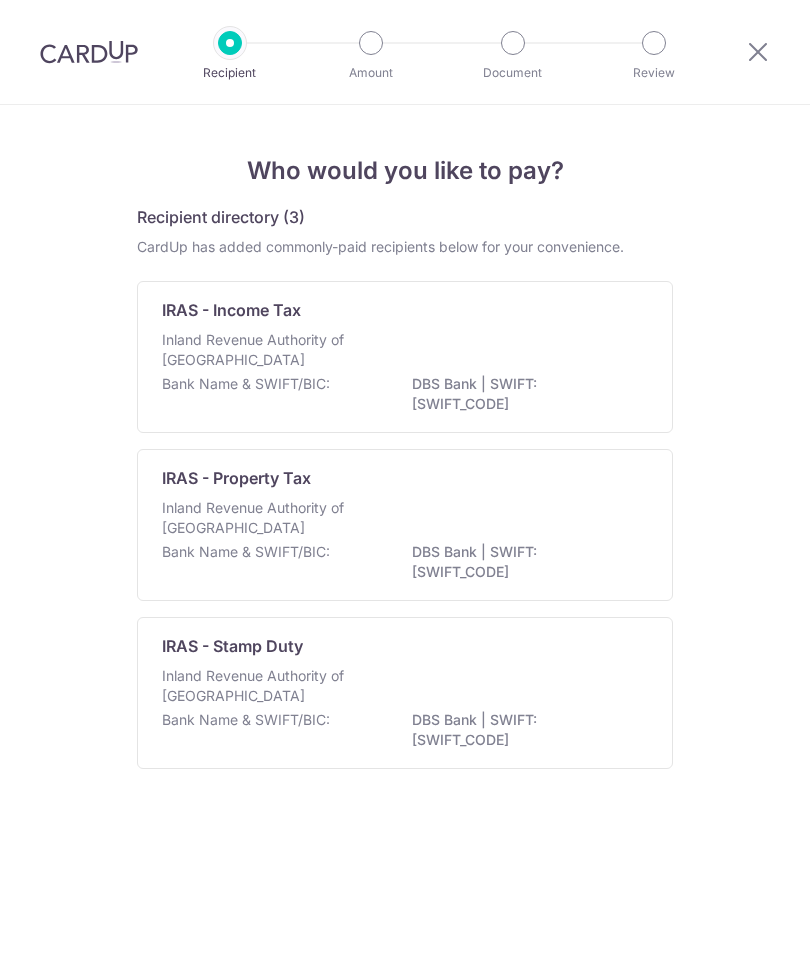 scroll, scrollTop: 0, scrollLeft: 0, axis: both 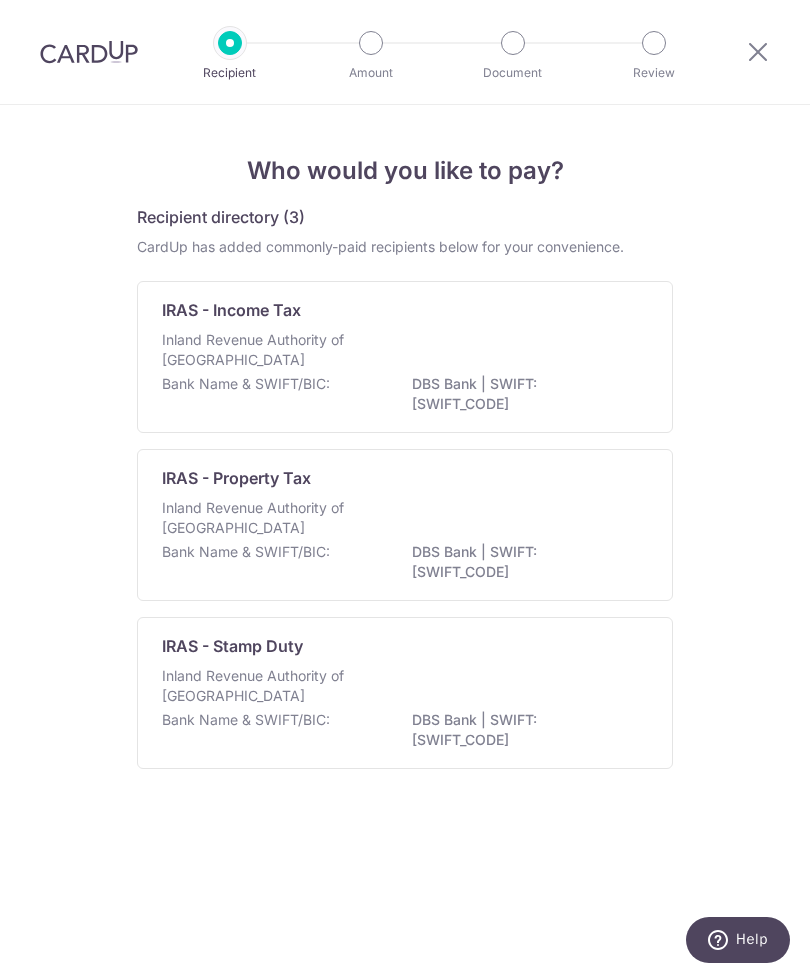 click on "DBS Bank | SWIFT: [SWIFT_CODE]" at bounding box center (524, 562) 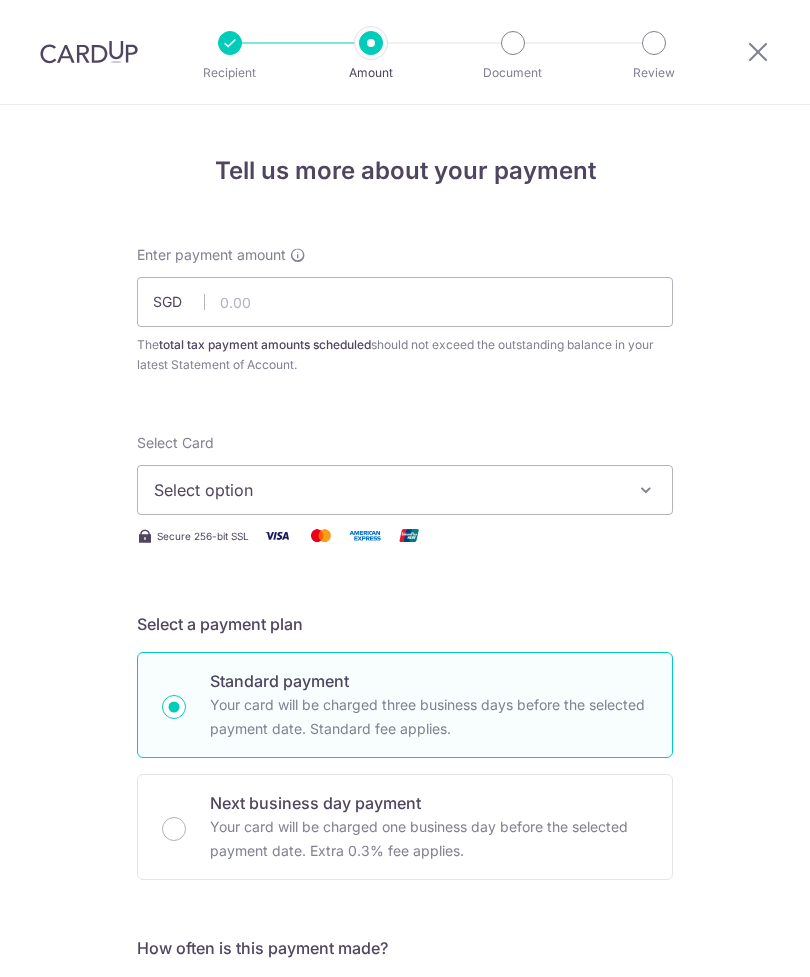 scroll, scrollTop: 0, scrollLeft: 0, axis: both 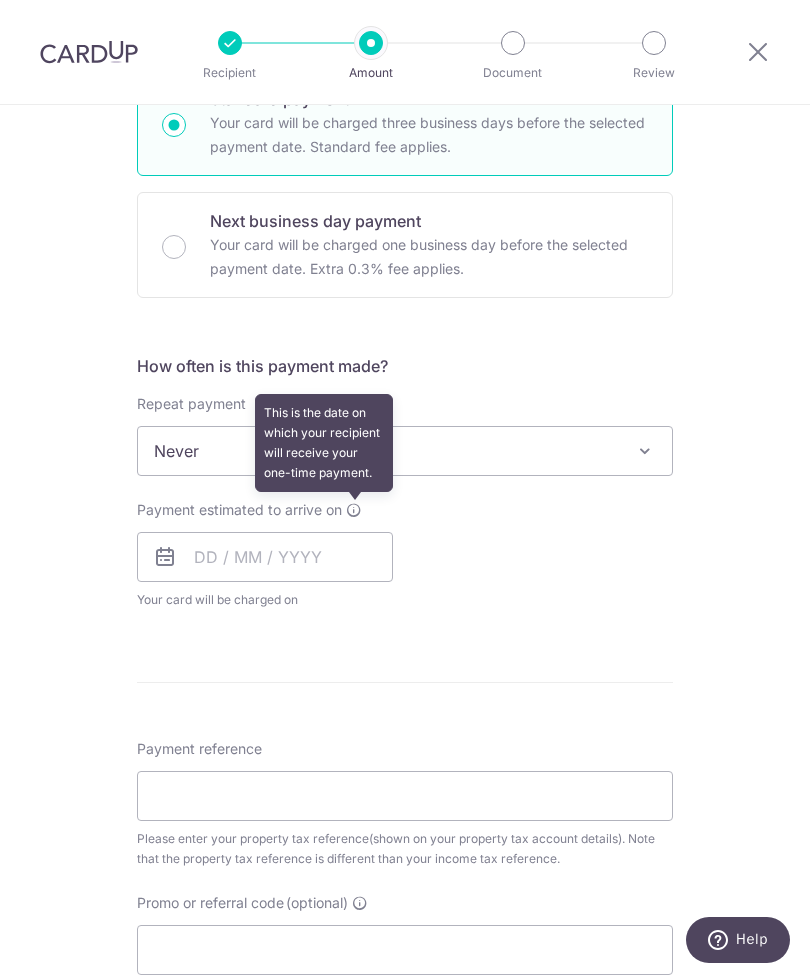 click at bounding box center [354, 510] 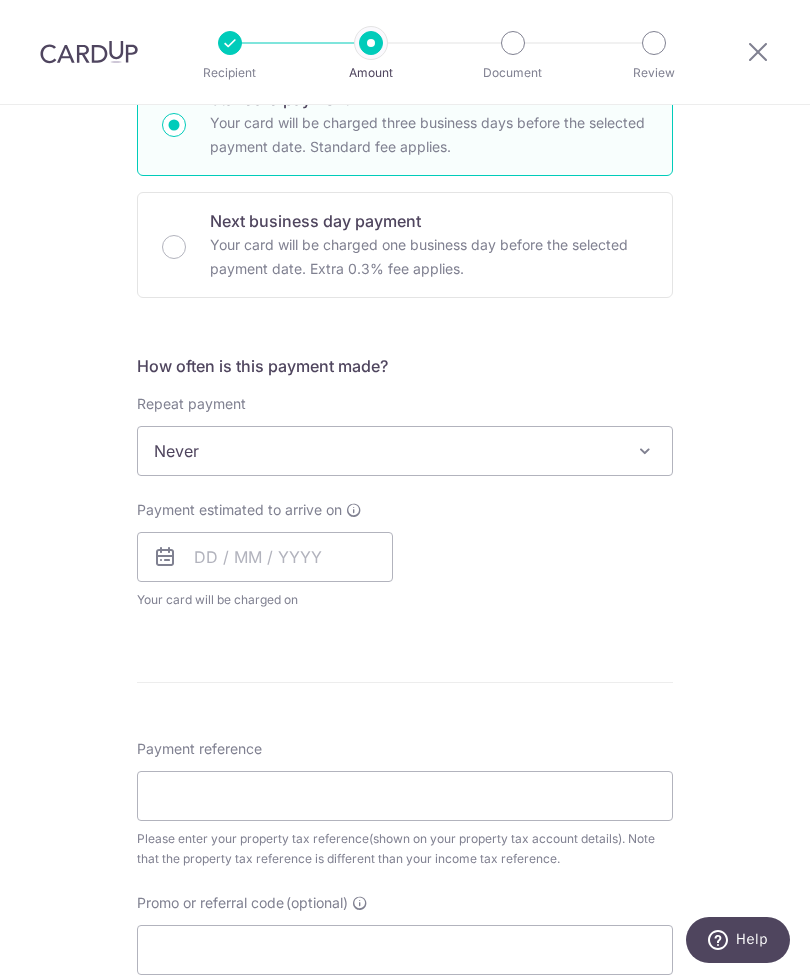 click at bounding box center [645, 451] 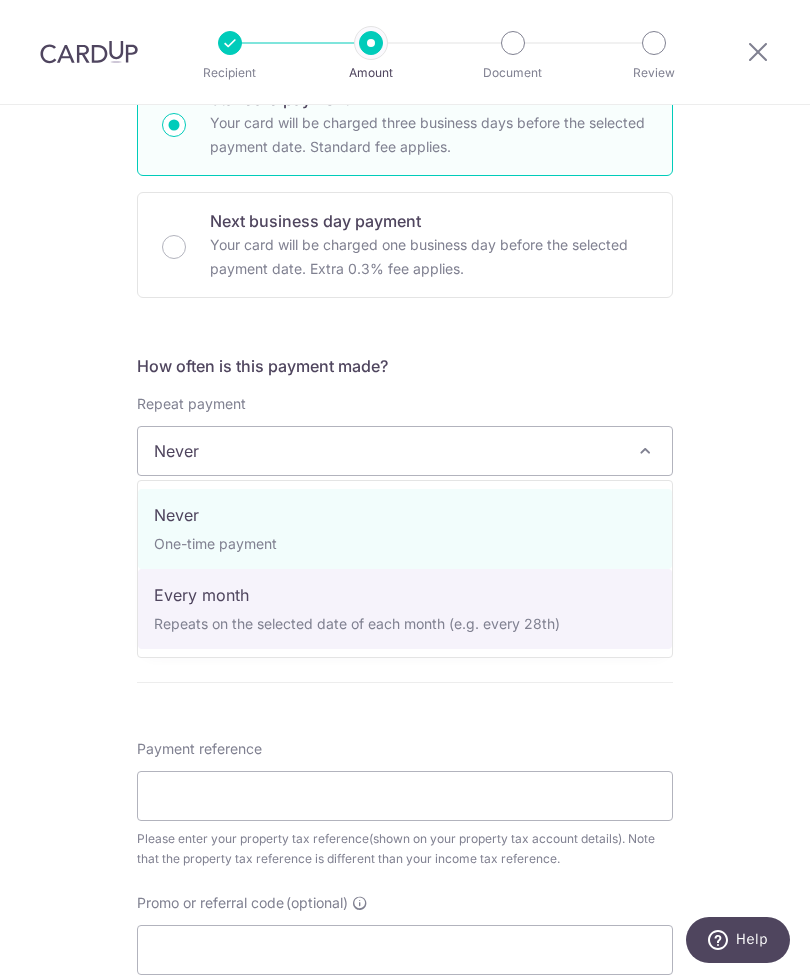 select on "3" 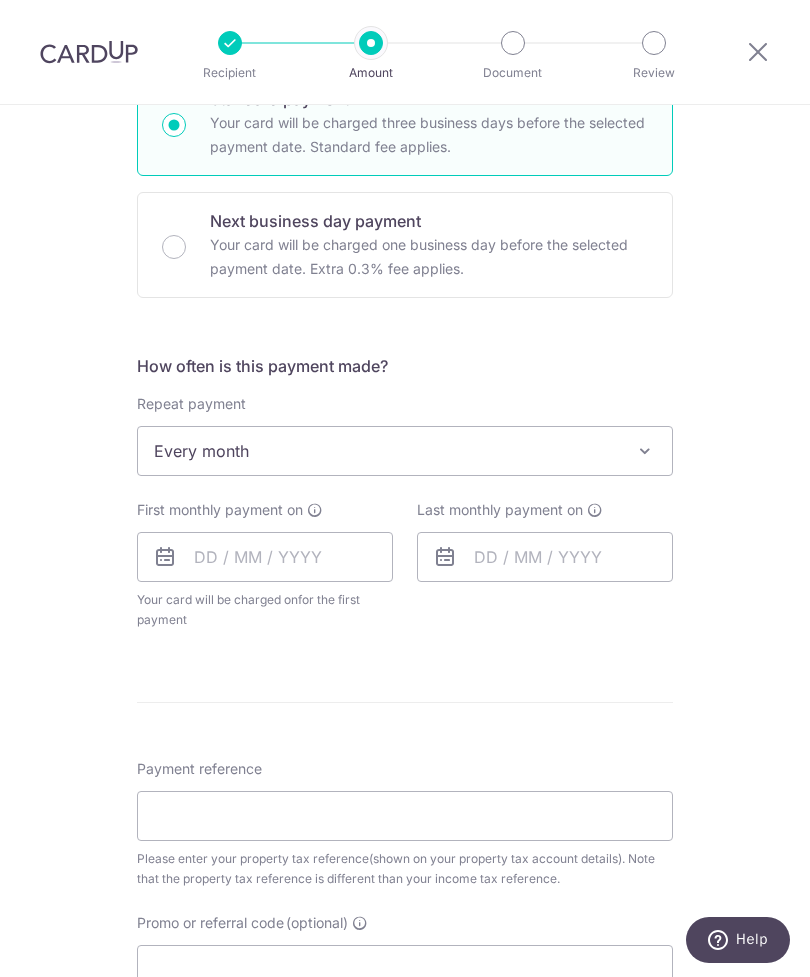click at bounding box center (315, 510) 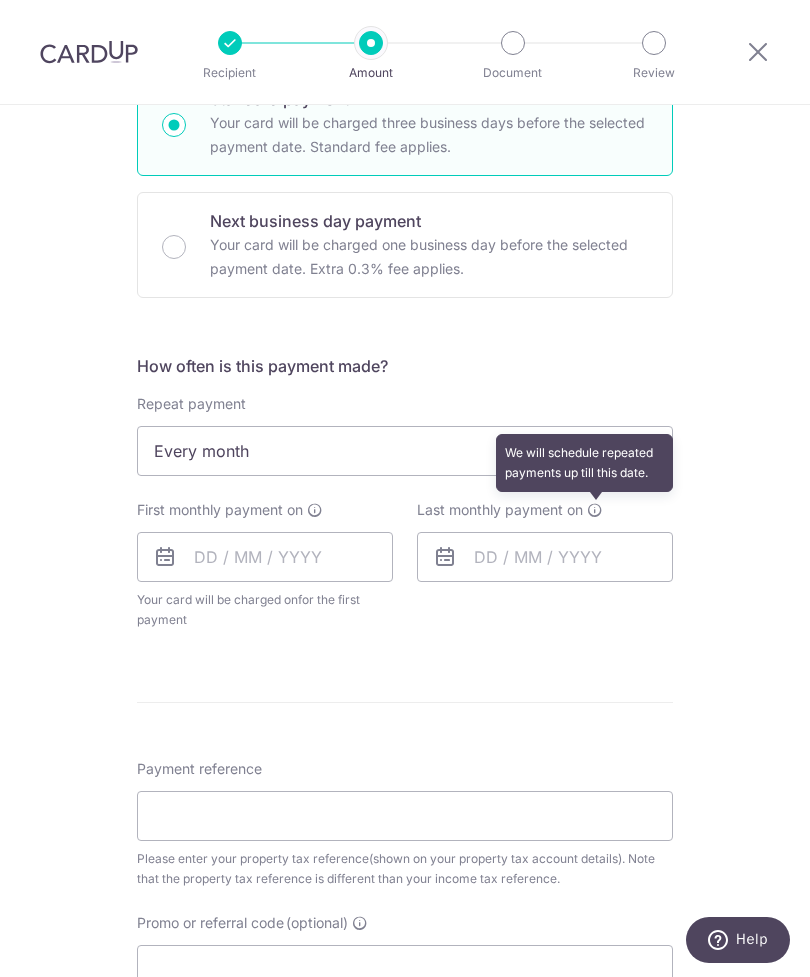 click at bounding box center (595, 510) 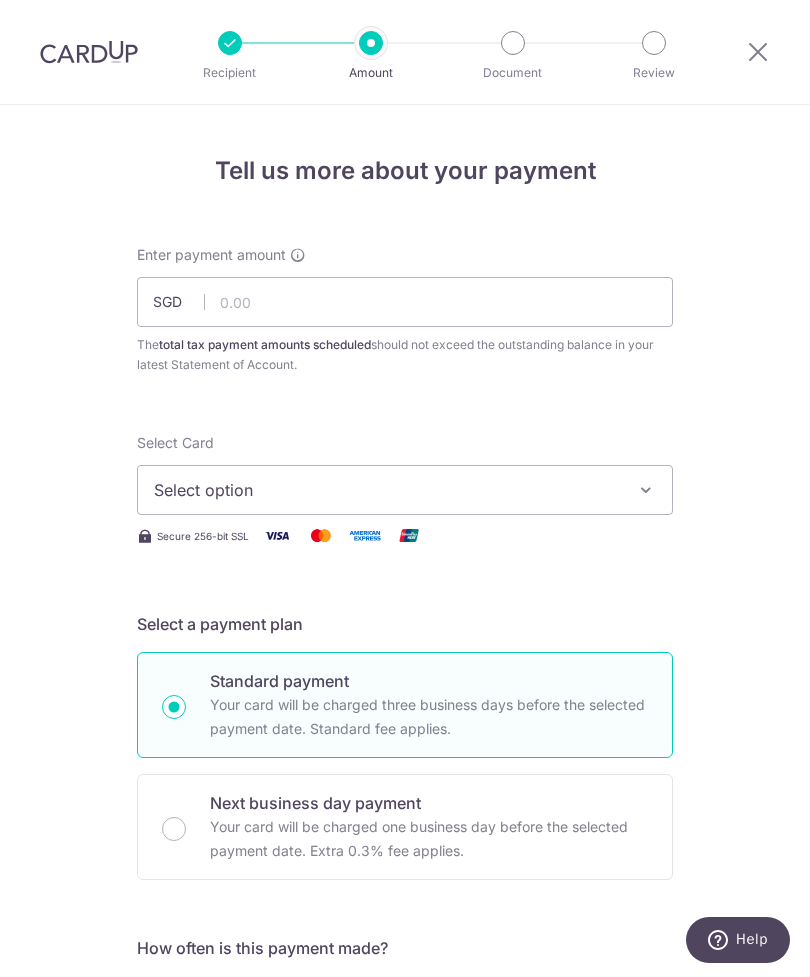 scroll, scrollTop: 0, scrollLeft: 0, axis: both 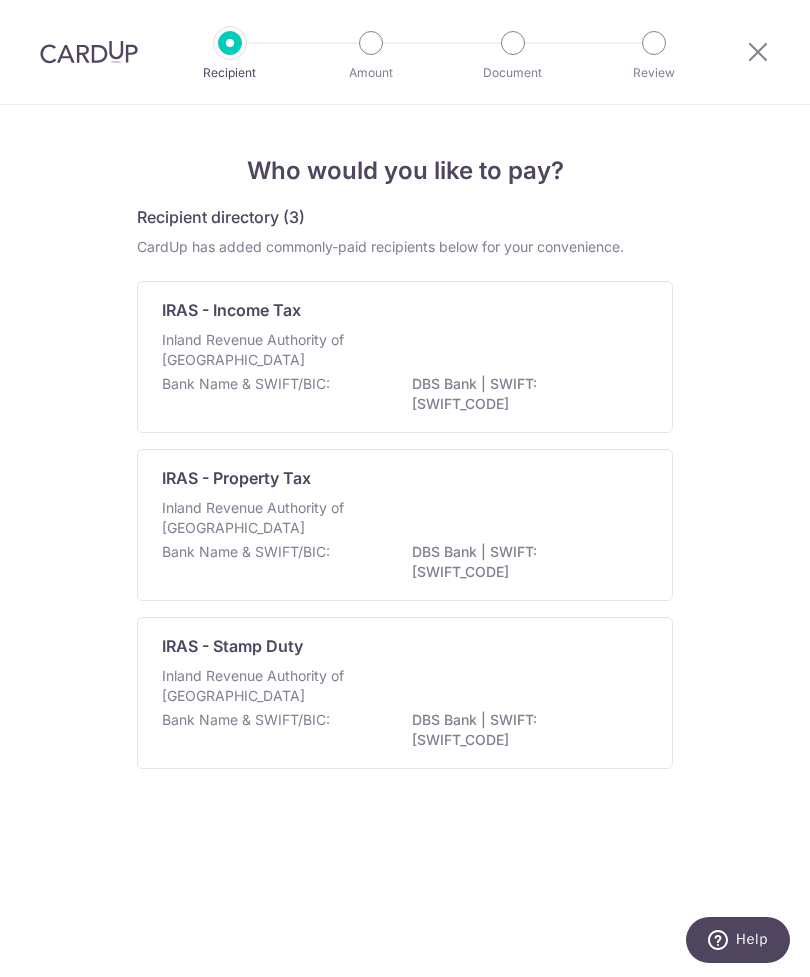 click on "DBS Bank | SWIFT: [SWIFT_CODE]" at bounding box center (524, 394) 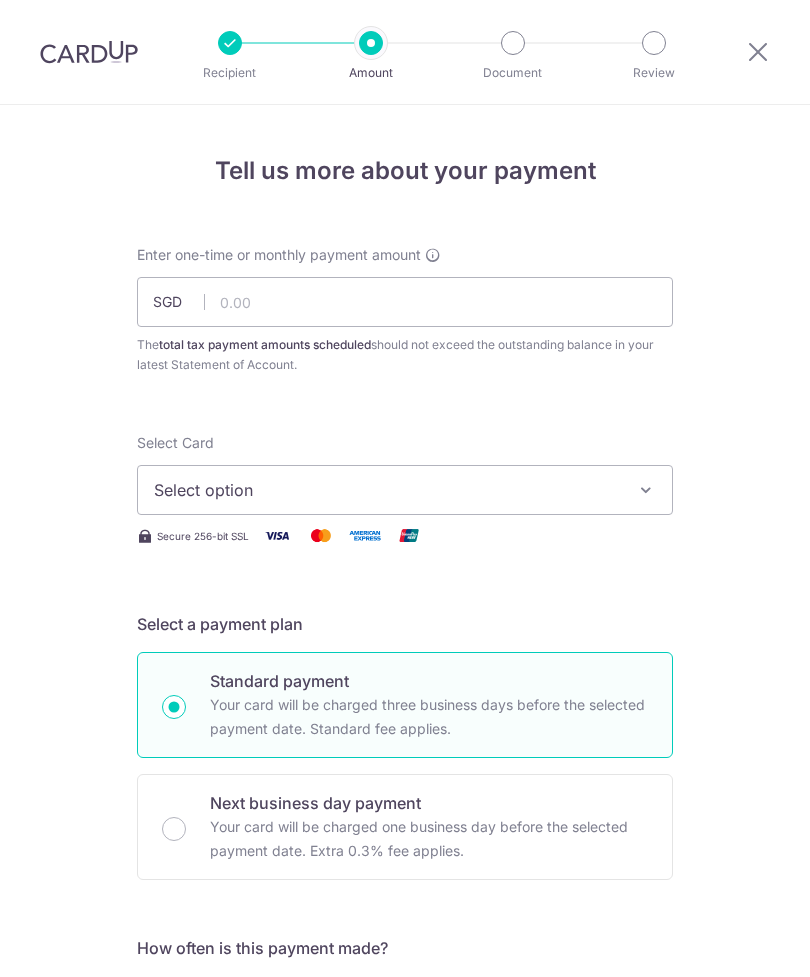 scroll, scrollTop: 0, scrollLeft: 0, axis: both 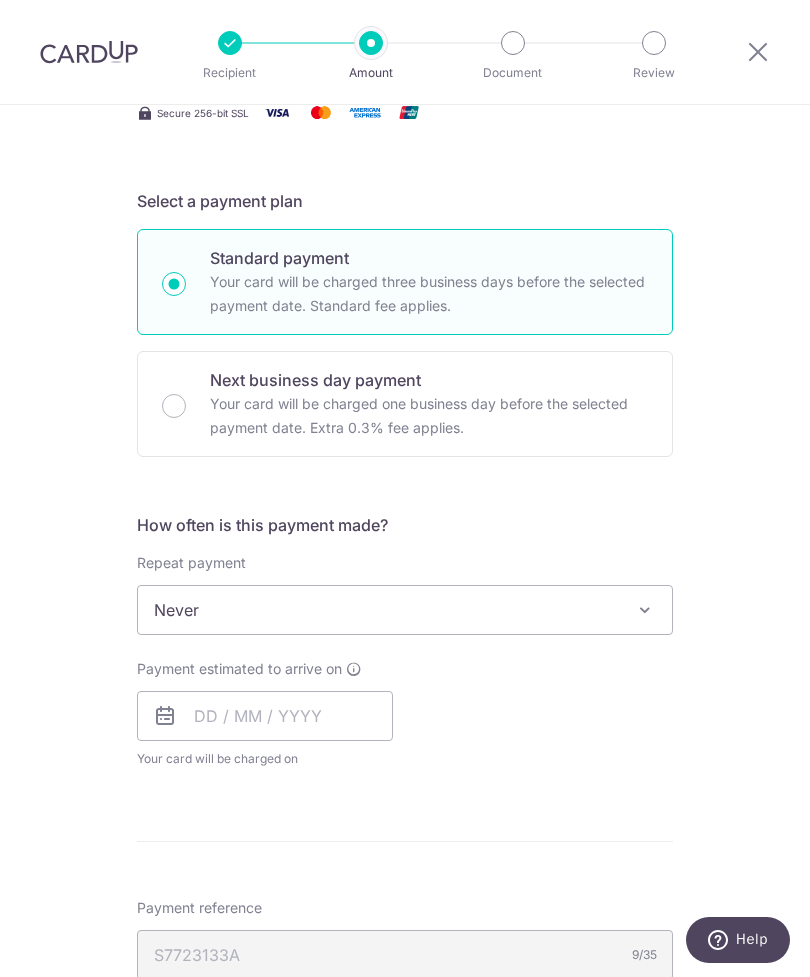 click on "Never" at bounding box center (405, 610) 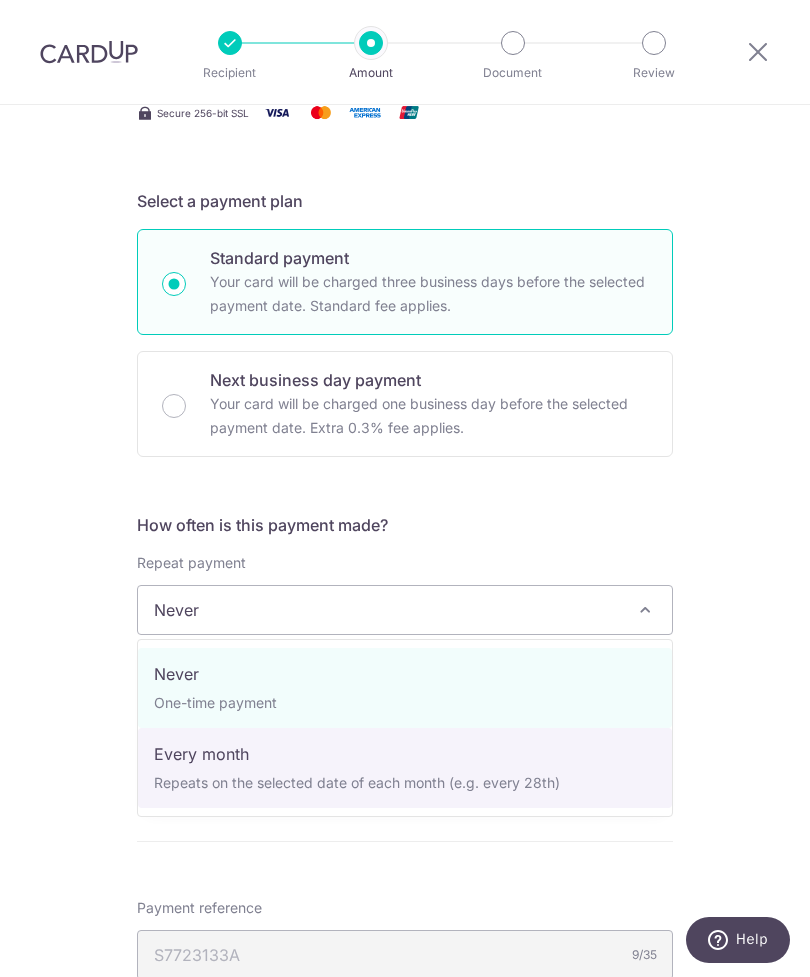 select on "3" 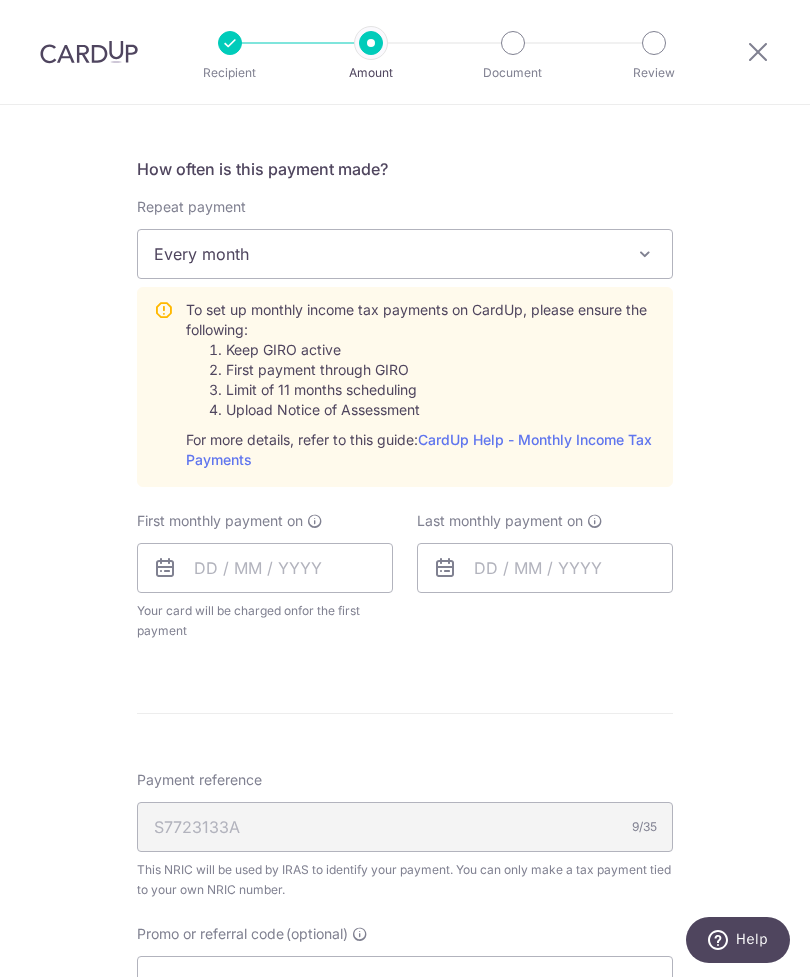 scroll, scrollTop: 781, scrollLeft: 0, axis: vertical 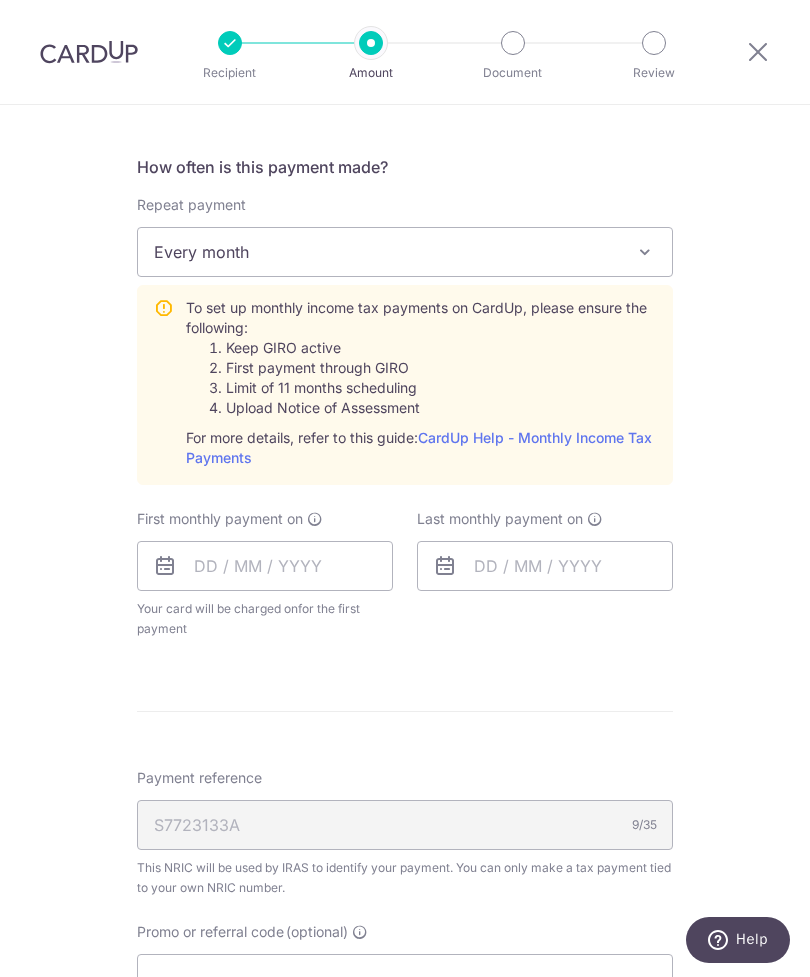 click on "CardUp Help - Monthly Income Tax Payments" at bounding box center [419, 447] 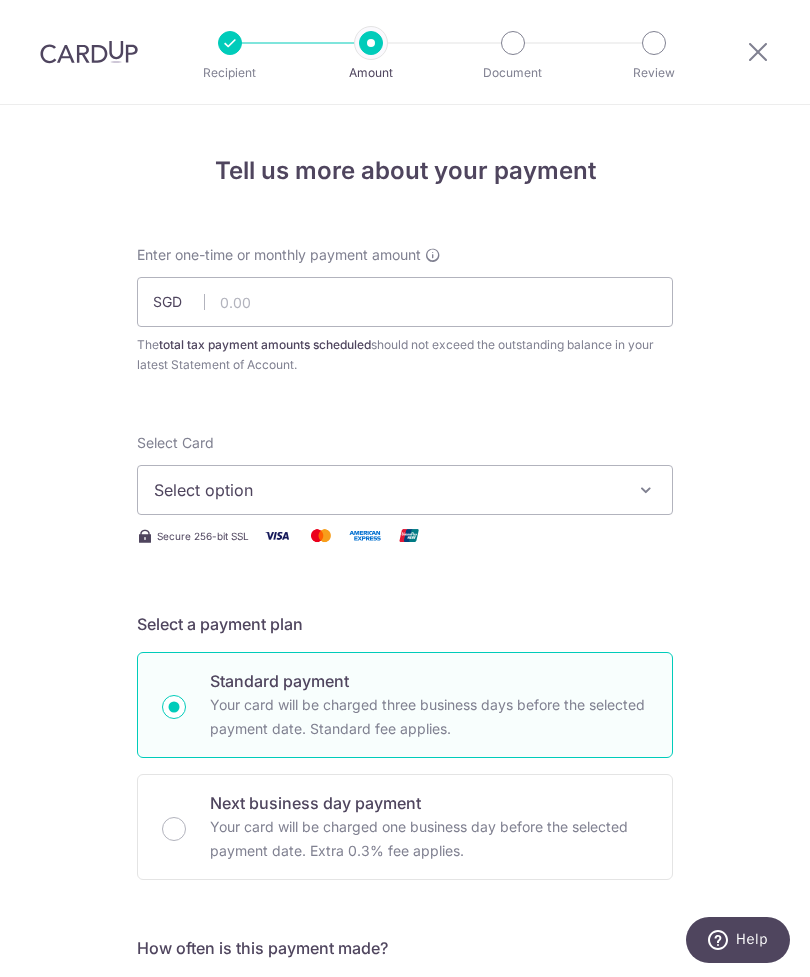 scroll, scrollTop: 0, scrollLeft: 0, axis: both 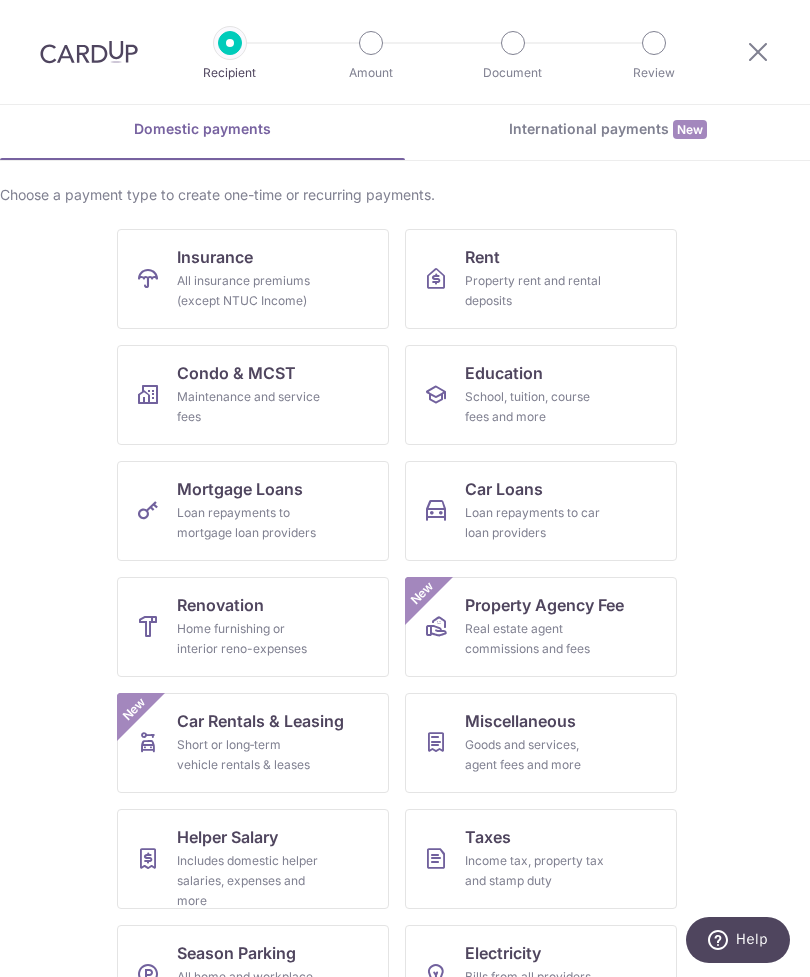 click on "Loan repayments to car loan providers" at bounding box center (537, 523) 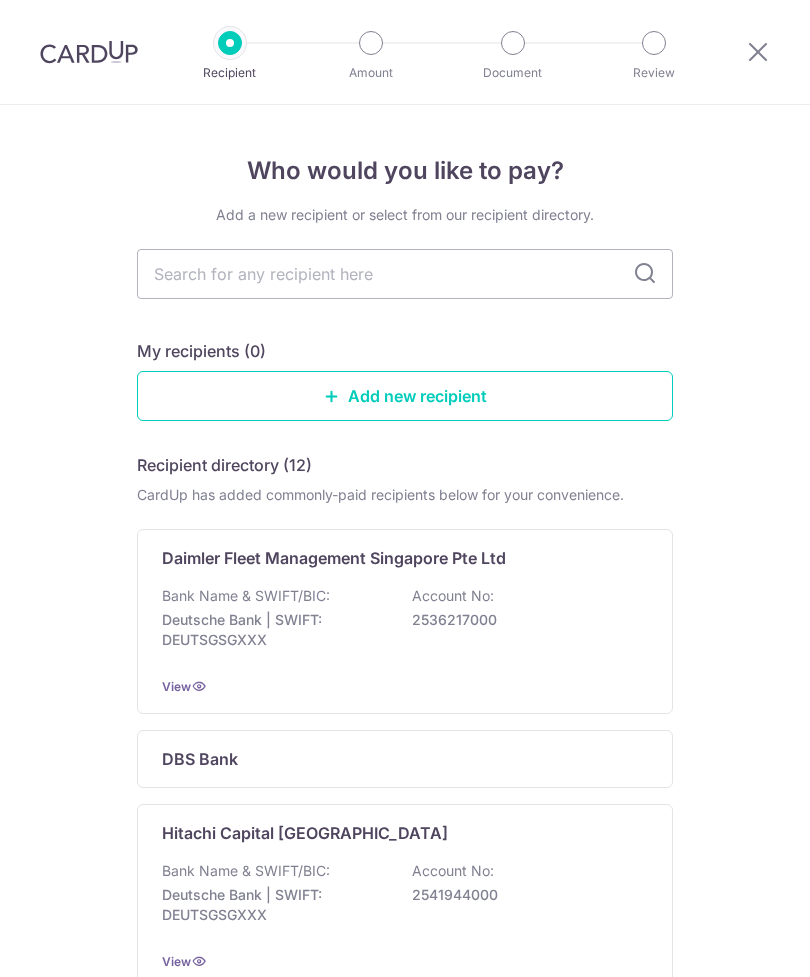 scroll, scrollTop: 0, scrollLeft: 0, axis: both 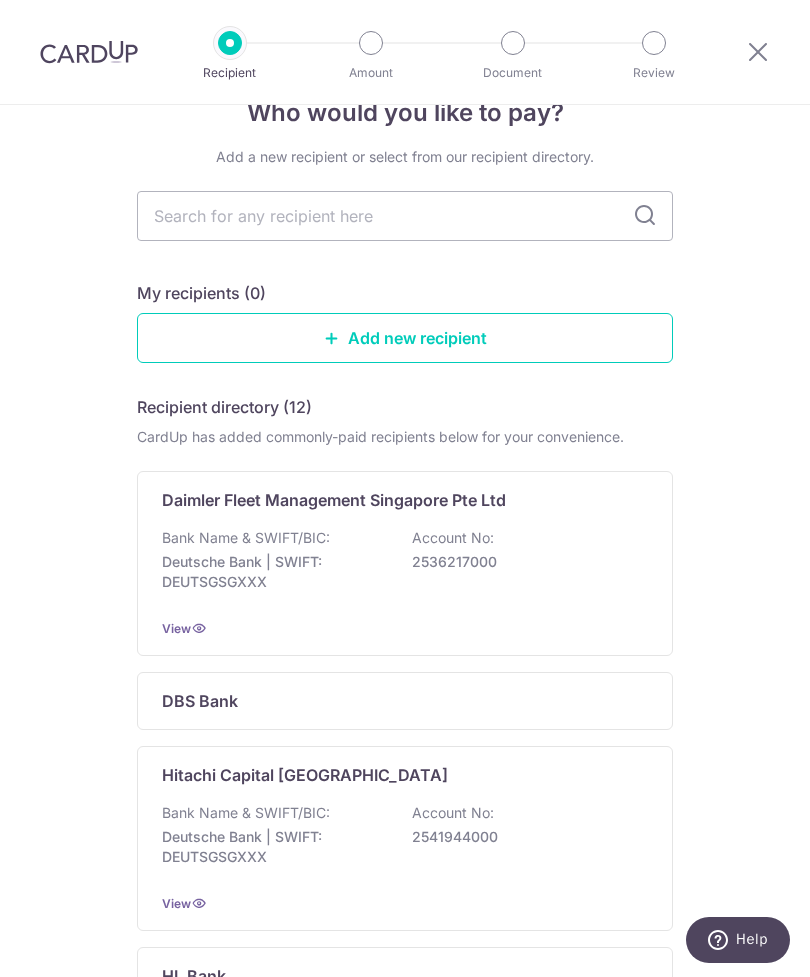 click at bounding box center (405, 216) 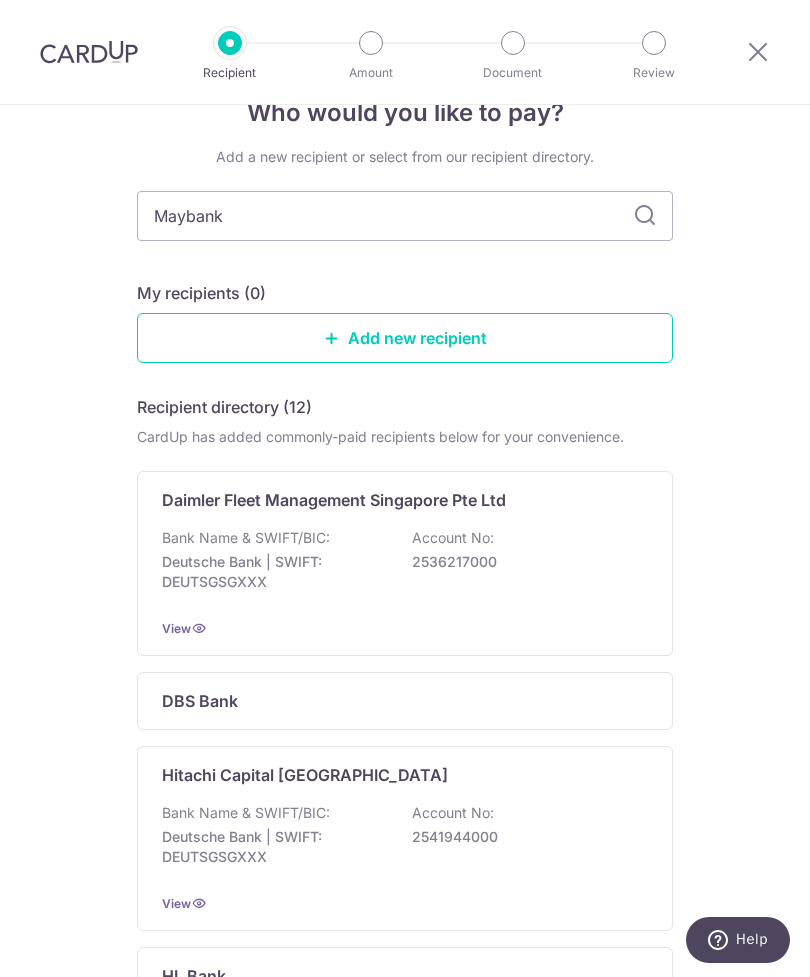type on "Maybank" 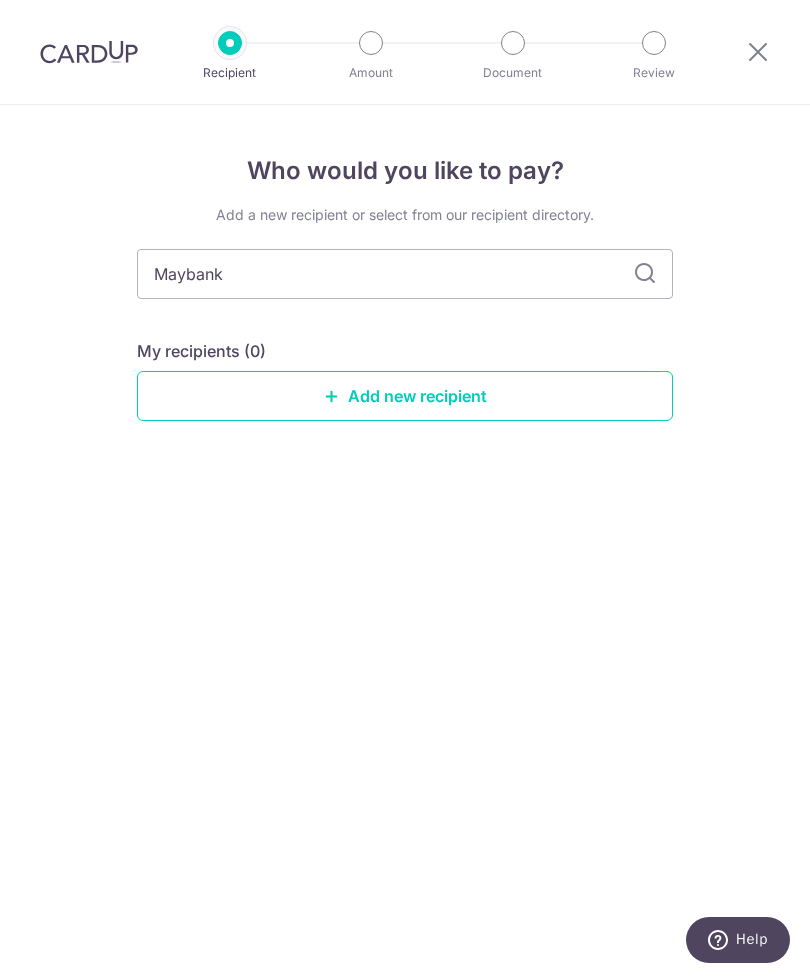 scroll, scrollTop: 0, scrollLeft: 0, axis: both 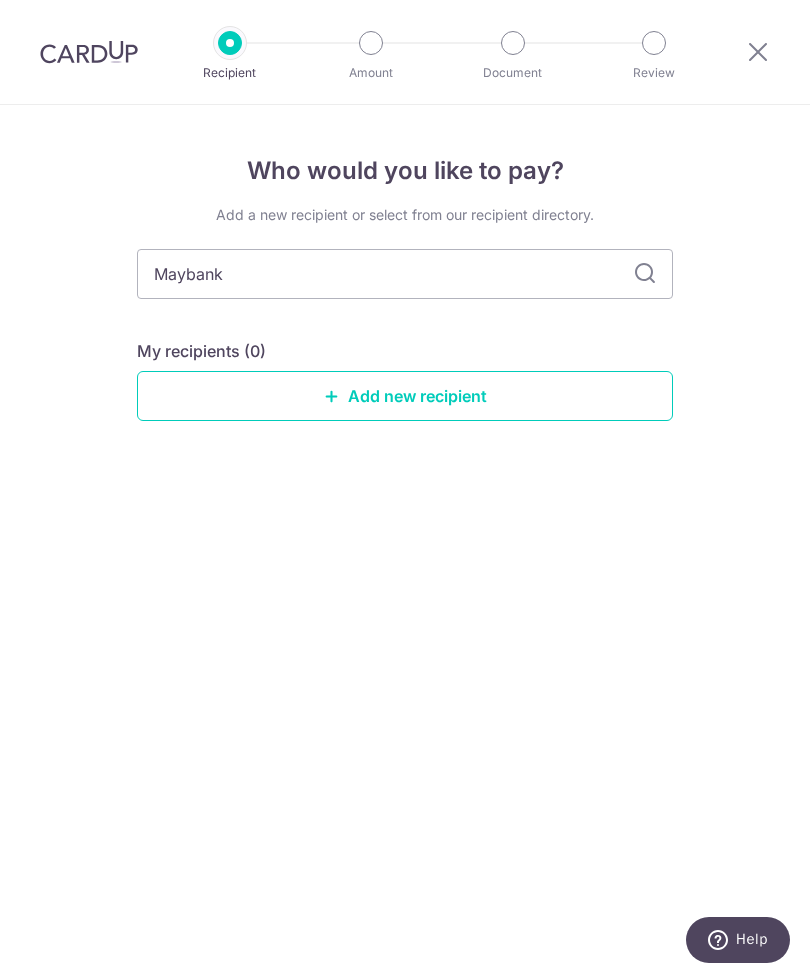 click on "Add new recipient" at bounding box center (405, 396) 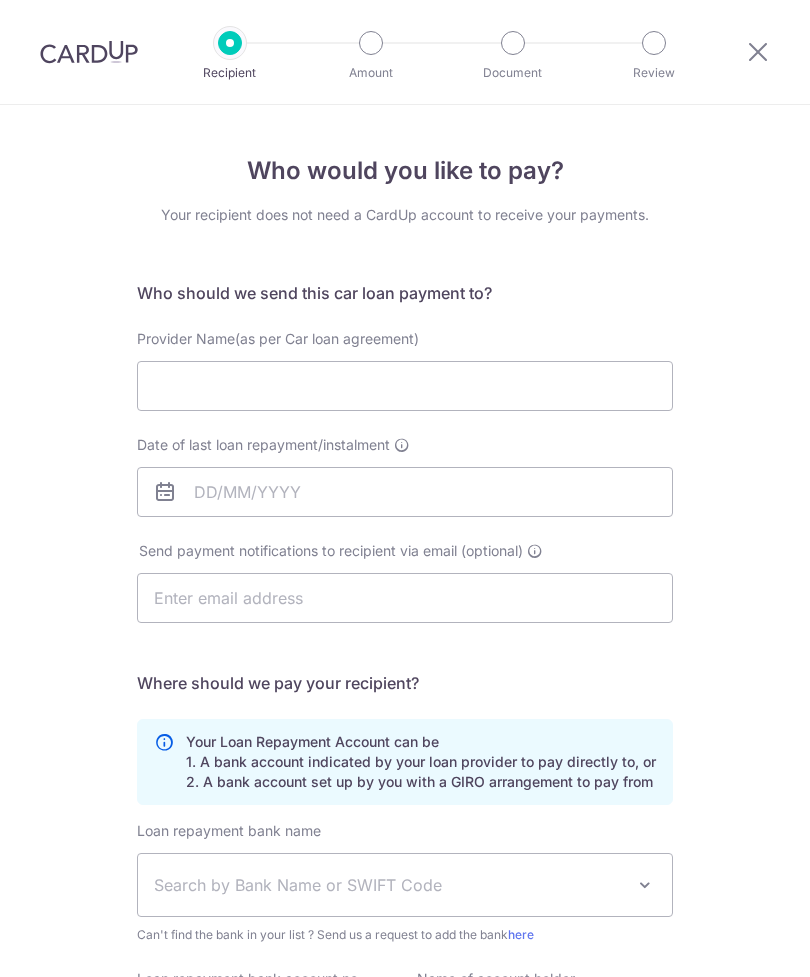 scroll, scrollTop: 0, scrollLeft: 0, axis: both 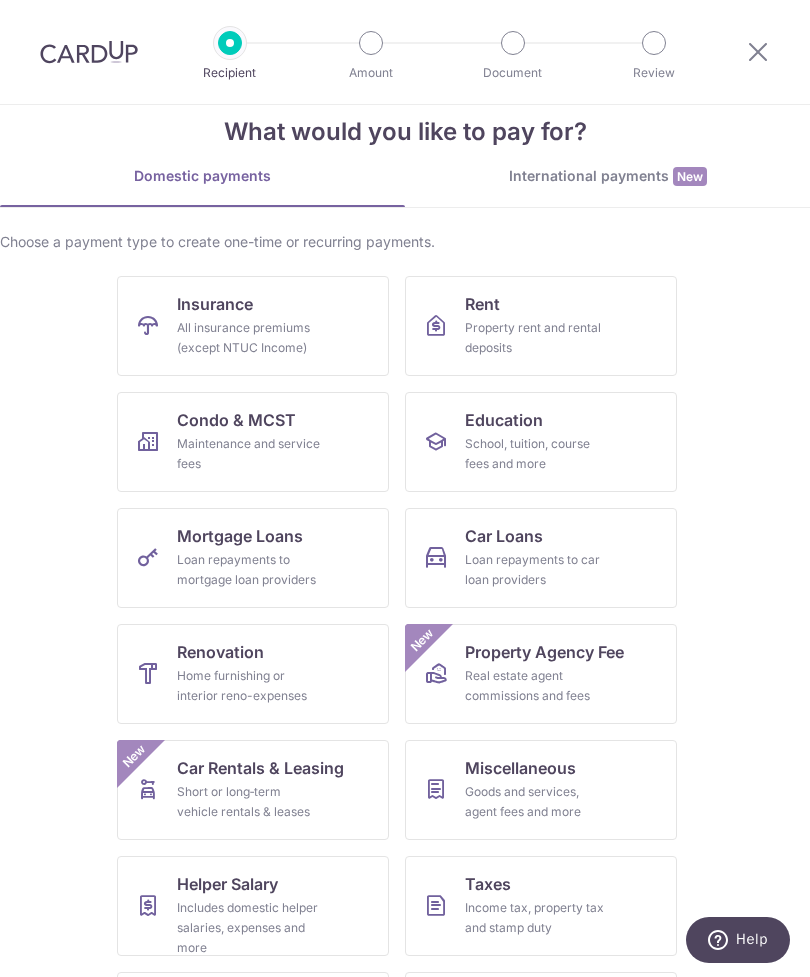 click on "All insurance premiums (except NTUC Income)" at bounding box center (249, 338) 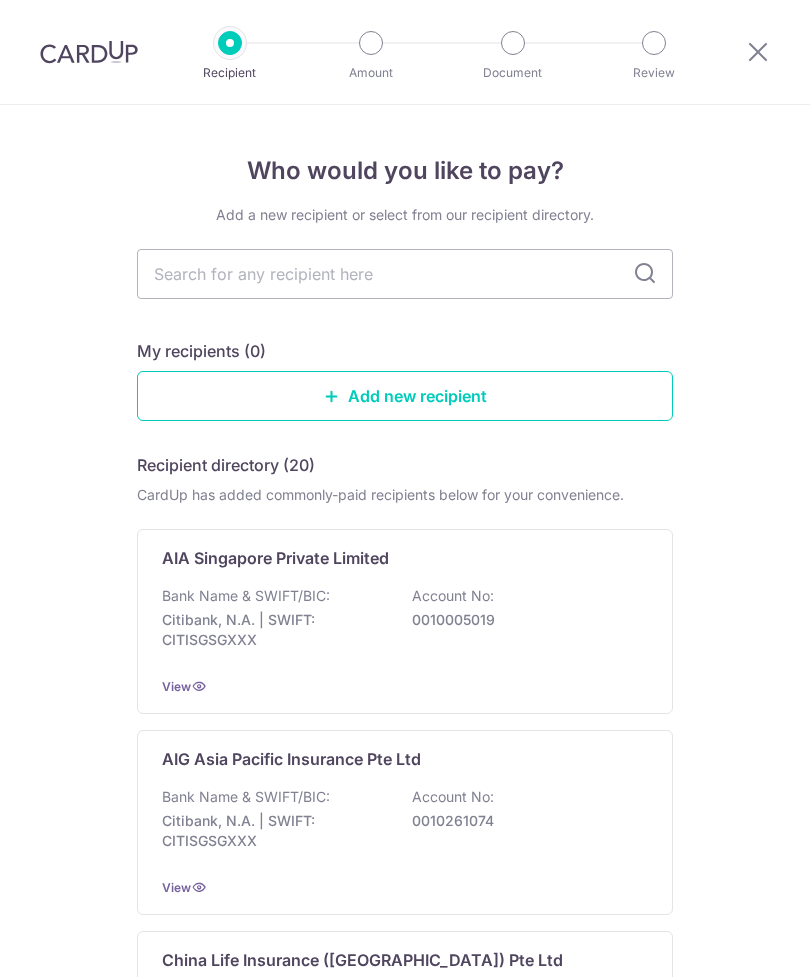scroll, scrollTop: 0, scrollLeft: 0, axis: both 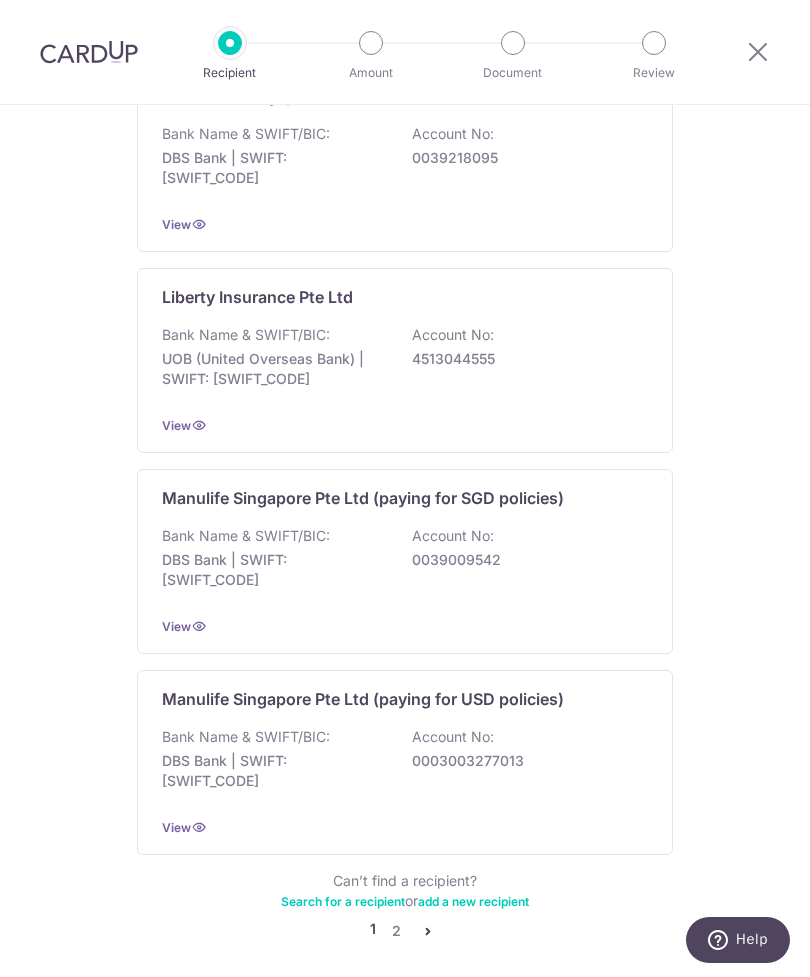 click on "2" at bounding box center (396, 931) 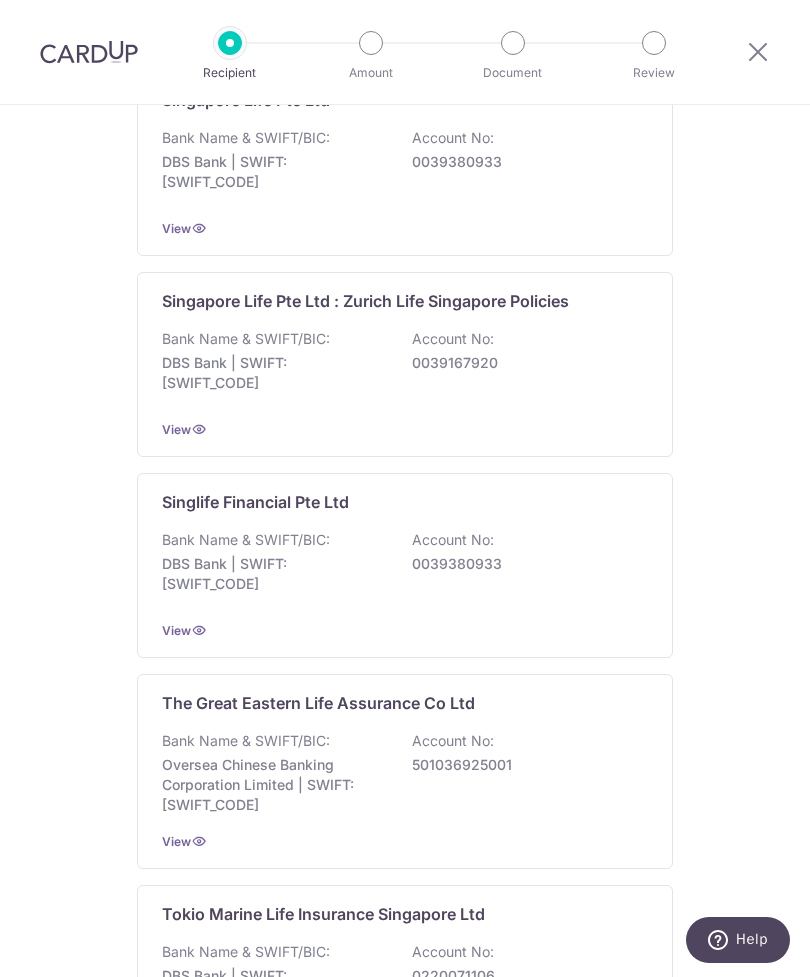 scroll, scrollTop: 1475, scrollLeft: 0, axis: vertical 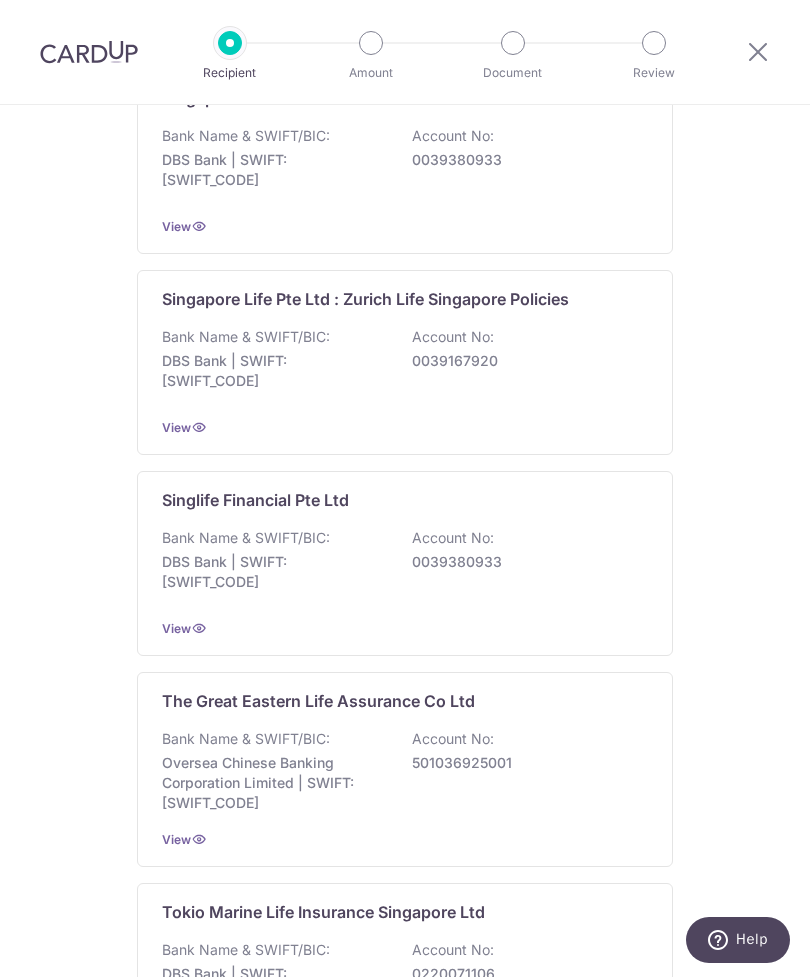click on "Bank Name & SWIFT/BIC:
DBS Bank | SWIFT: DBSSSGSGXXX
Account No:
0039380933" at bounding box center (405, 565) 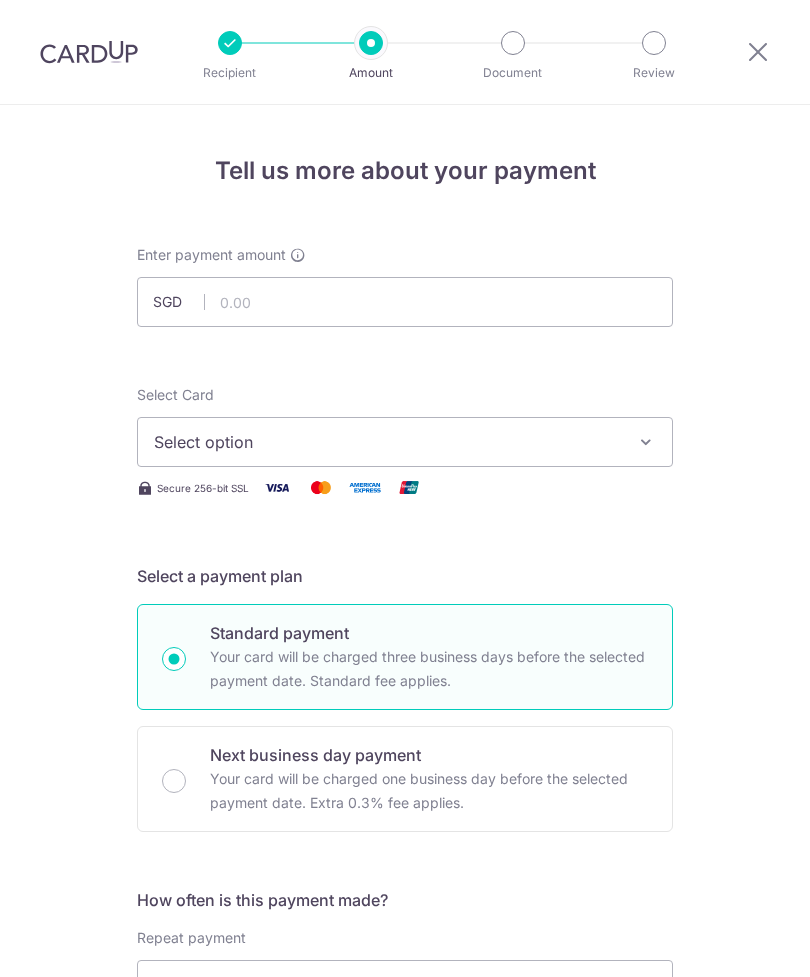 scroll, scrollTop: 0, scrollLeft: 0, axis: both 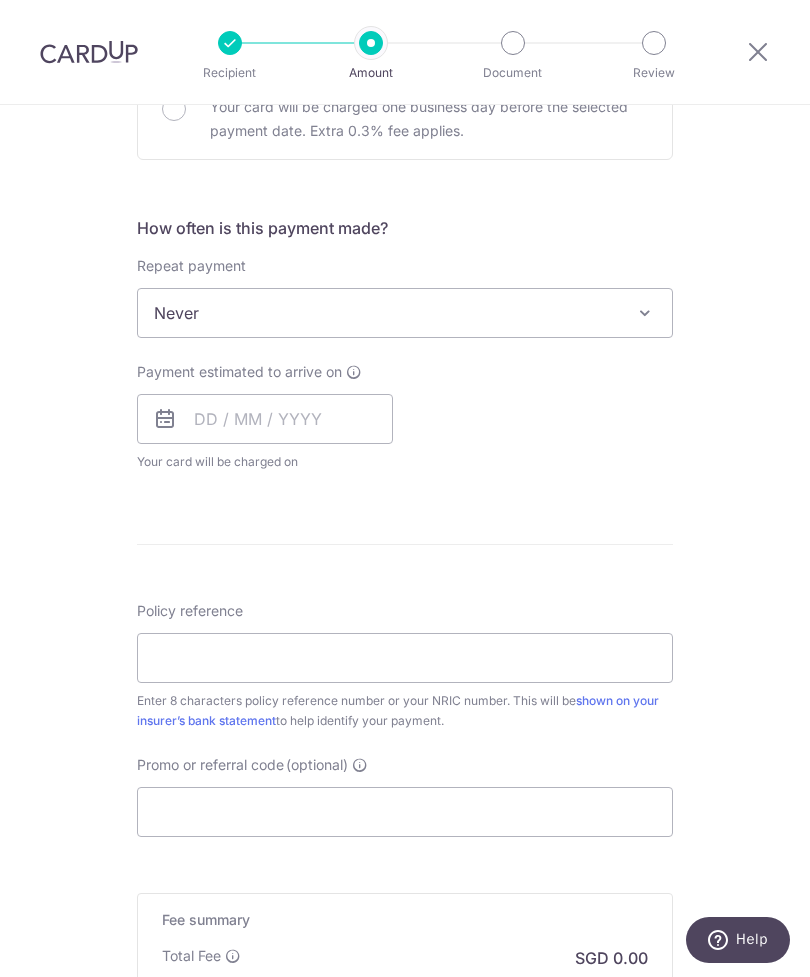 click at bounding box center (645, 313) 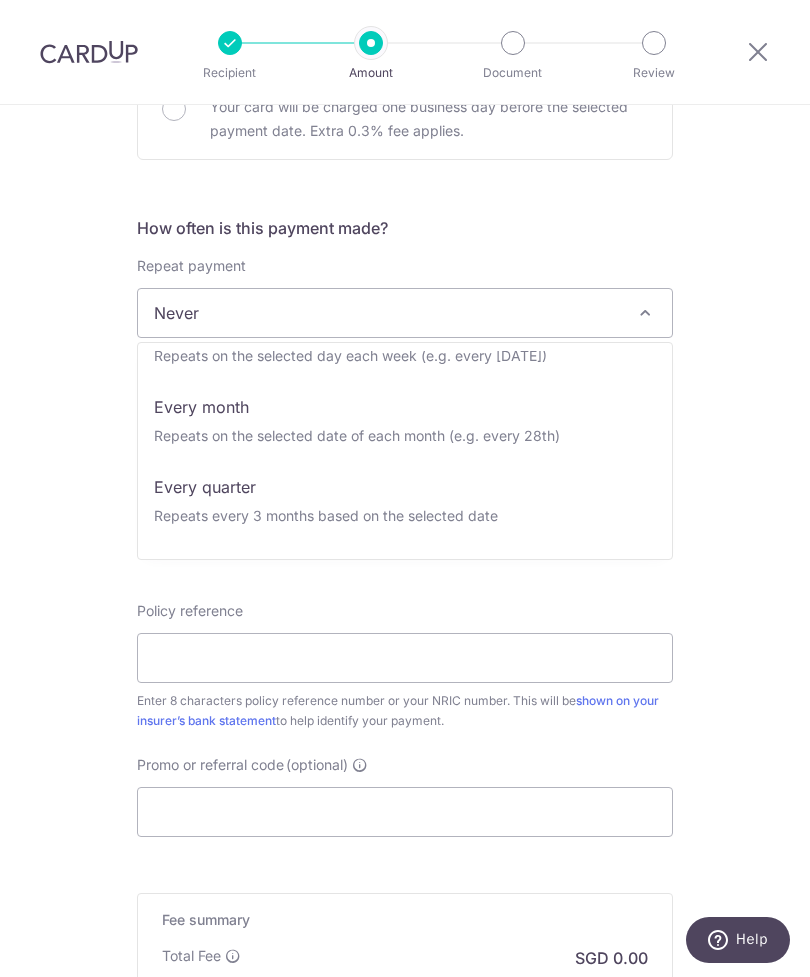 scroll, scrollTop: 131, scrollLeft: 0, axis: vertical 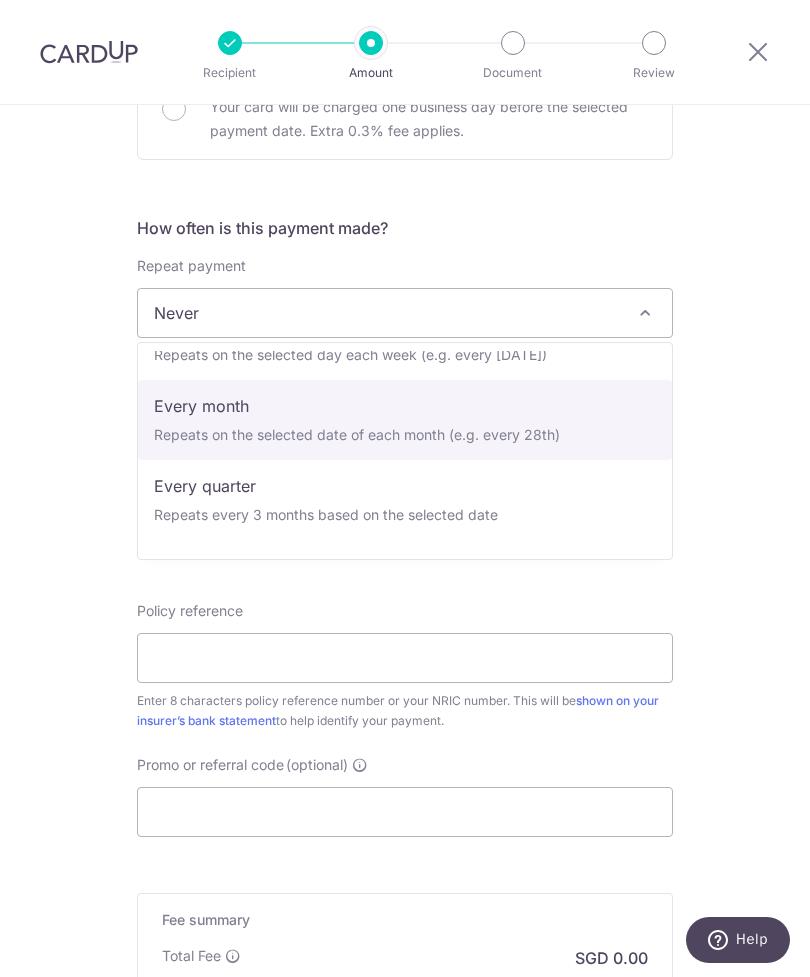 select on "3" 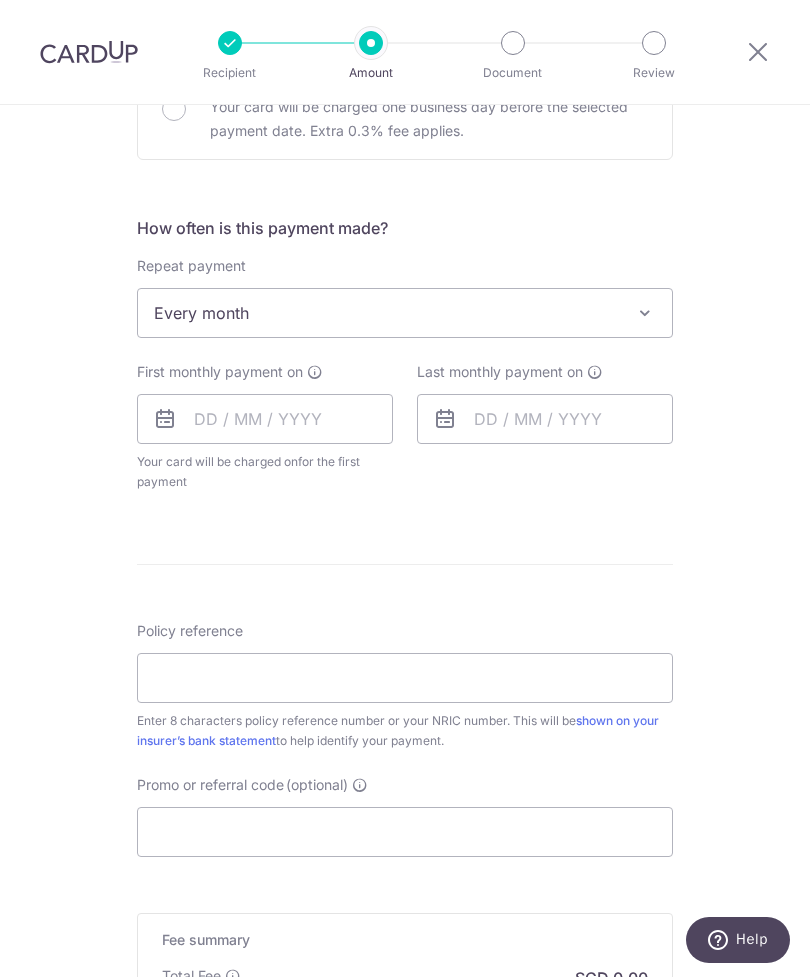 click on "First monthly payment on" at bounding box center [220, 372] 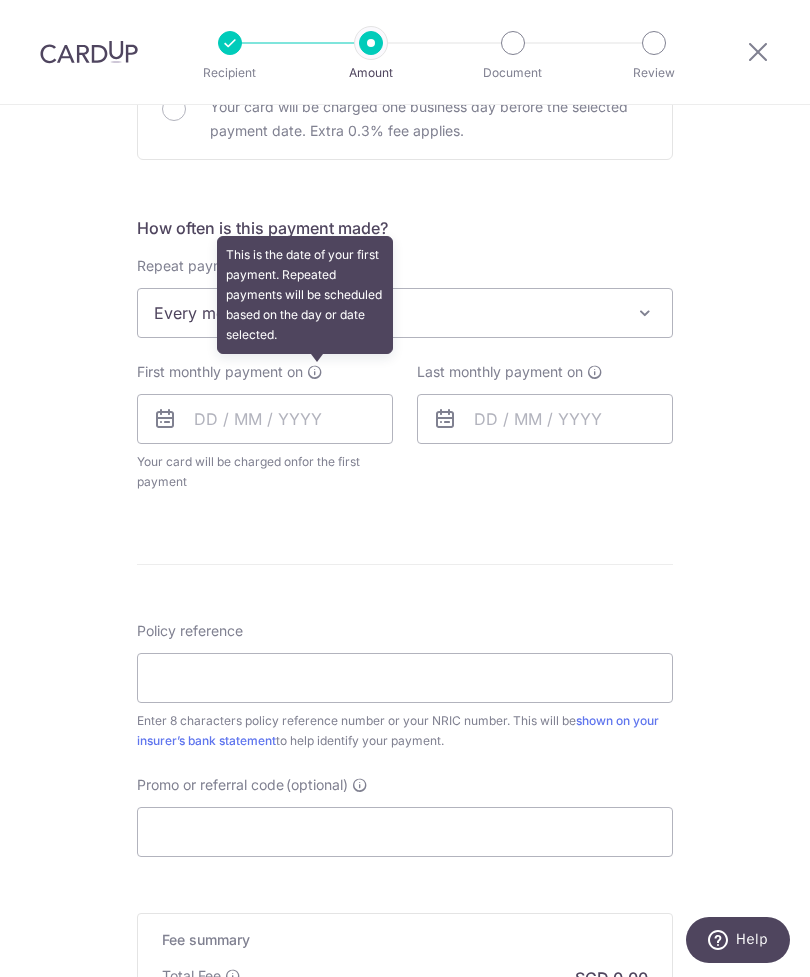 click at bounding box center [315, 372] 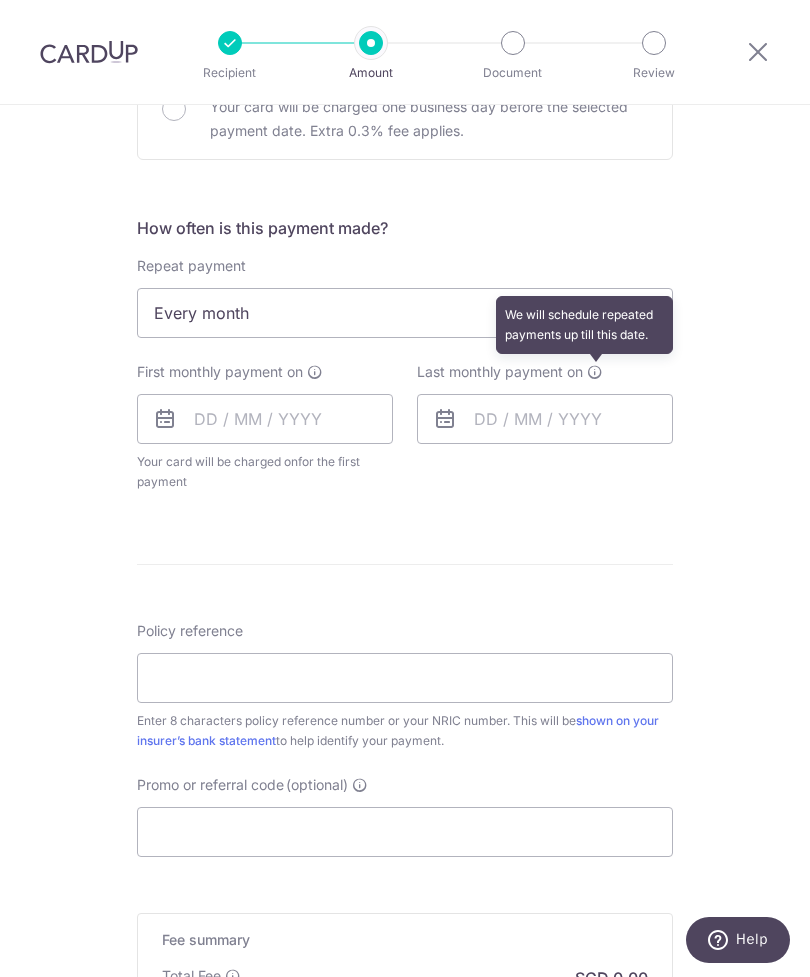 click on "Enter payment amount
SGD
Select Card
Select option
Add credit card
Your Cards
**** 9651
Secure 256-bit SSL
Text
New card details
Card
Secure 256-bit SSL" at bounding box center (405, 375) 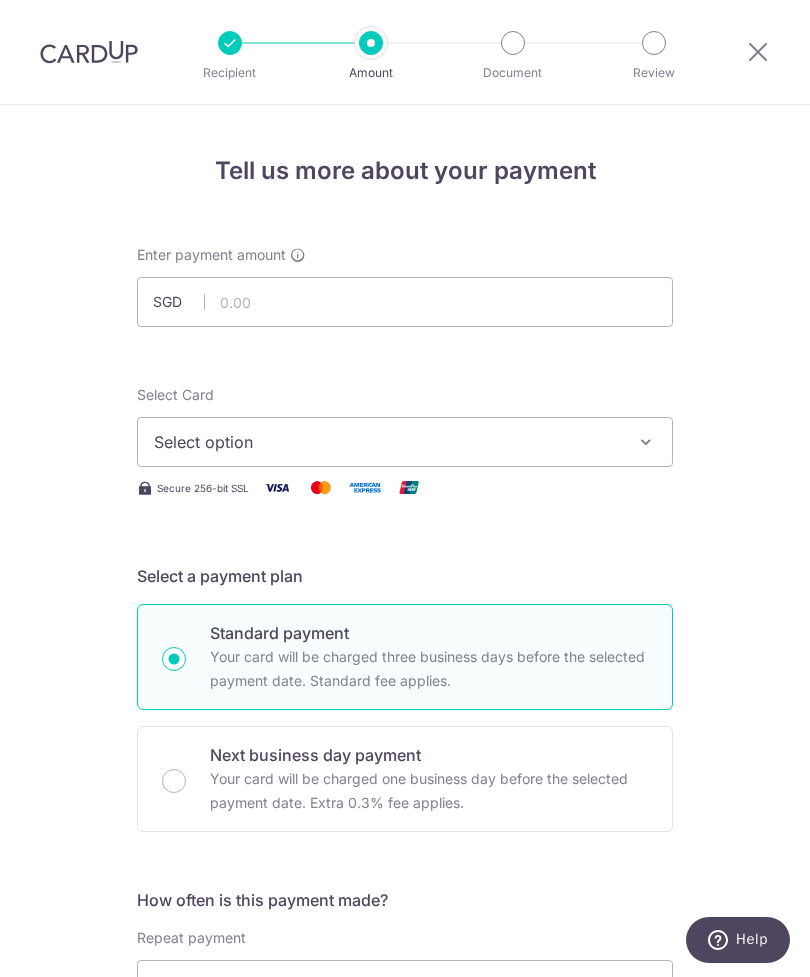 scroll, scrollTop: 0, scrollLeft: 0, axis: both 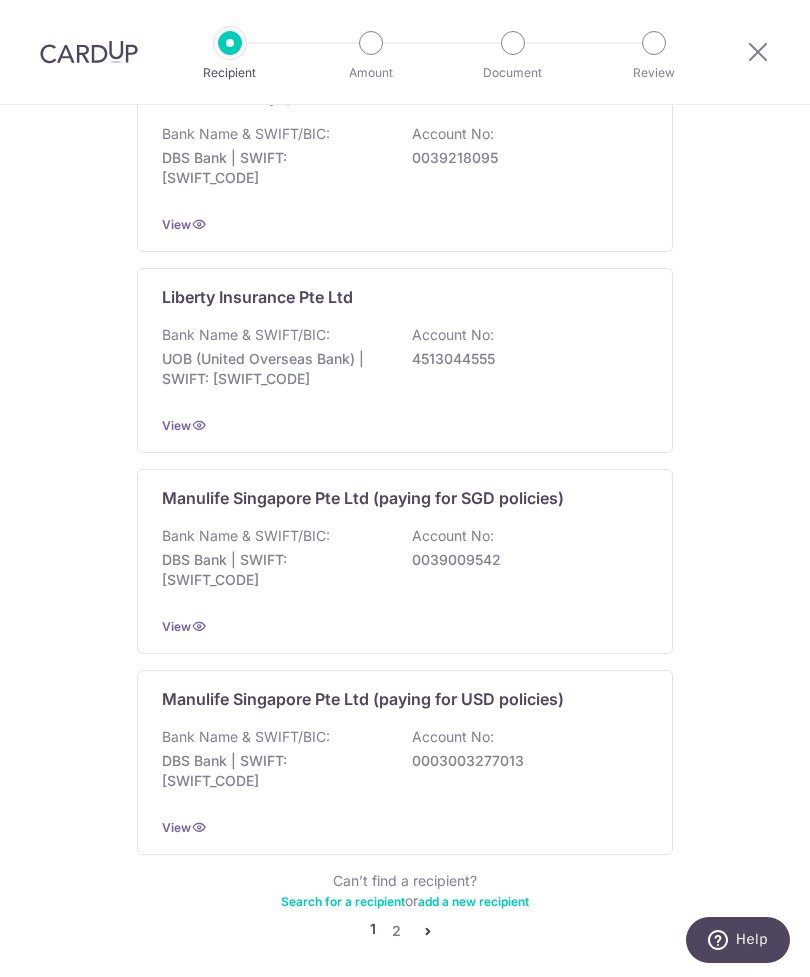 click on "2" at bounding box center [396, 931] 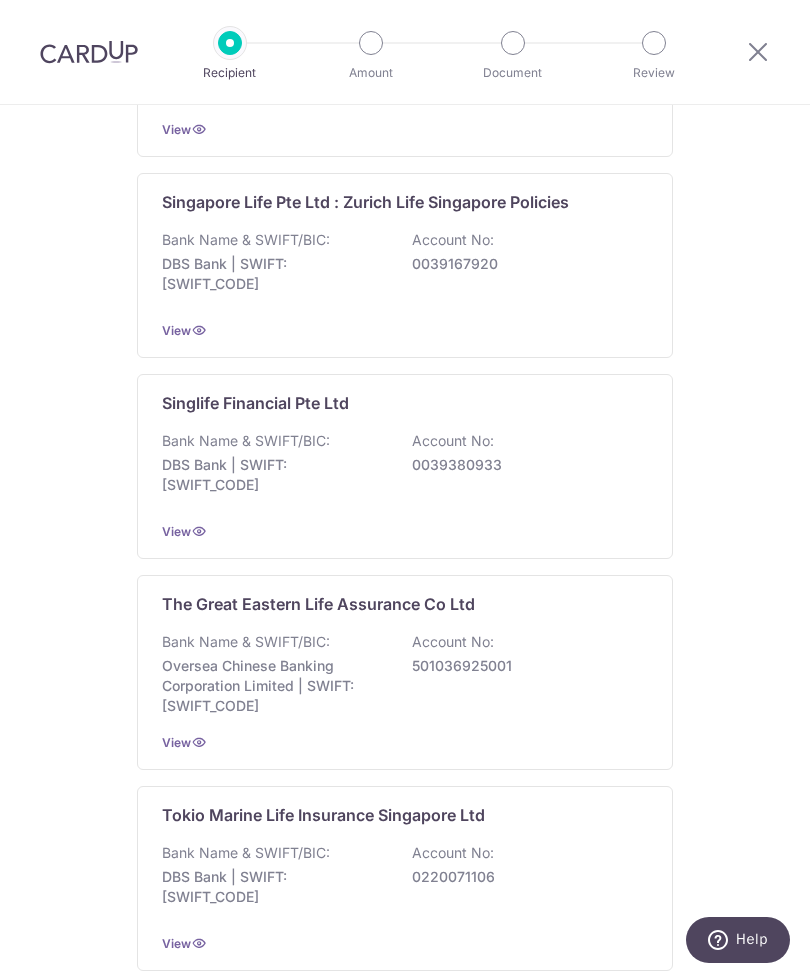 scroll, scrollTop: 1577, scrollLeft: 0, axis: vertical 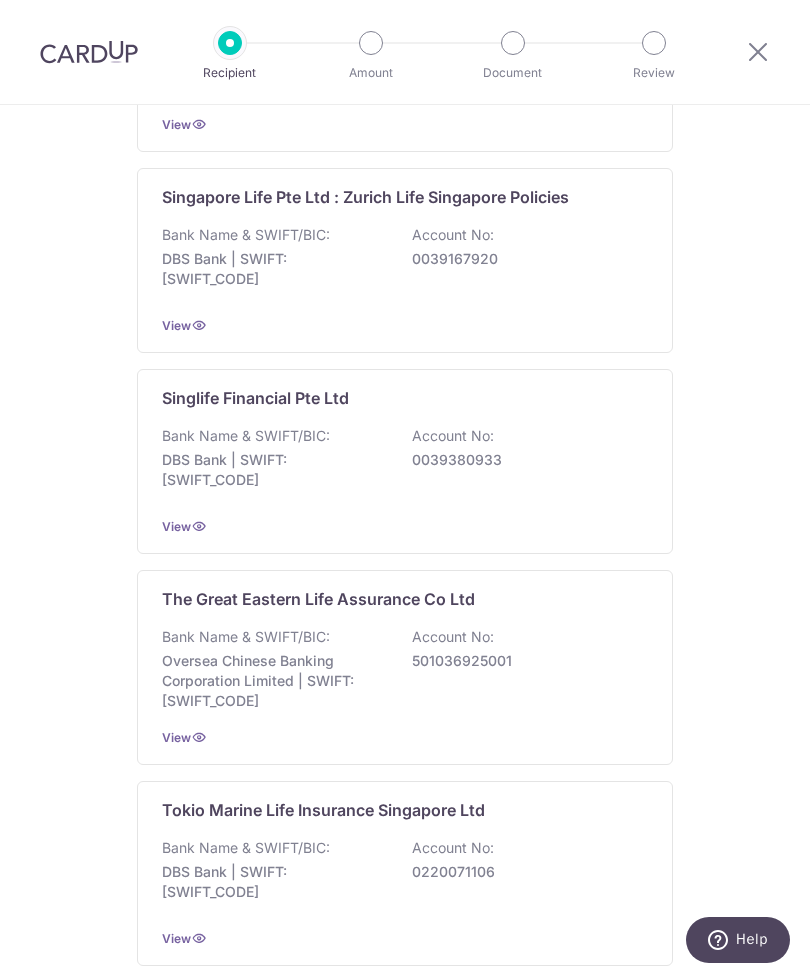 click on "Singlife Financial Pte Ltd
Bank Name & SWIFT/BIC:
DBS Bank | SWIFT: DBSSSGSGXXX
Account No:
0039380933
View" at bounding box center (405, 461) 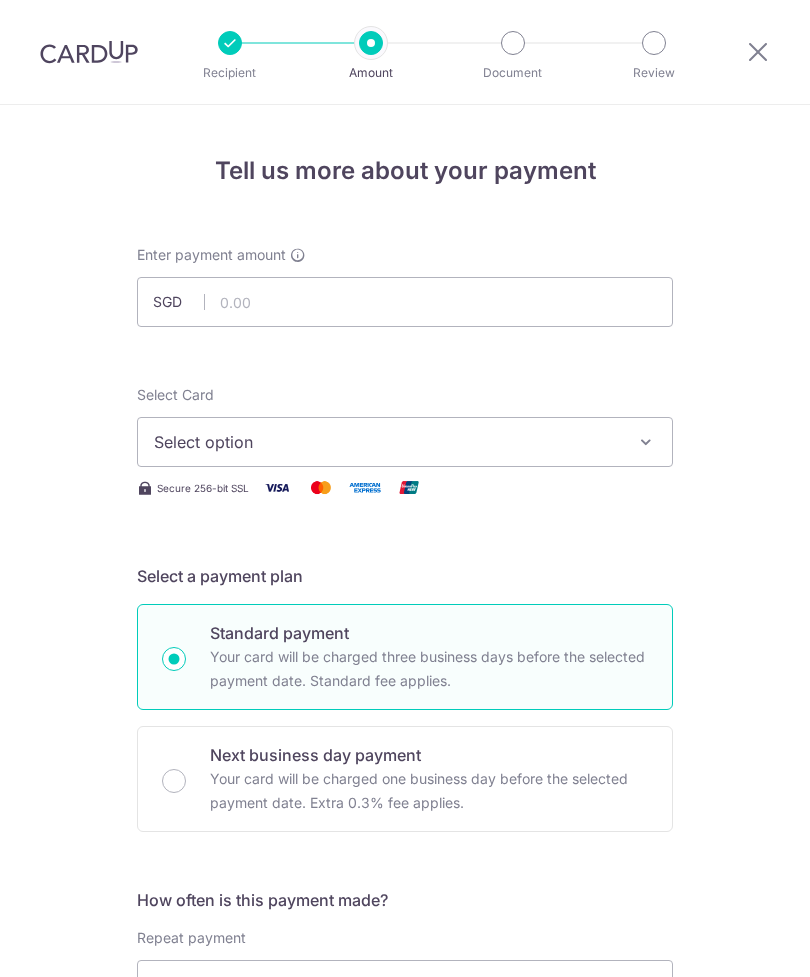 scroll, scrollTop: 0, scrollLeft: 0, axis: both 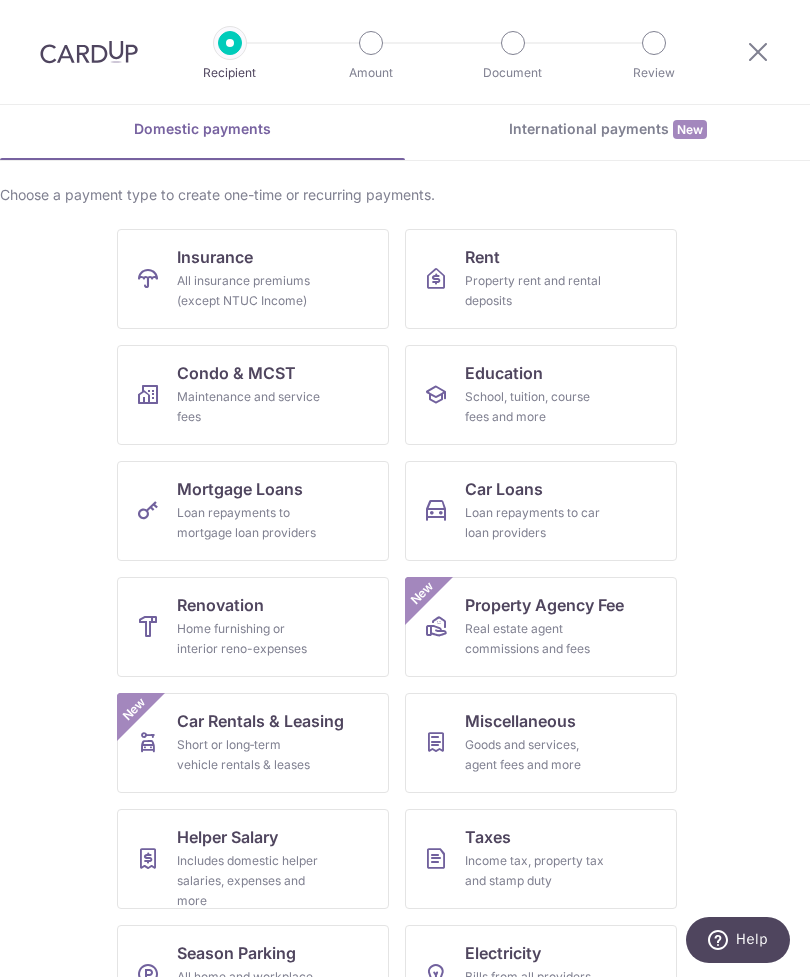 click on "Helper Salary Includes domestic helper salaries, expenses and more" at bounding box center [253, 859] 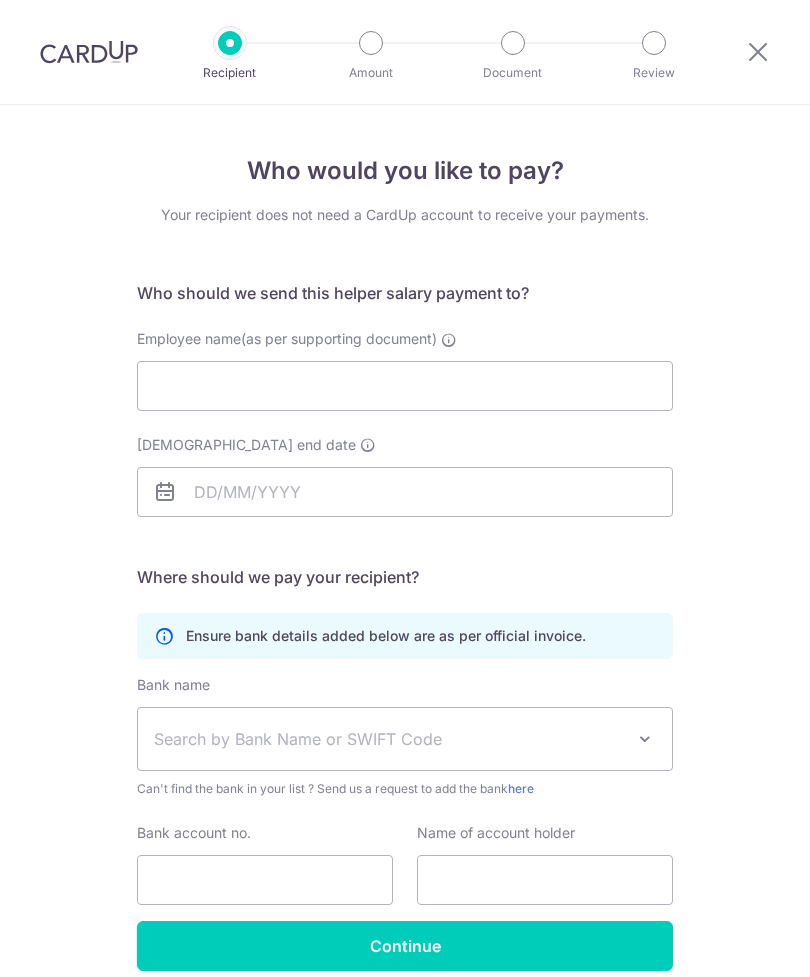 scroll, scrollTop: 0, scrollLeft: 0, axis: both 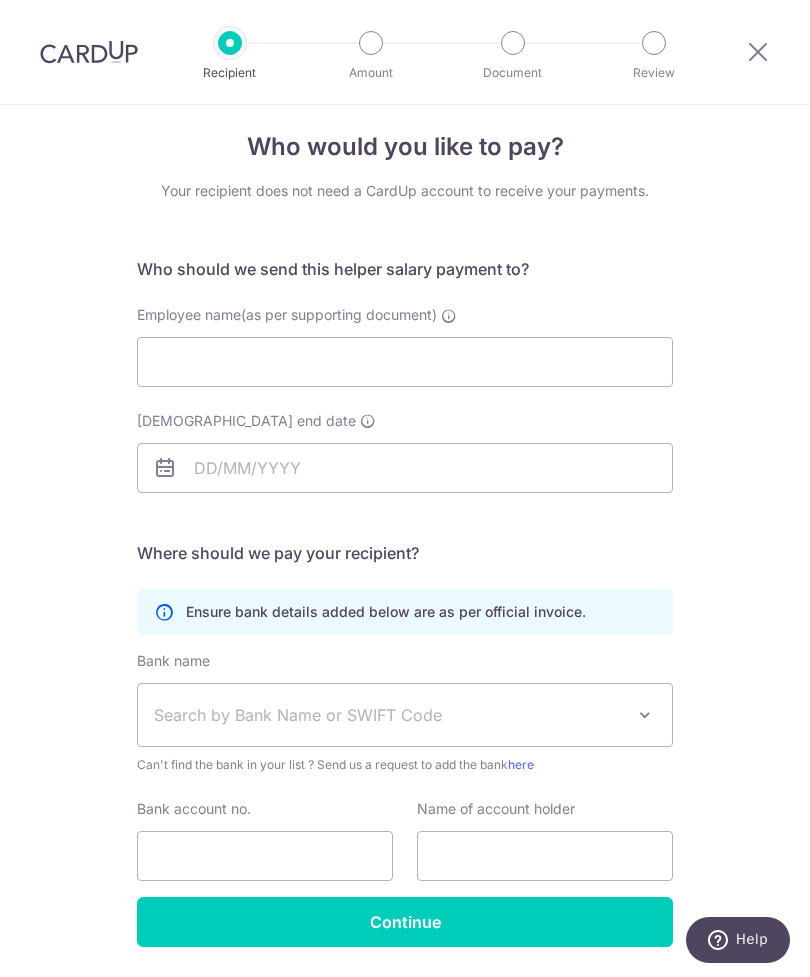 click at bounding box center [645, 715] 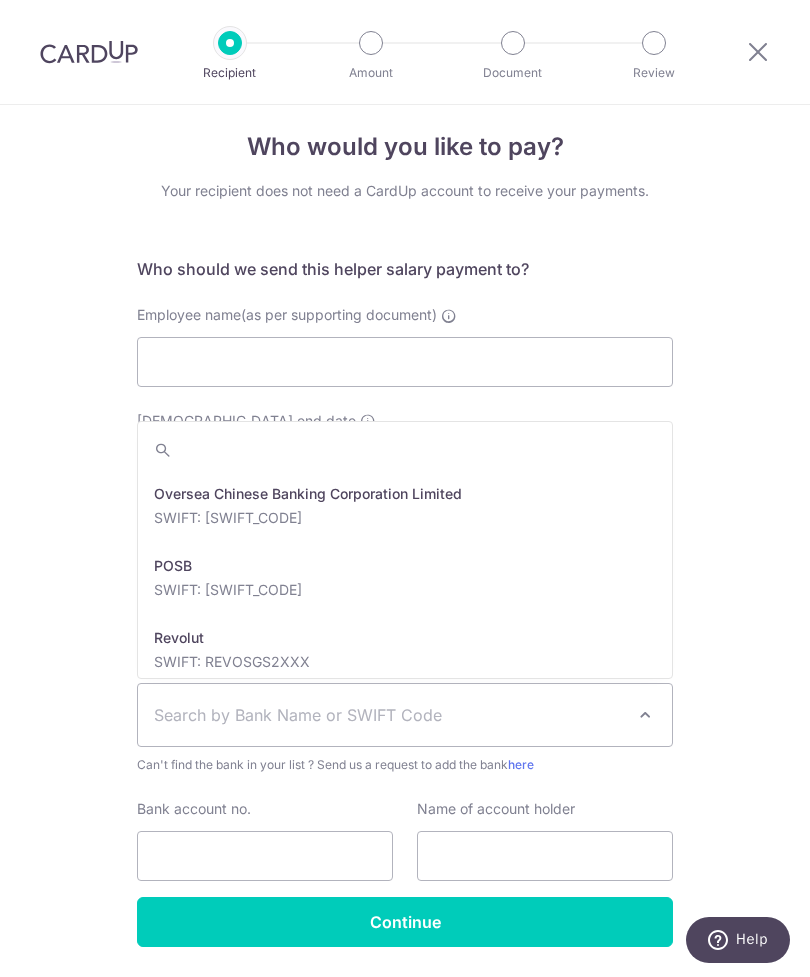 scroll, scrollTop: 2799, scrollLeft: 0, axis: vertical 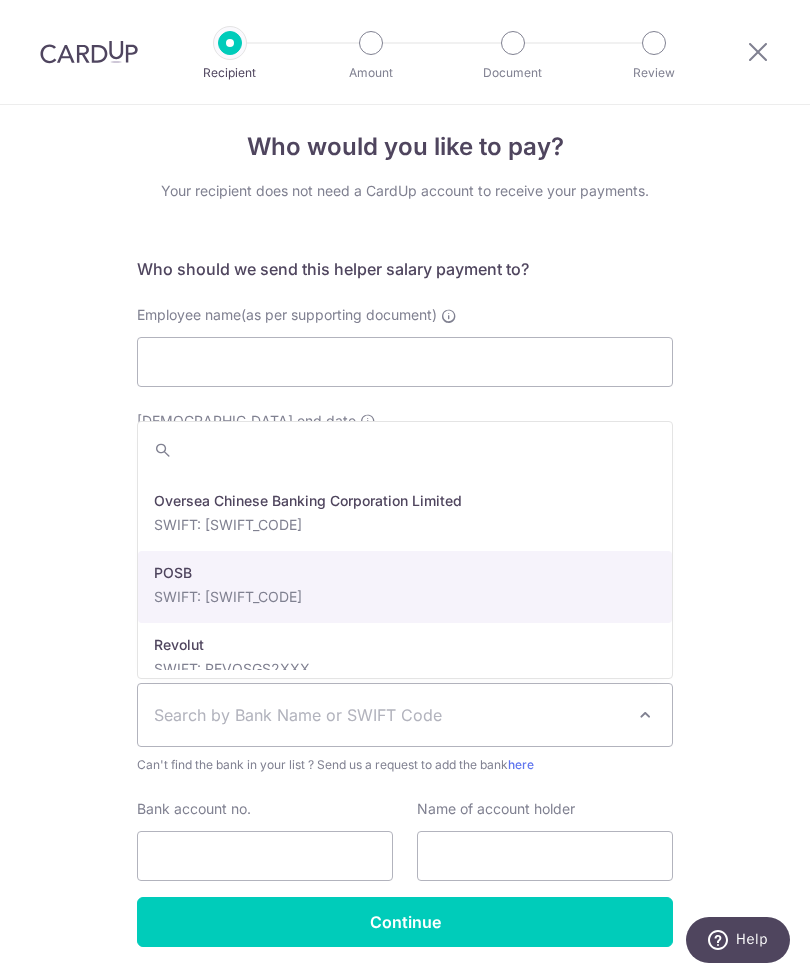select on "19" 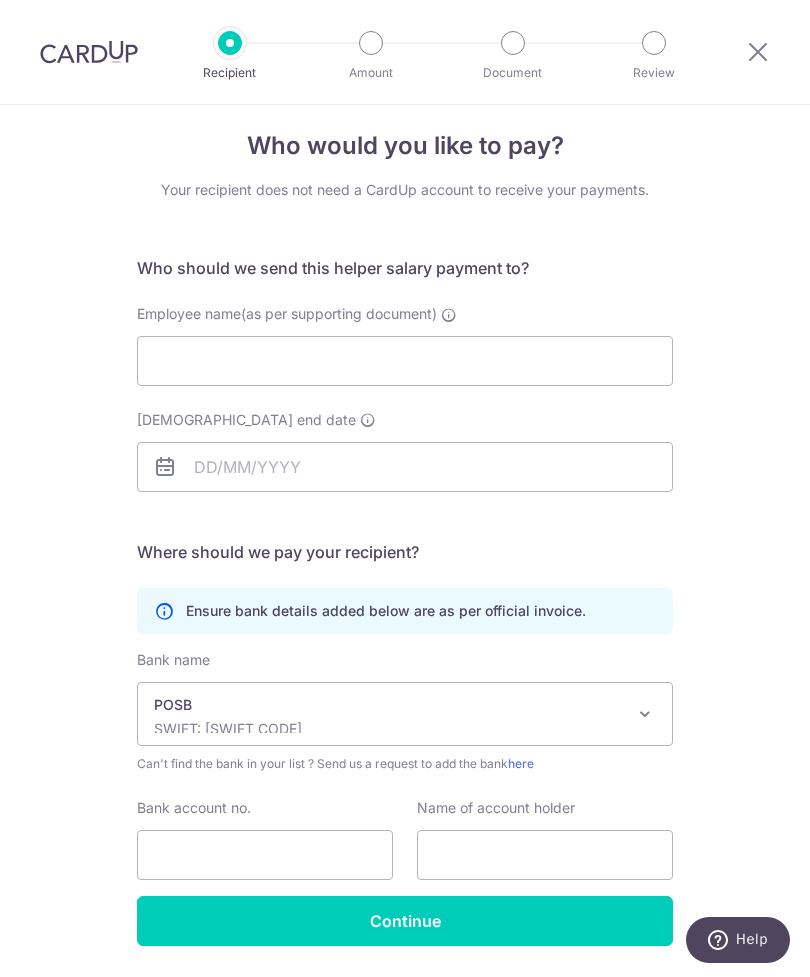 scroll, scrollTop: 24, scrollLeft: 0, axis: vertical 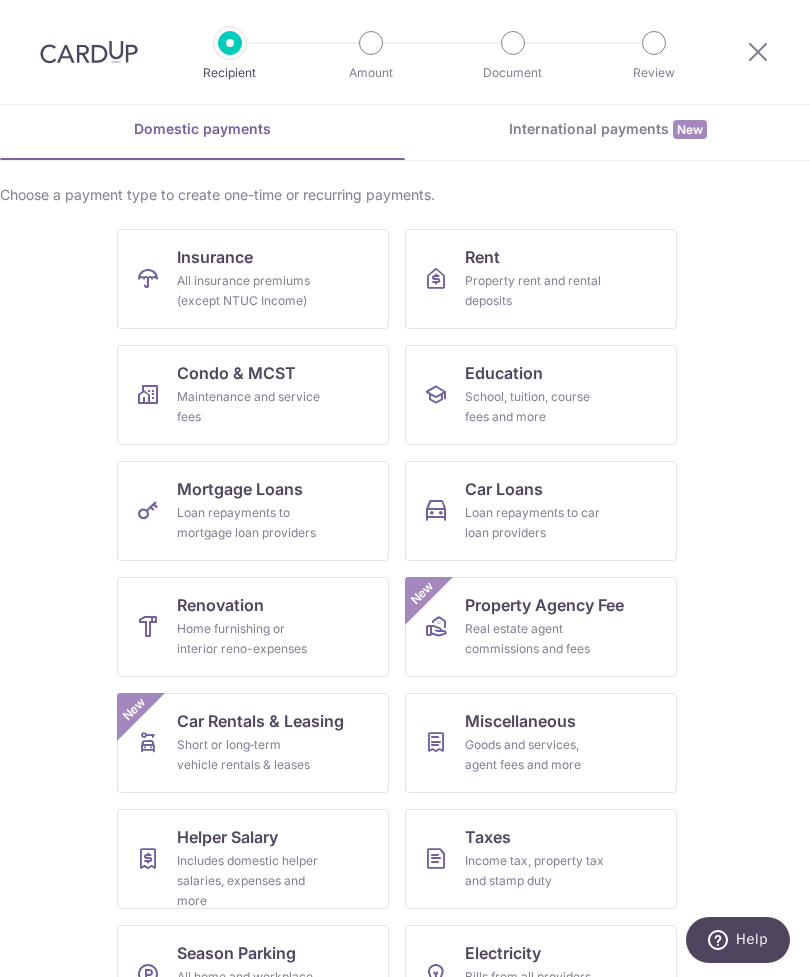 click on "Goods and services, agent fees and more" at bounding box center [537, 755] 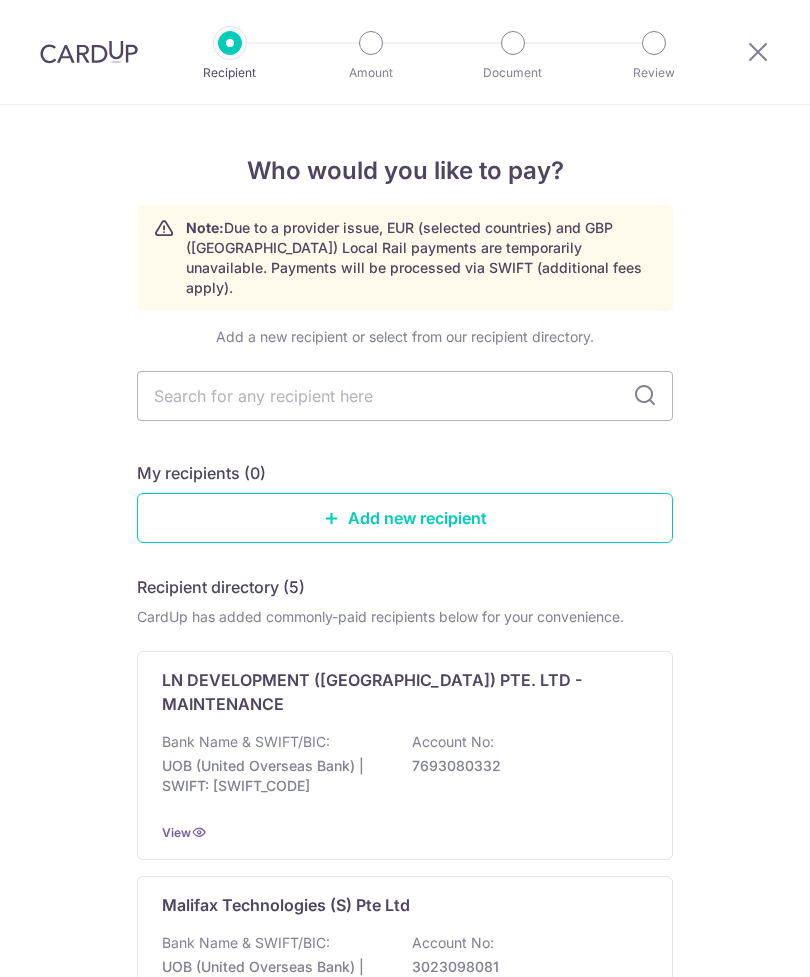 scroll, scrollTop: 0, scrollLeft: 0, axis: both 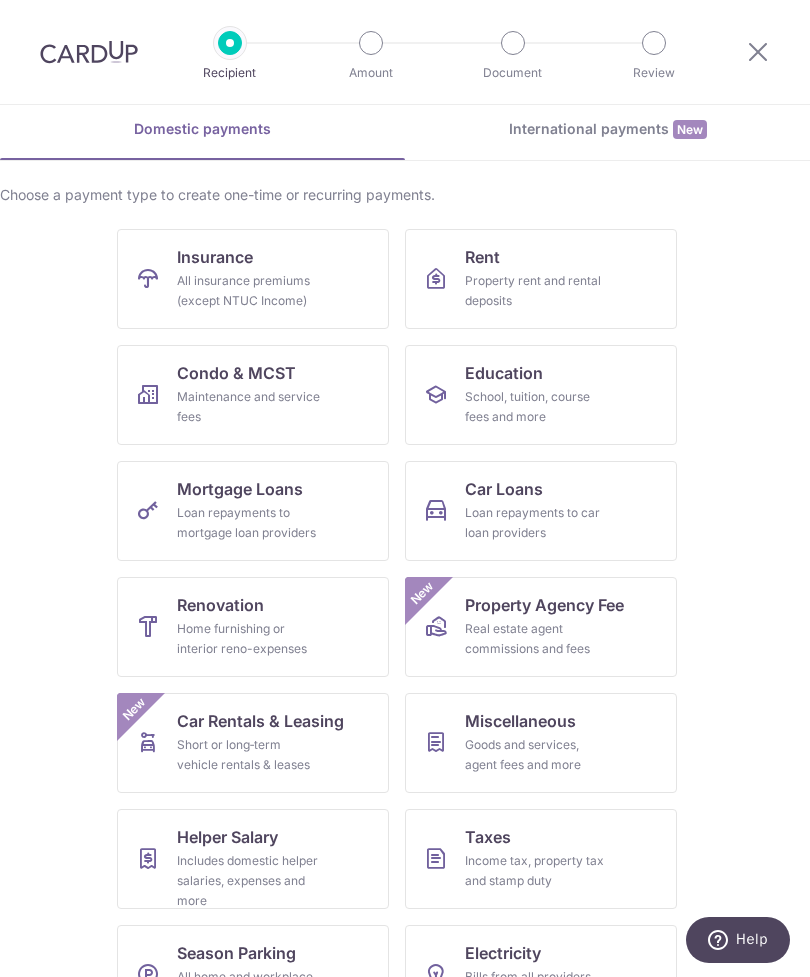 click on "Condo & MCST Maintenance and service fees" at bounding box center [253, 395] 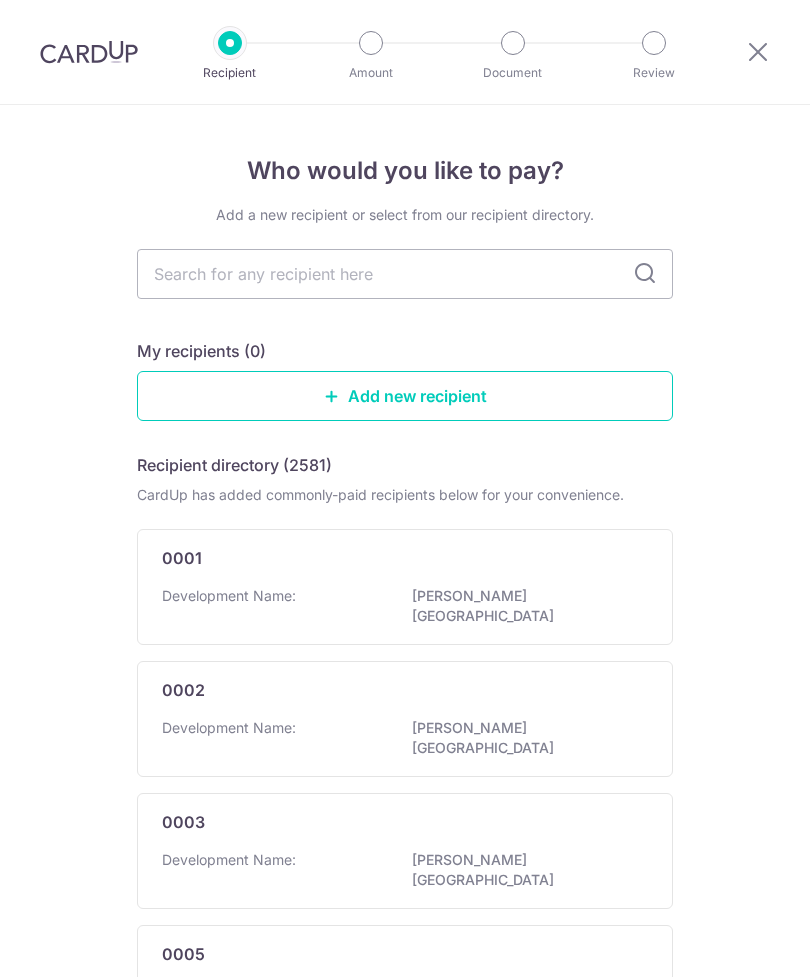 scroll, scrollTop: 0, scrollLeft: 0, axis: both 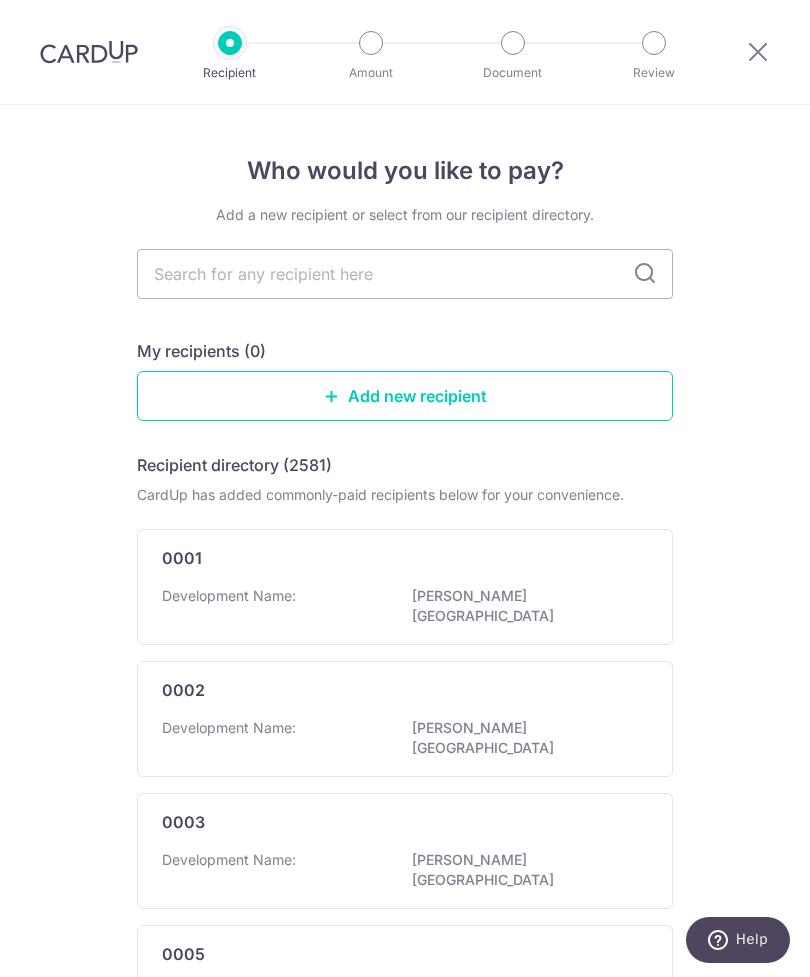 click at bounding box center [405, 274] 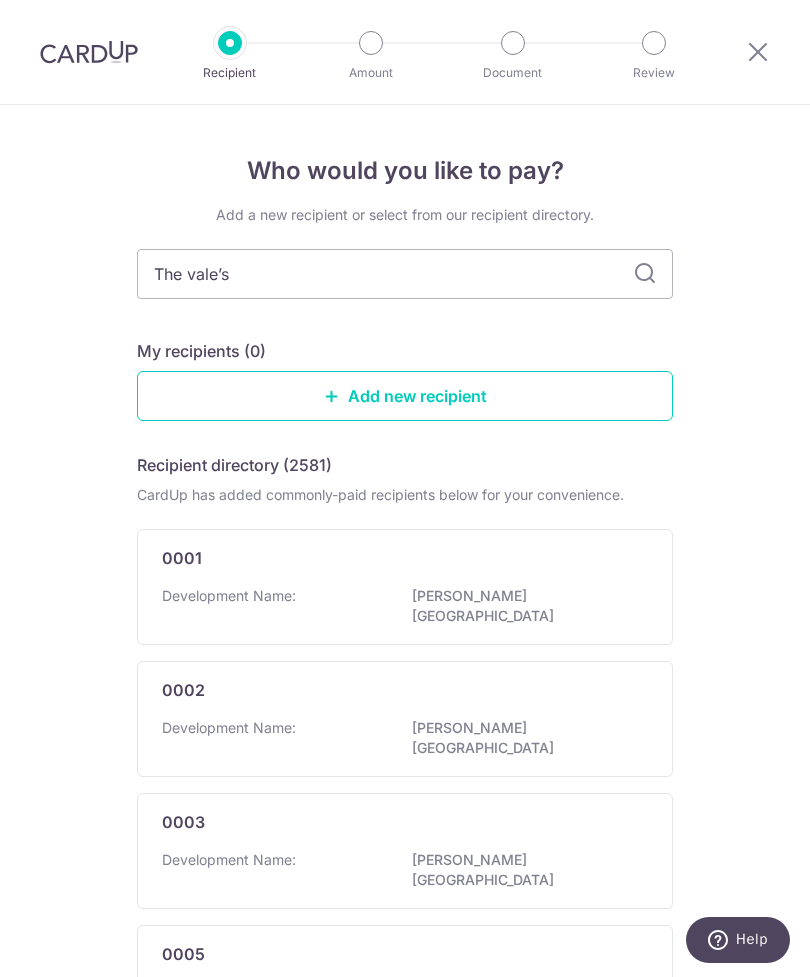 type on "The vale’s" 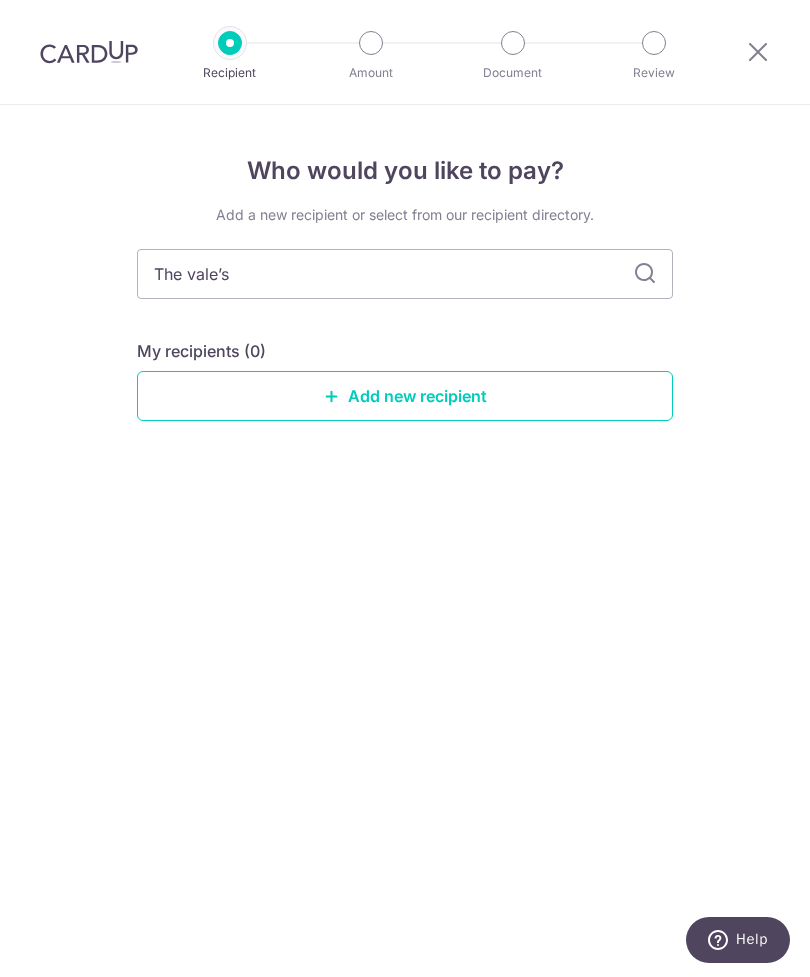 click on "The vale’s" at bounding box center [405, 274] 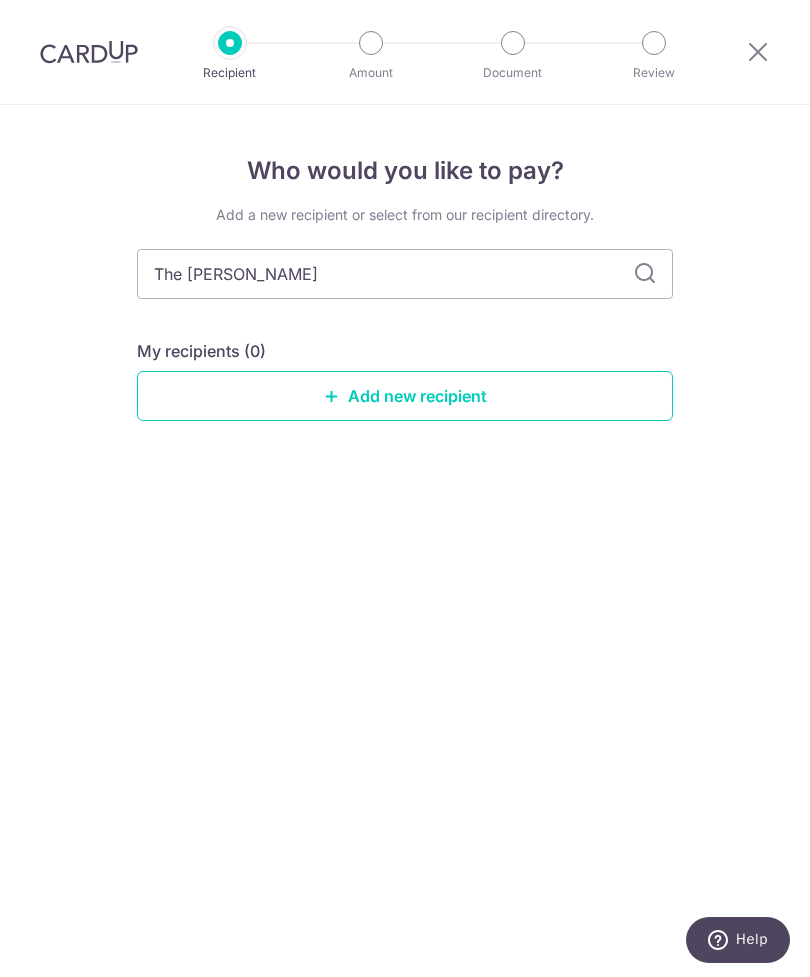 type on "The vales" 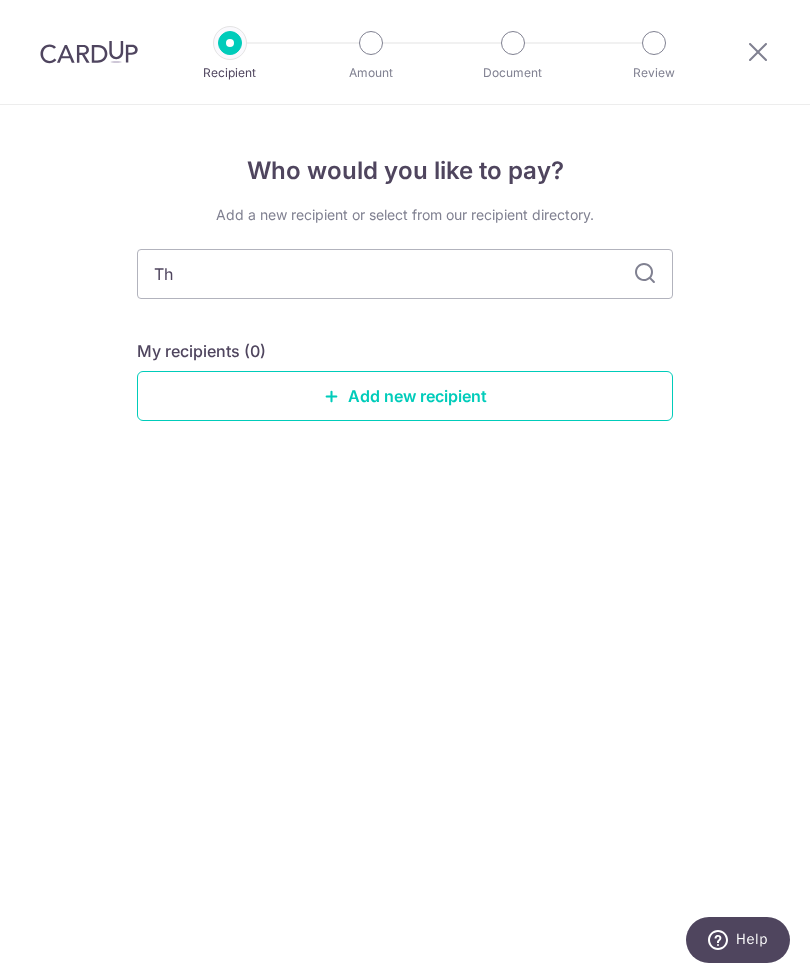 type on "T" 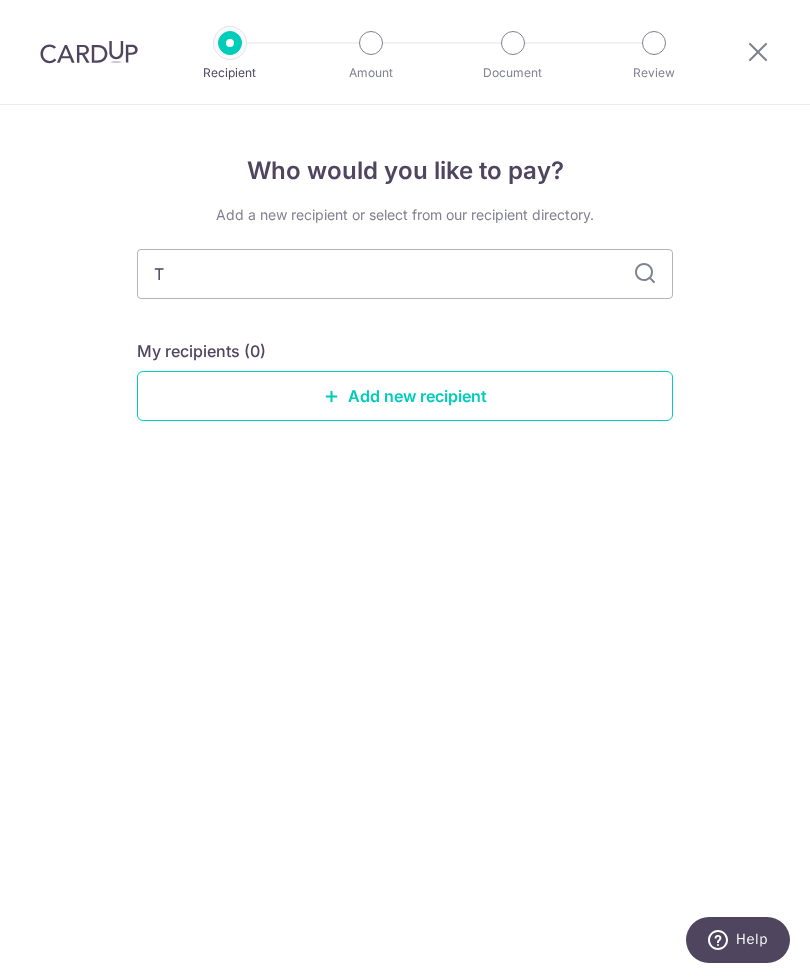 type 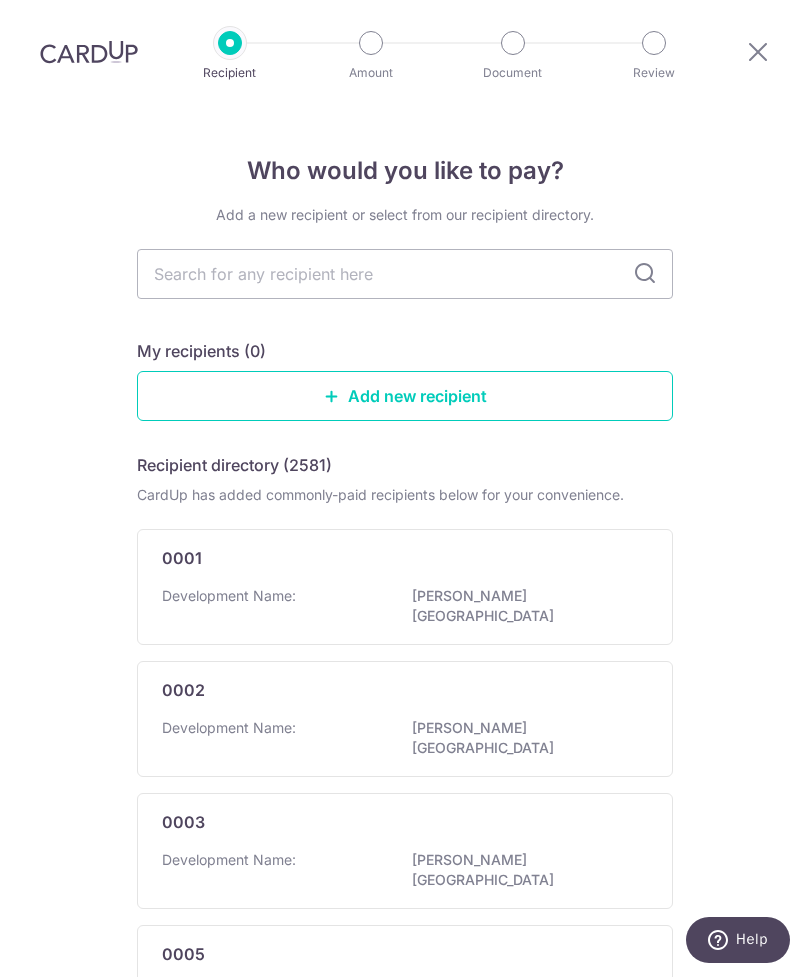scroll, scrollTop: 9, scrollLeft: 0, axis: vertical 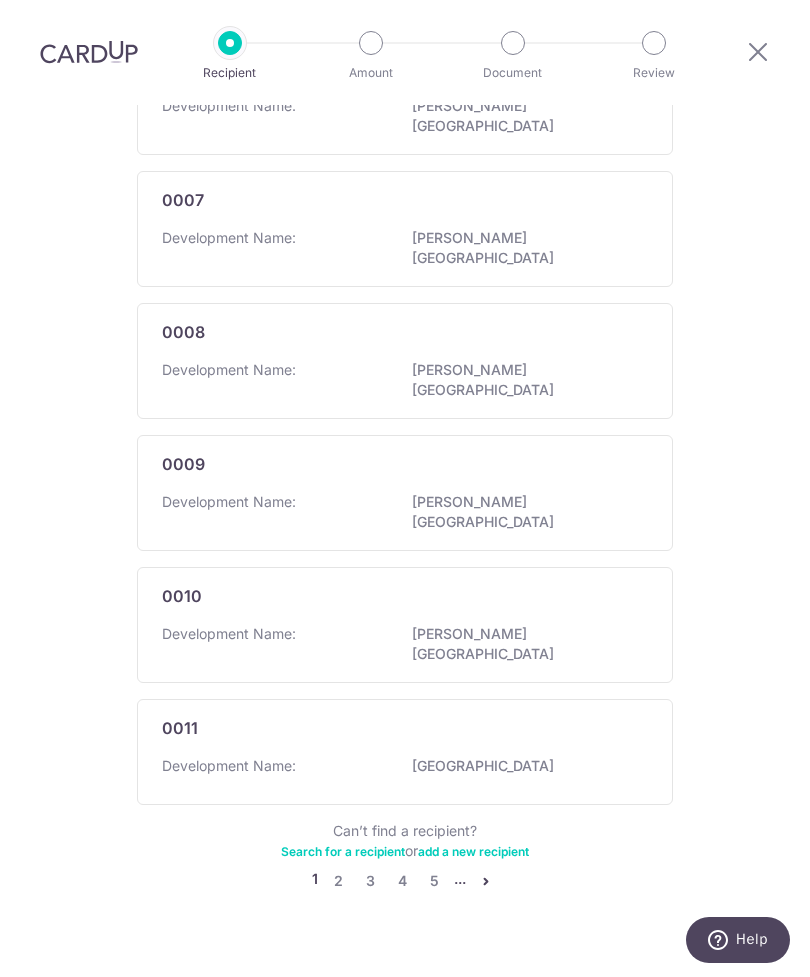 click on "0003
Development Name:
BENG TONG MANSION" at bounding box center [405, -167] 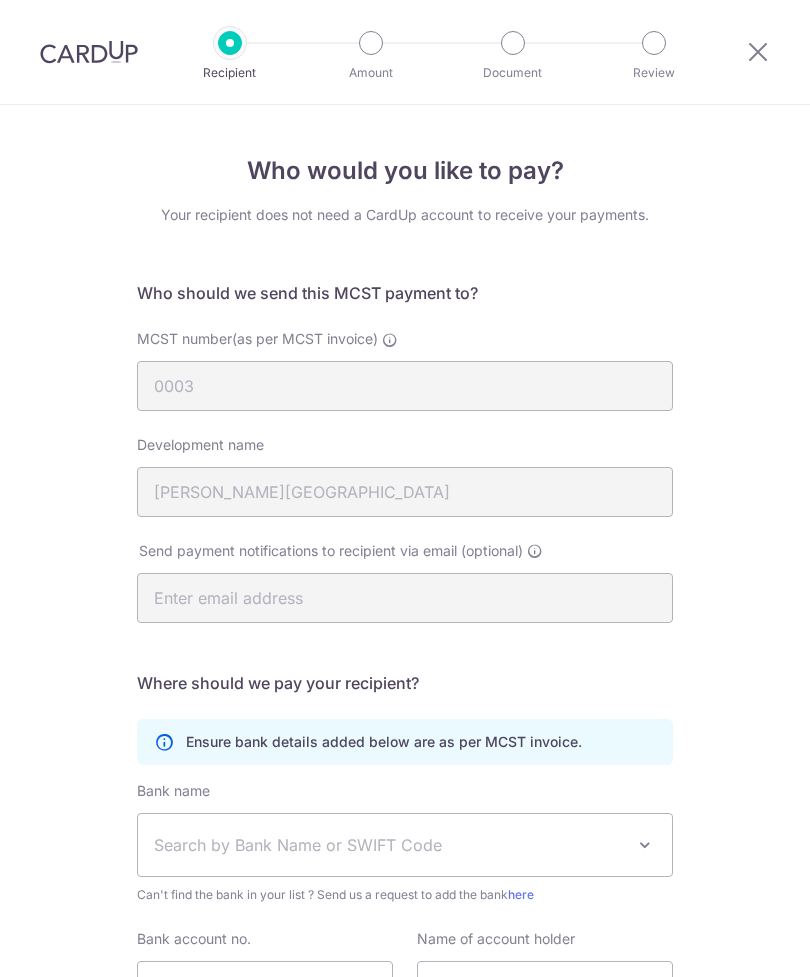 scroll, scrollTop: 0, scrollLeft: 0, axis: both 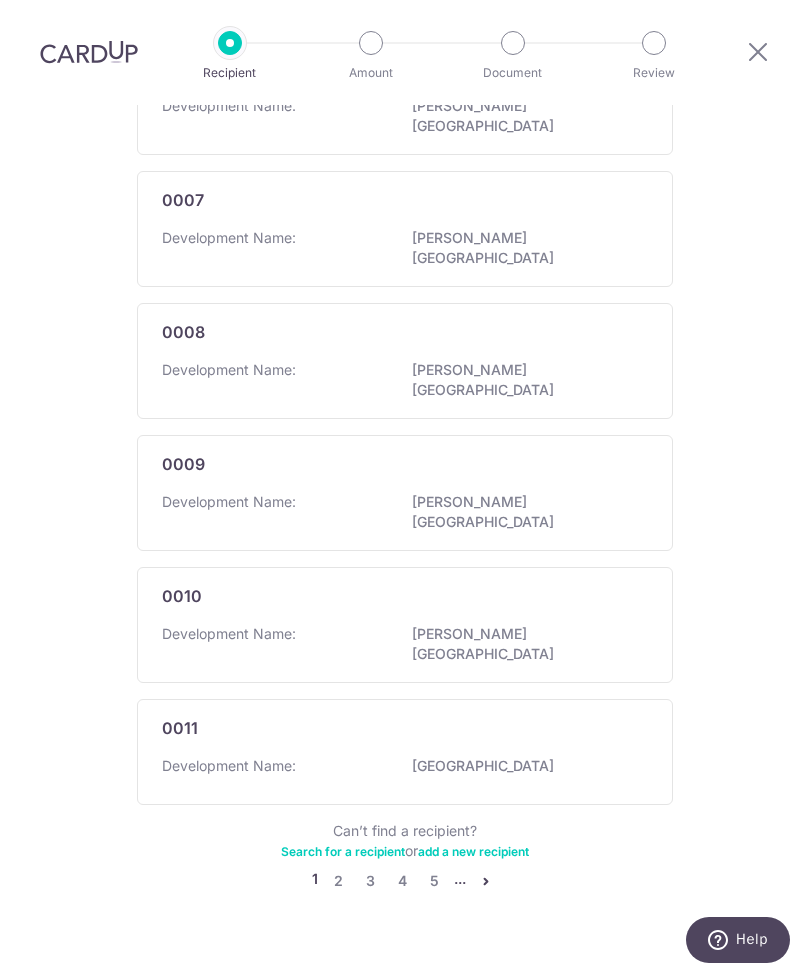 click on "5" at bounding box center (434, 881) 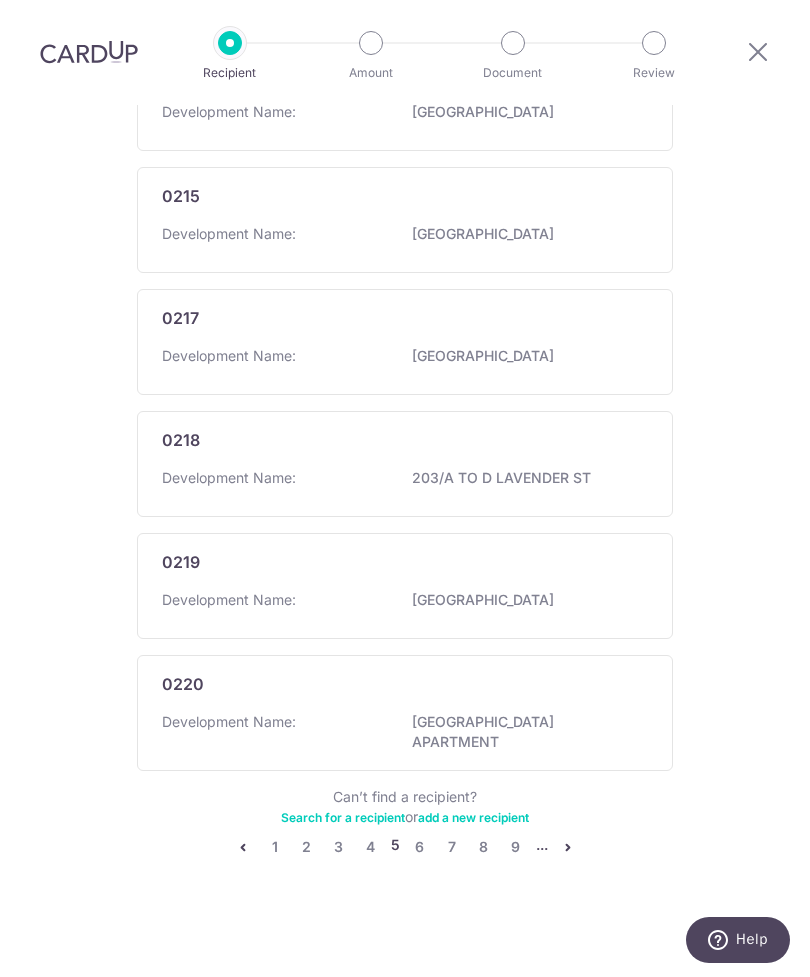 click on "9" at bounding box center (516, 847) 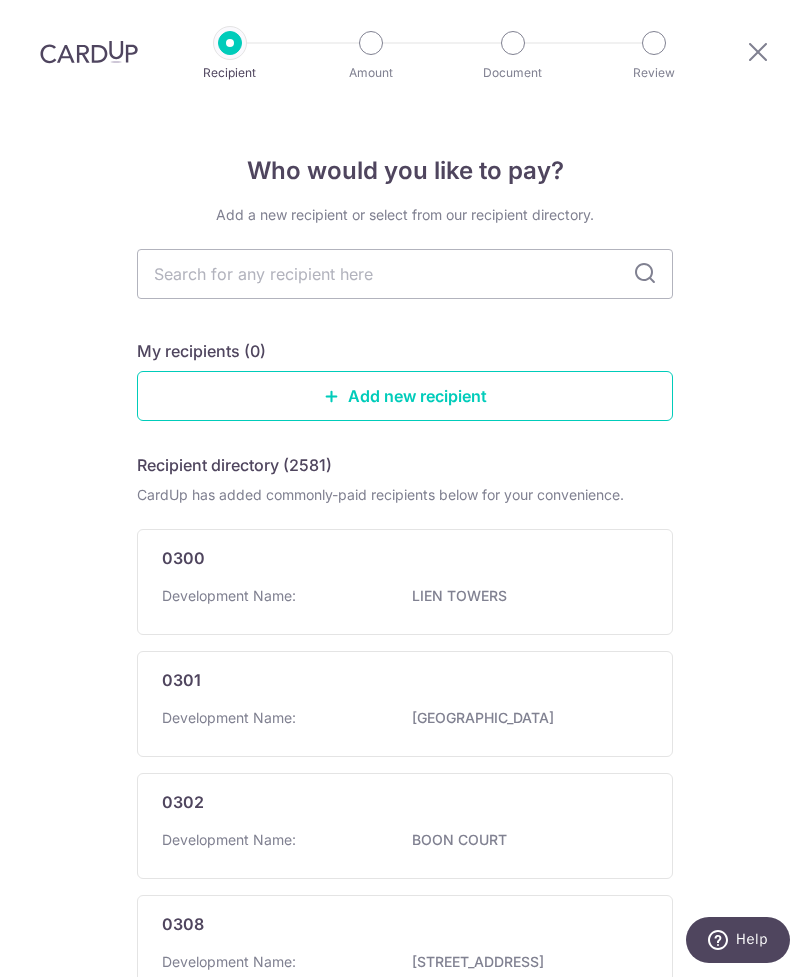 scroll, scrollTop: 0, scrollLeft: 0, axis: both 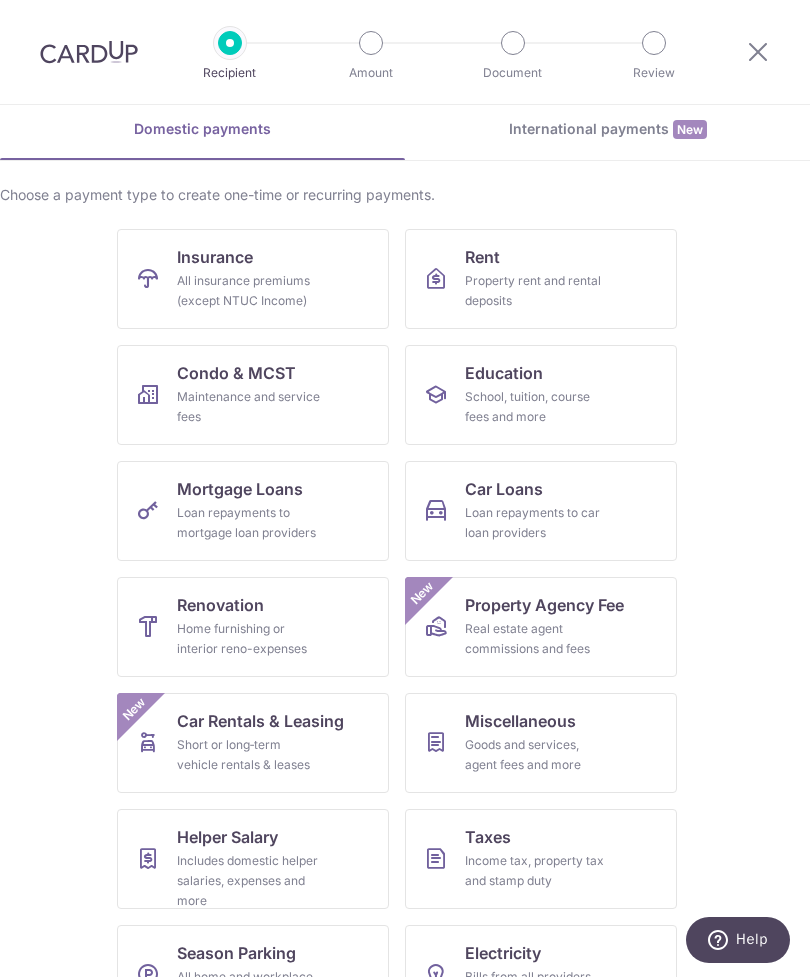 click at bounding box center (148, 395) 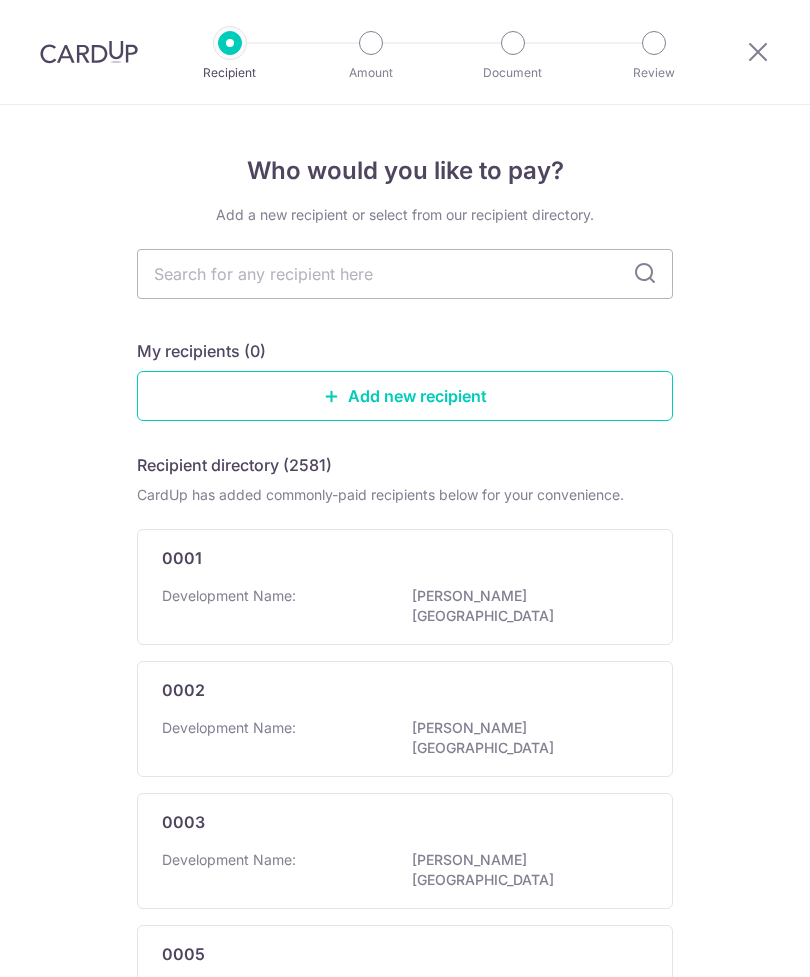 scroll, scrollTop: 0, scrollLeft: 0, axis: both 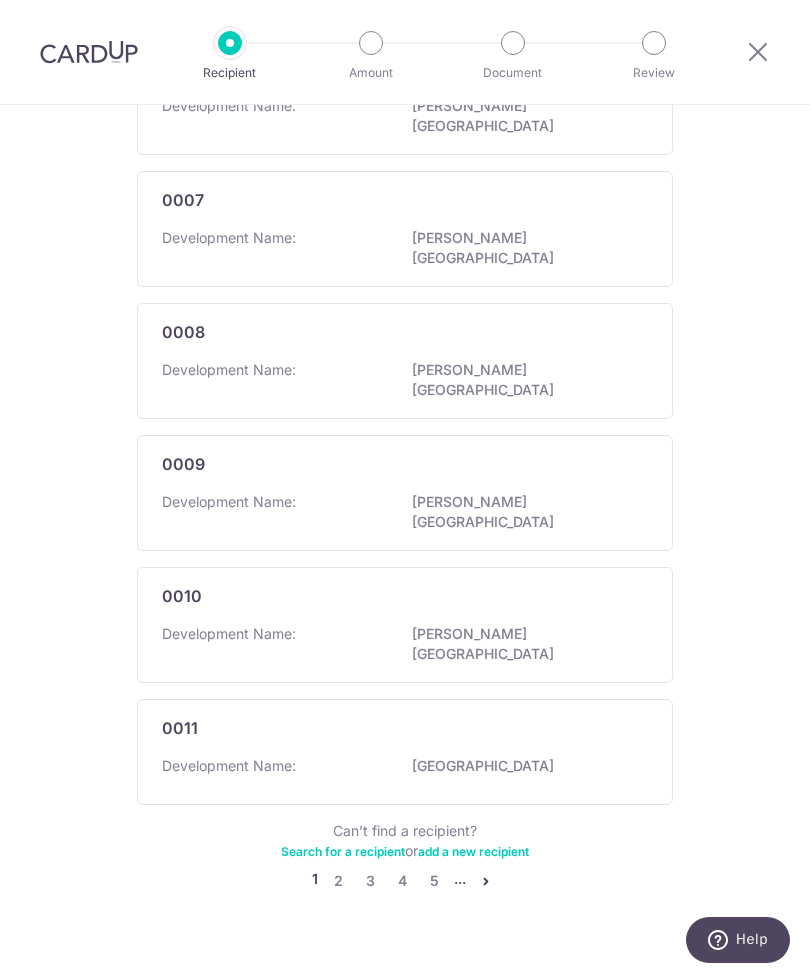click at bounding box center [486, 881] 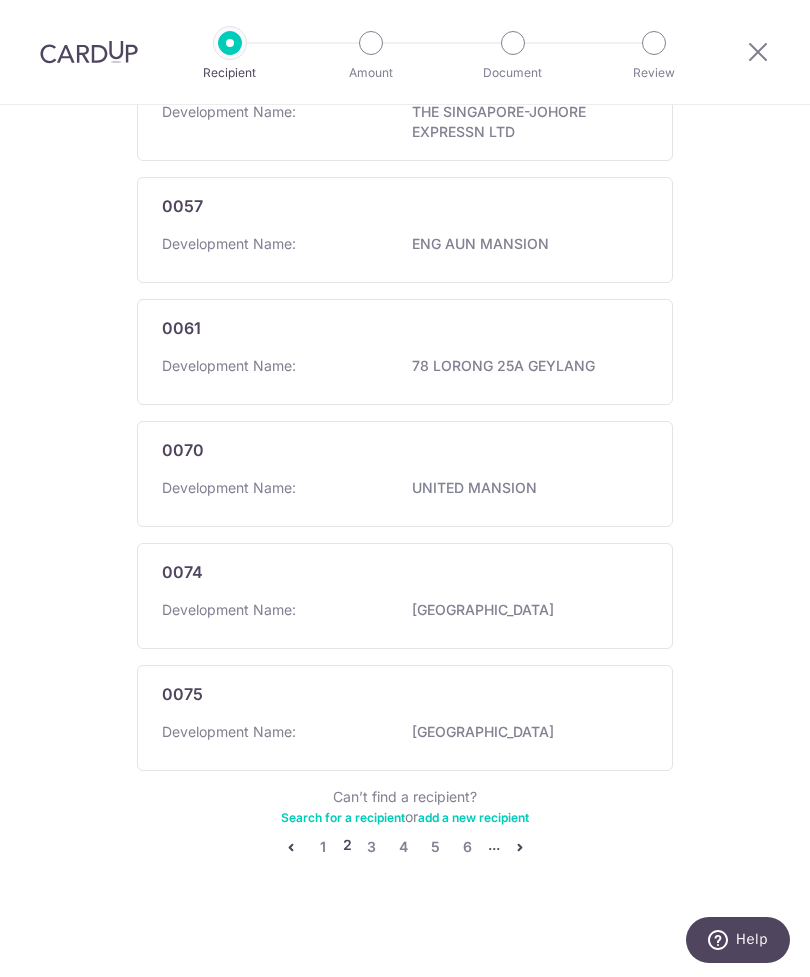 click at bounding box center [520, 847] 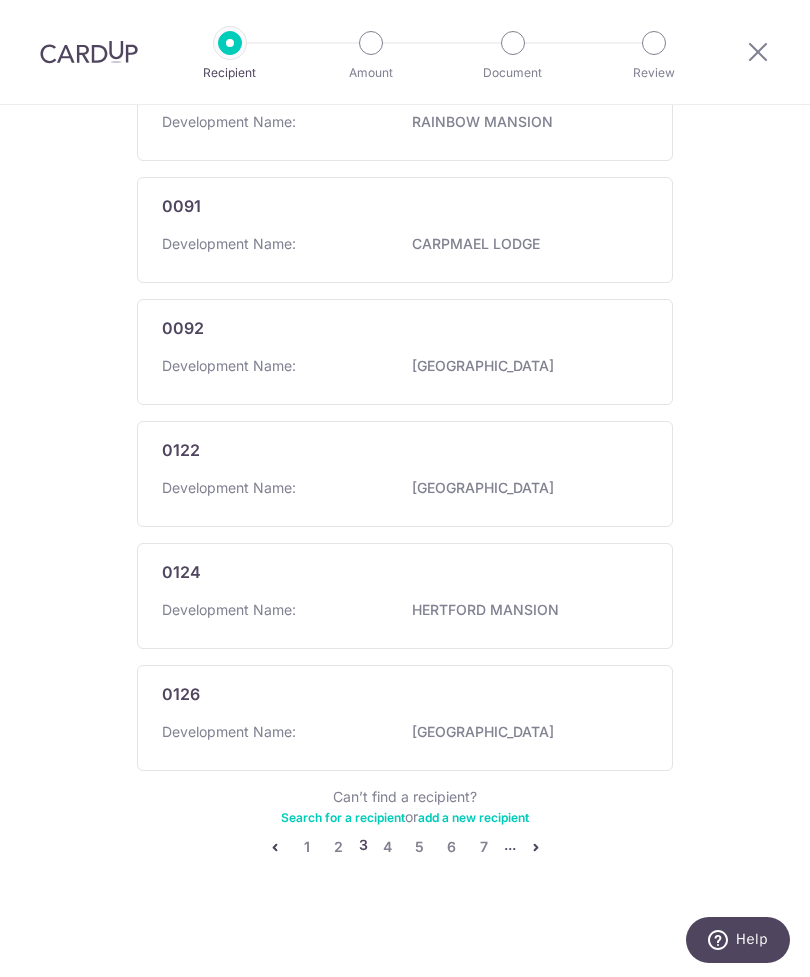 click at bounding box center (536, 847) 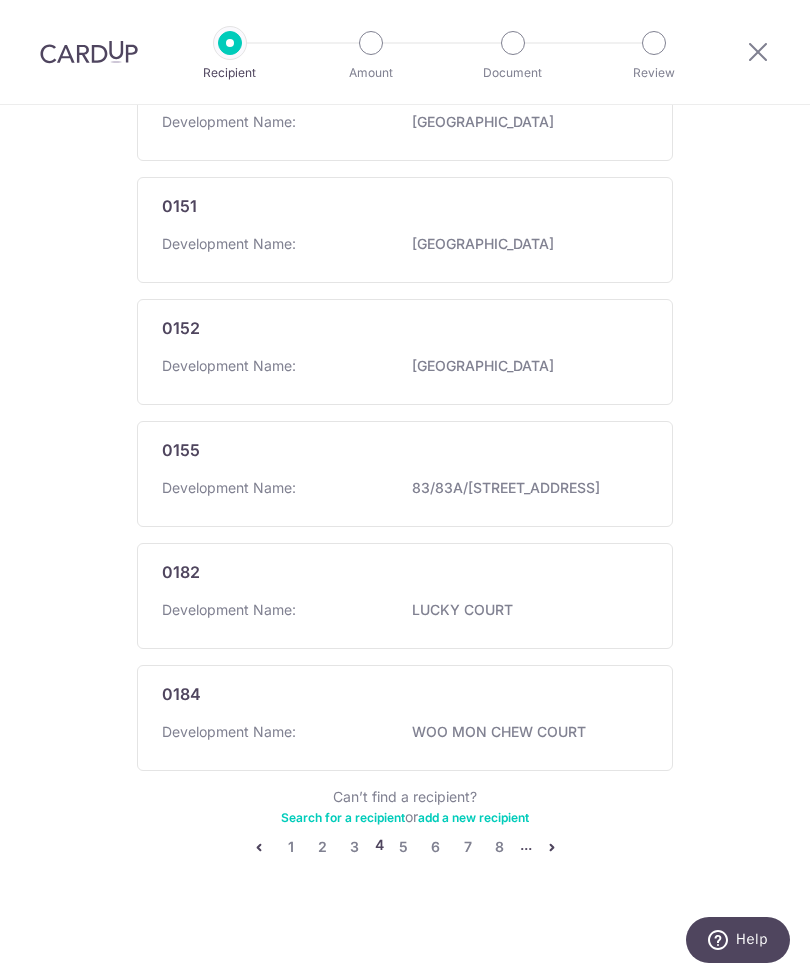 click at bounding box center (552, 847) 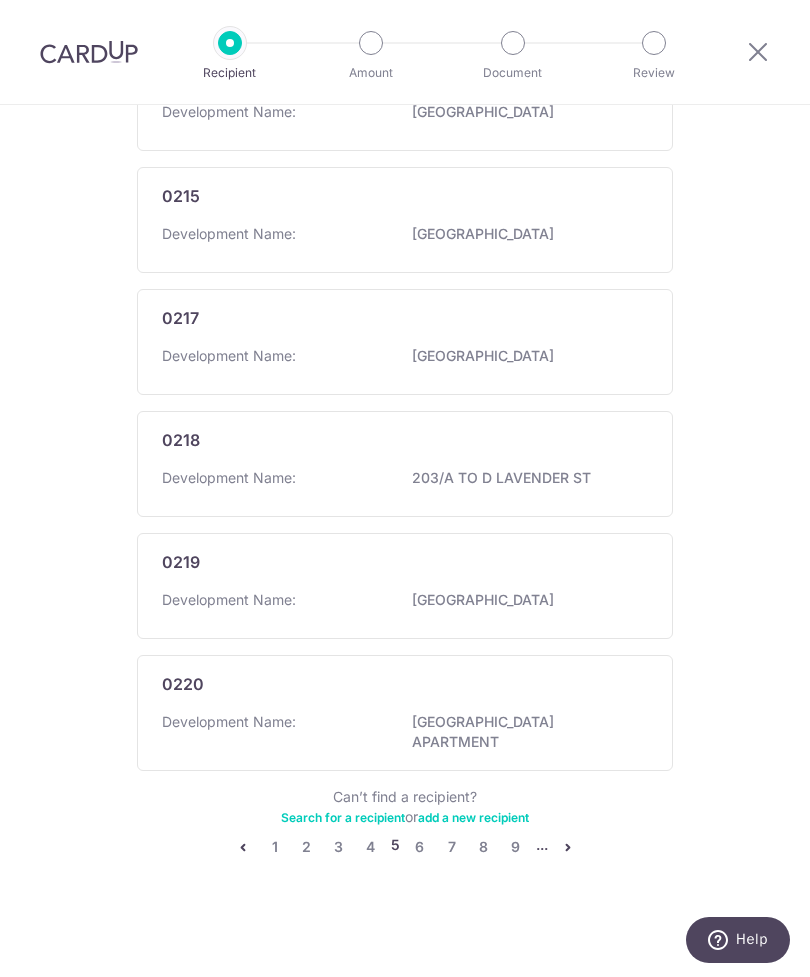 scroll, scrollTop: 1018, scrollLeft: 0, axis: vertical 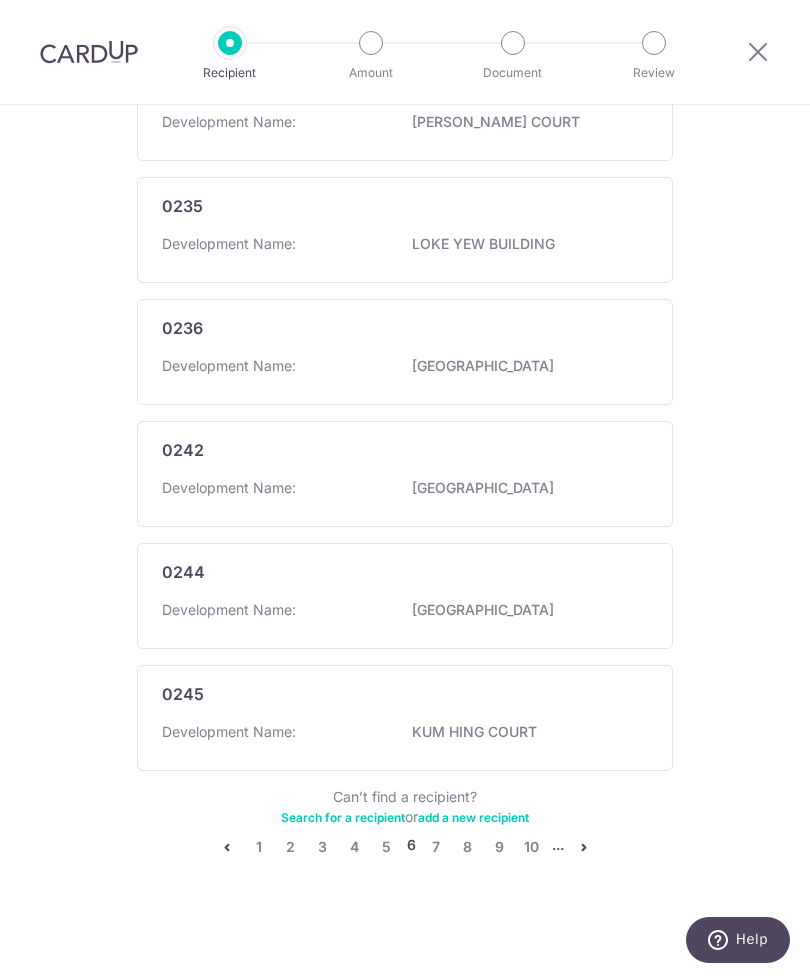 click on "..." at bounding box center (558, 847) 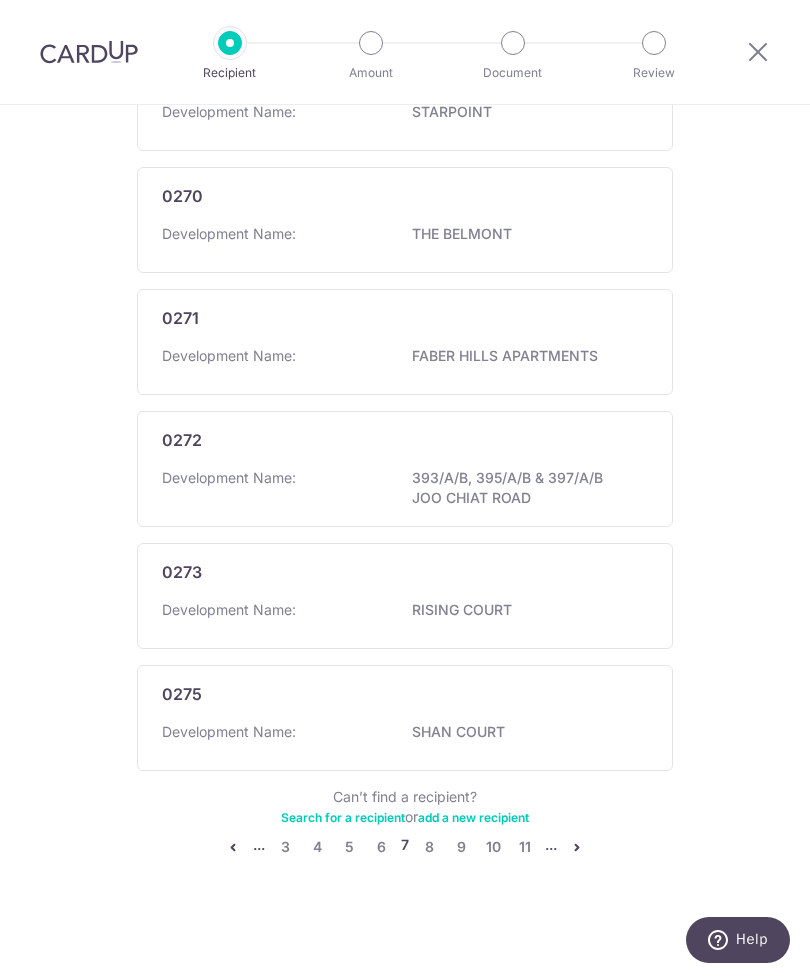 click at bounding box center (577, 847) 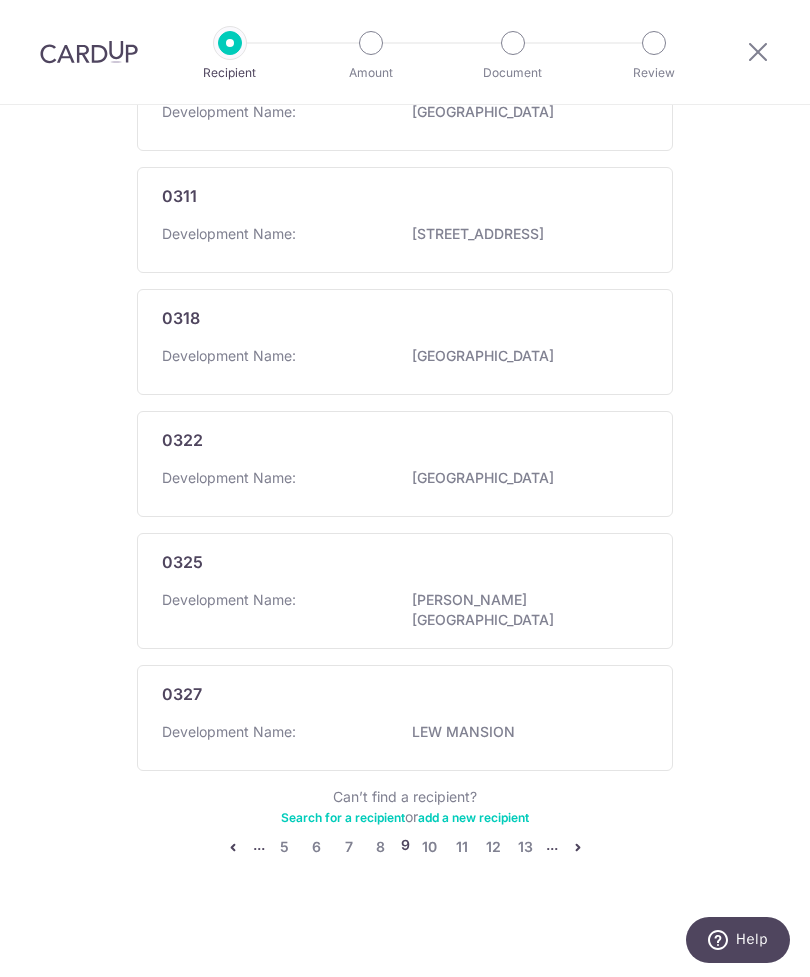 click at bounding box center (578, 847) 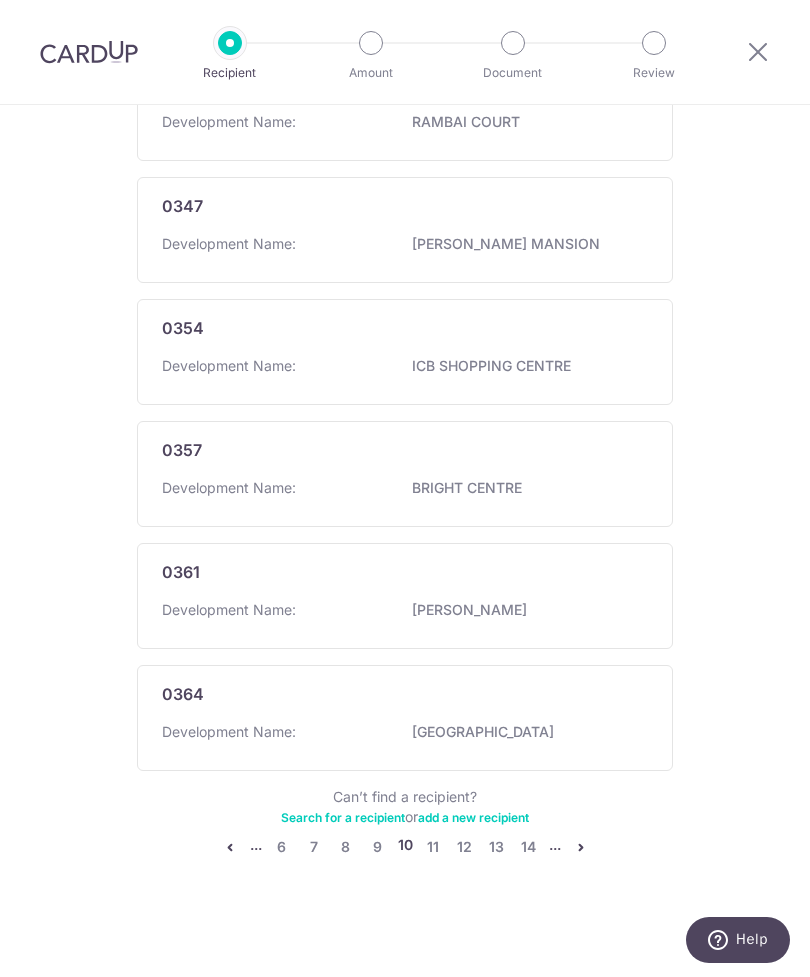 click at bounding box center [581, 847] 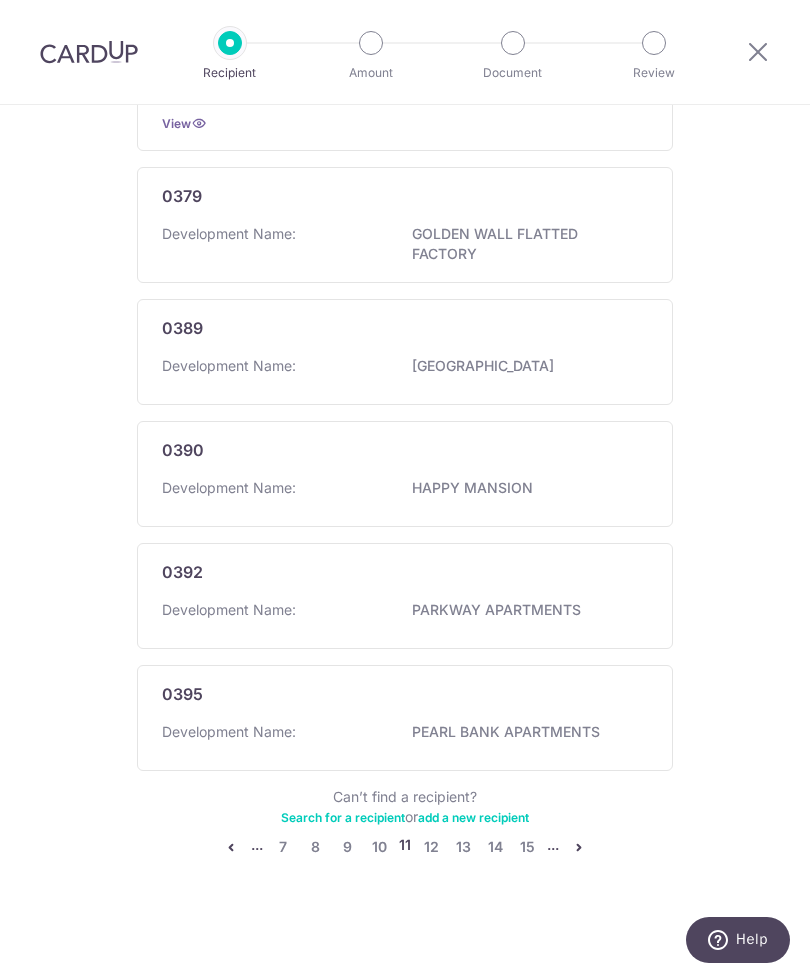 scroll, scrollTop: 1055, scrollLeft: 0, axis: vertical 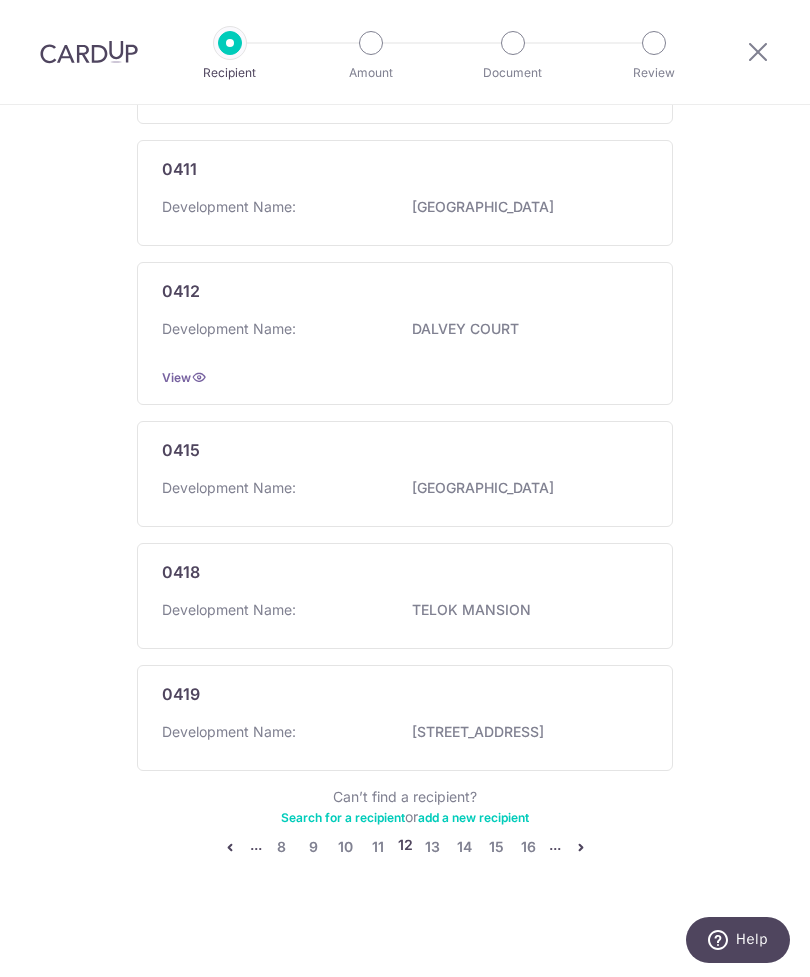click at bounding box center [581, 847] 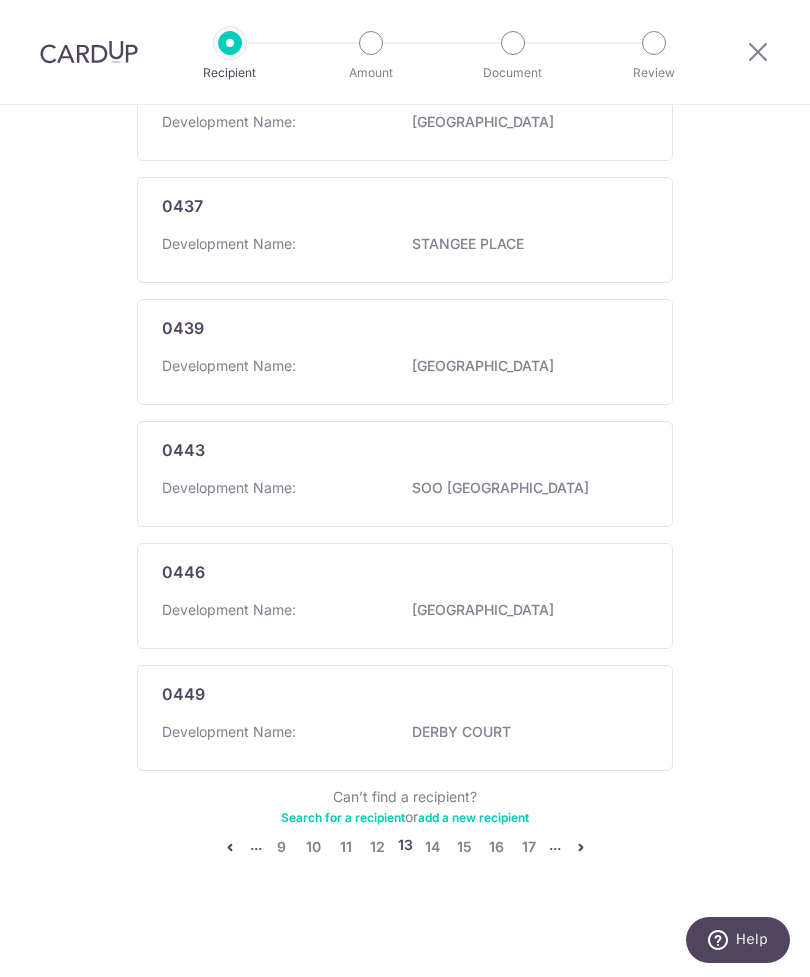 click at bounding box center (581, 847) 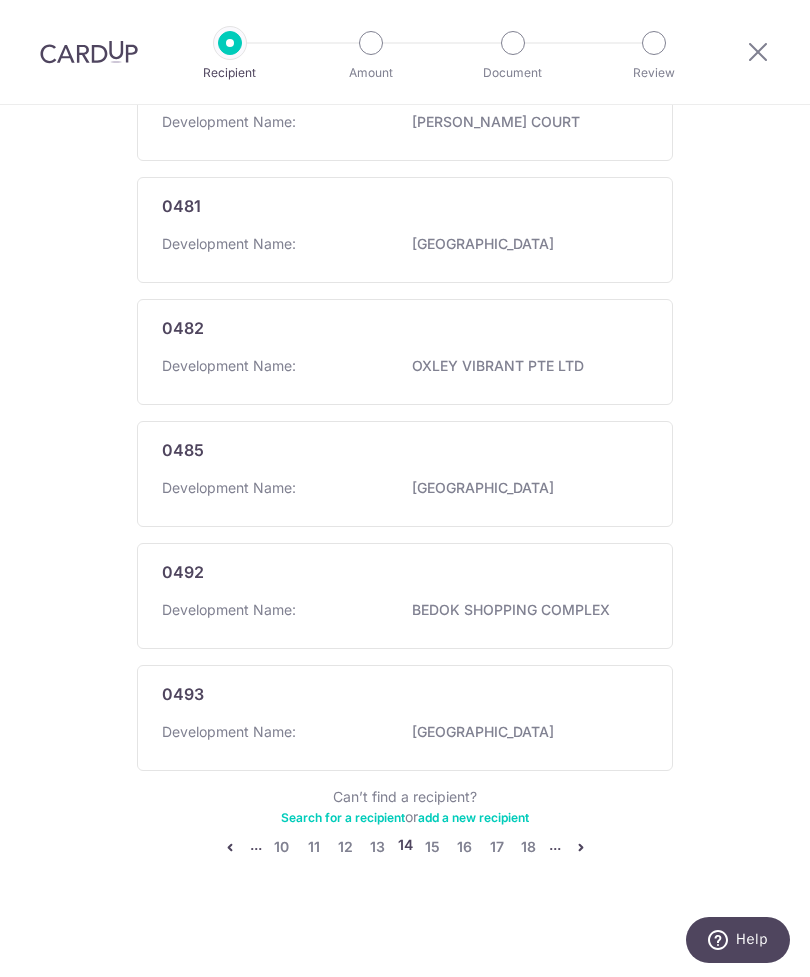 click at bounding box center (581, 847) 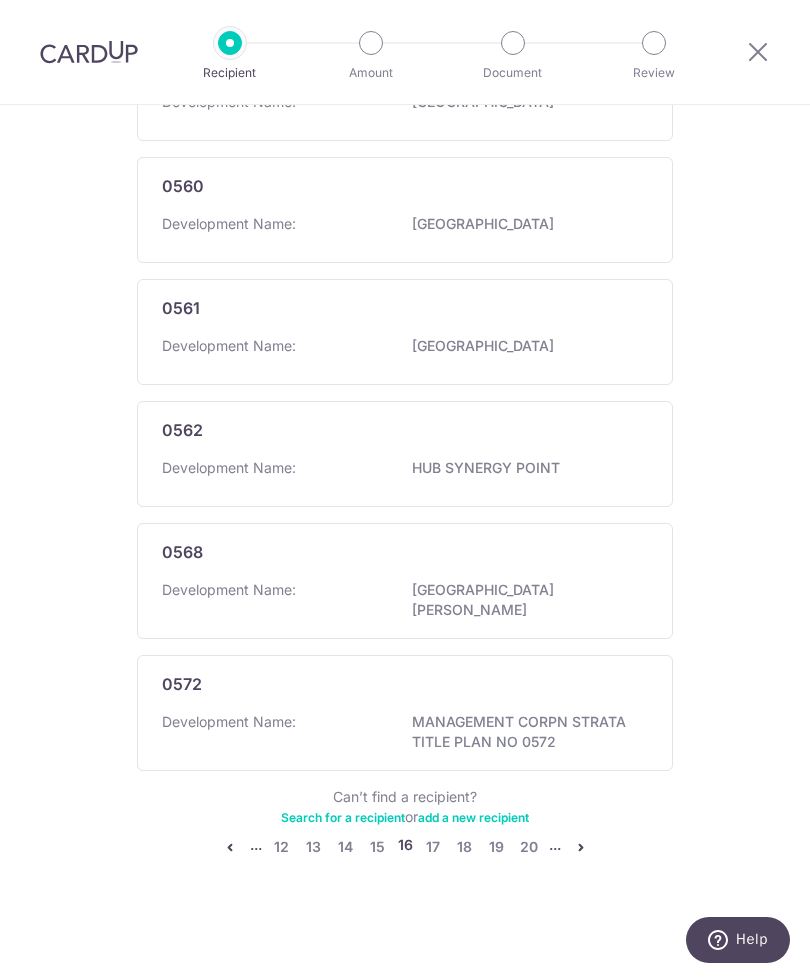 click at bounding box center [581, 847] 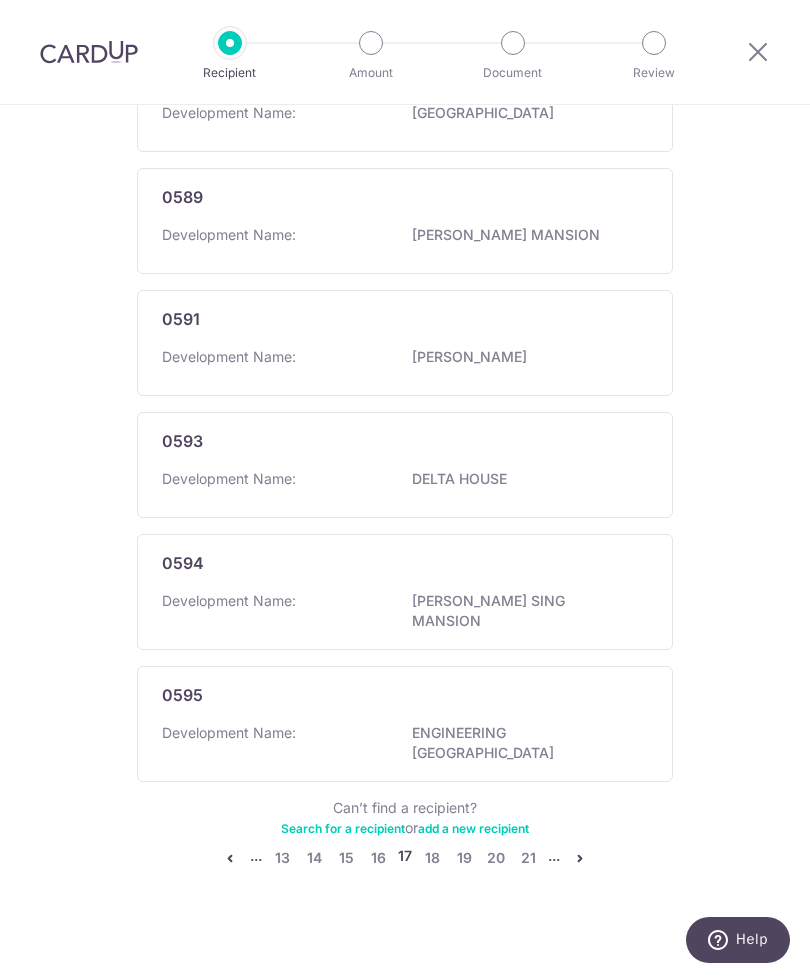 click on "Can’t find a recipient? Search for a recipient  or  add a new recipient" at bounding box center [405, 818] 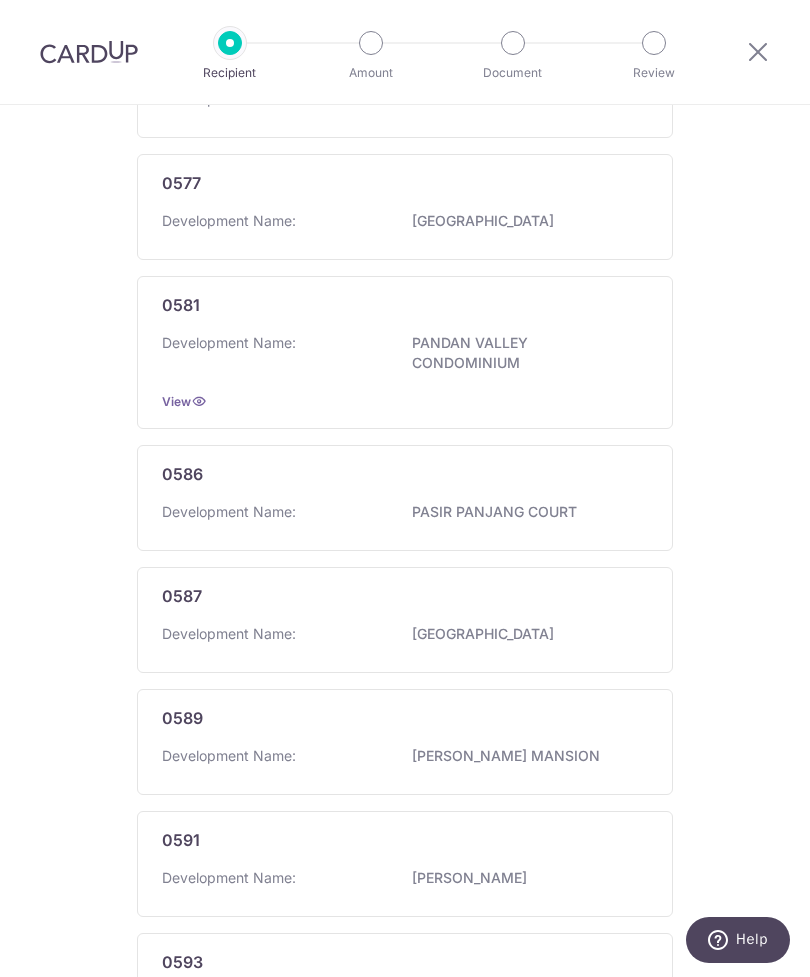 scroll, scrollTop: 462, scrollLeft: 0, axis: vertical 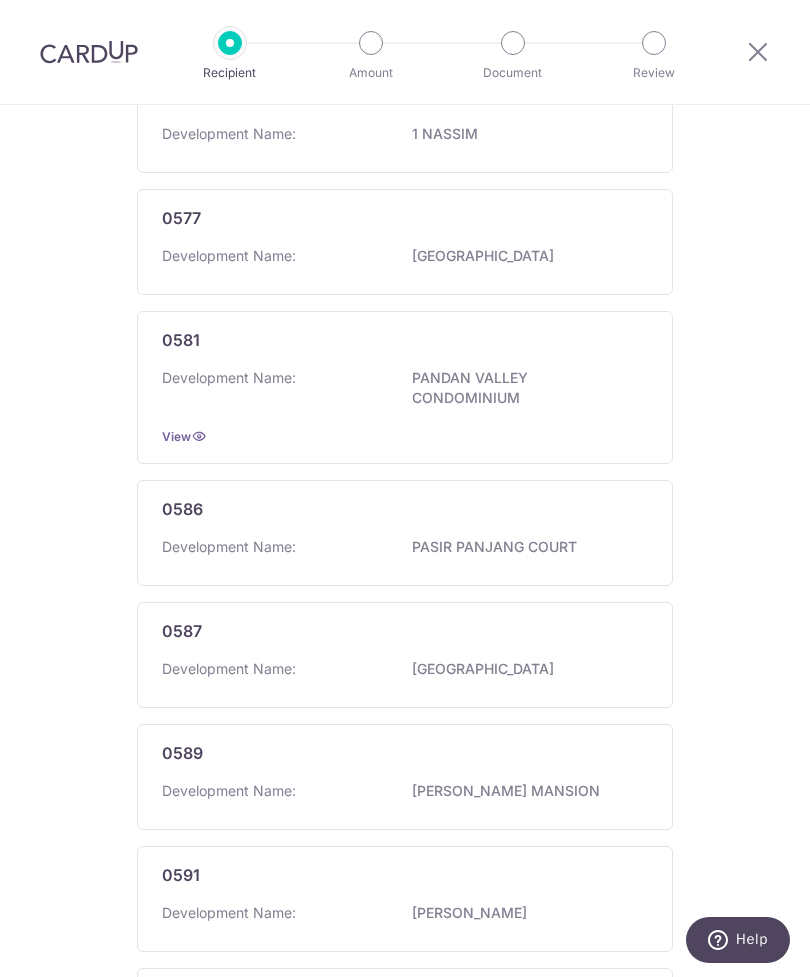 click on "View" at bounding box center [176, 436] 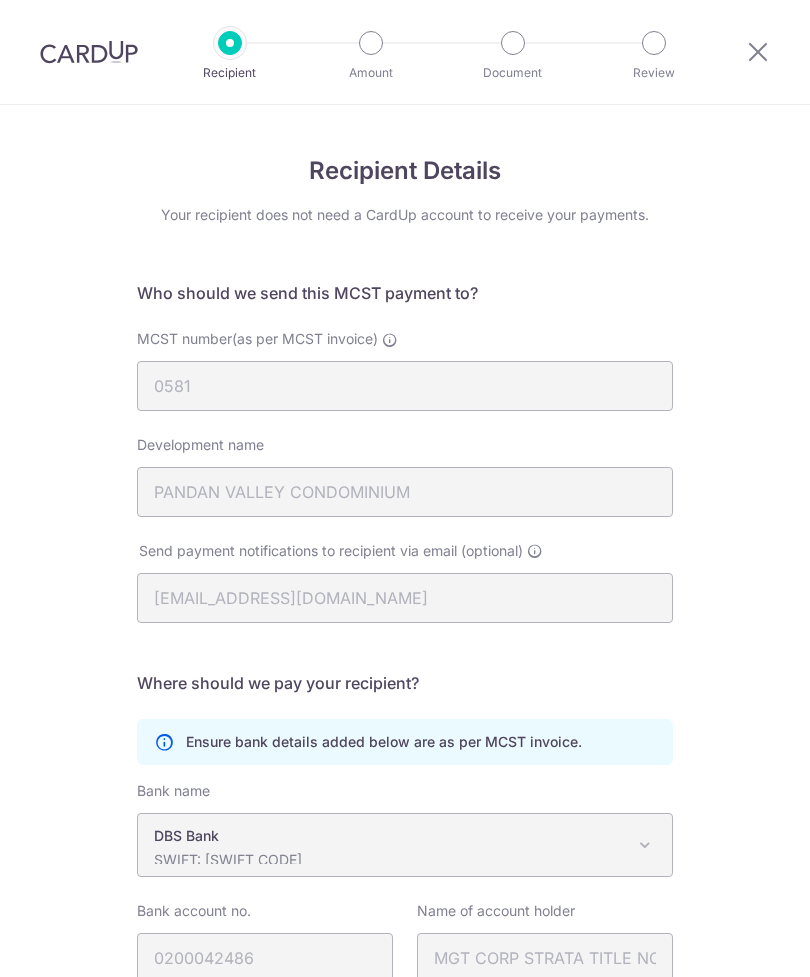 scroll, scrollTop: 0, scrollLeft: 0, axis: both 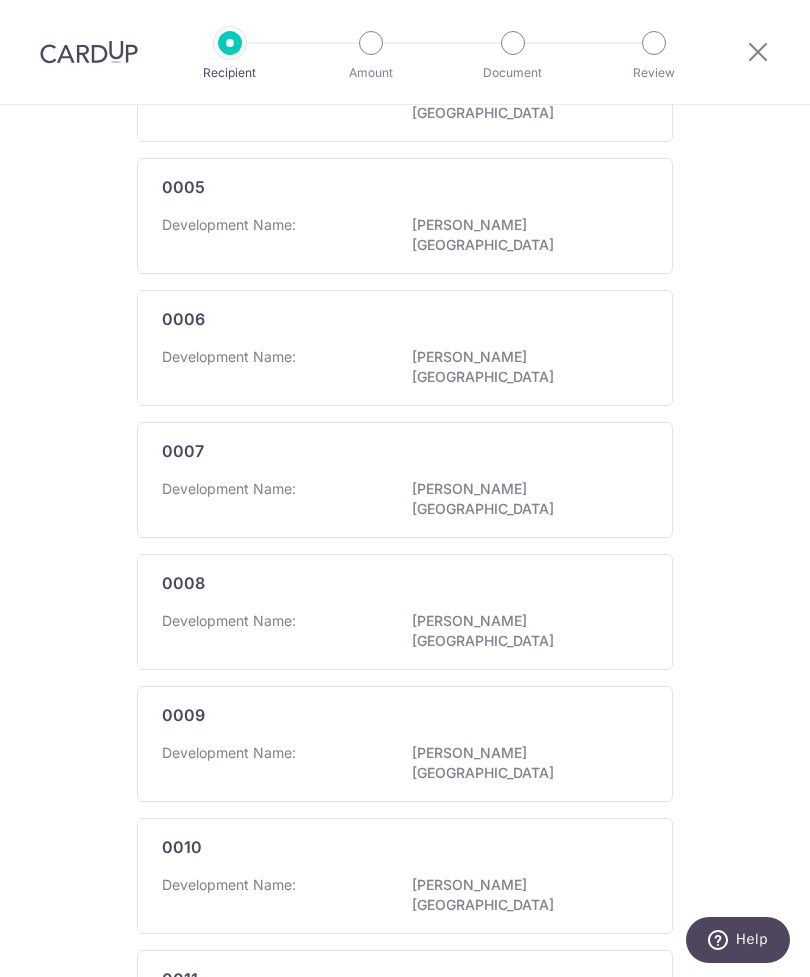 click on "Development Name:
BENG TONG MANSION" at bounding box center [405, 368] 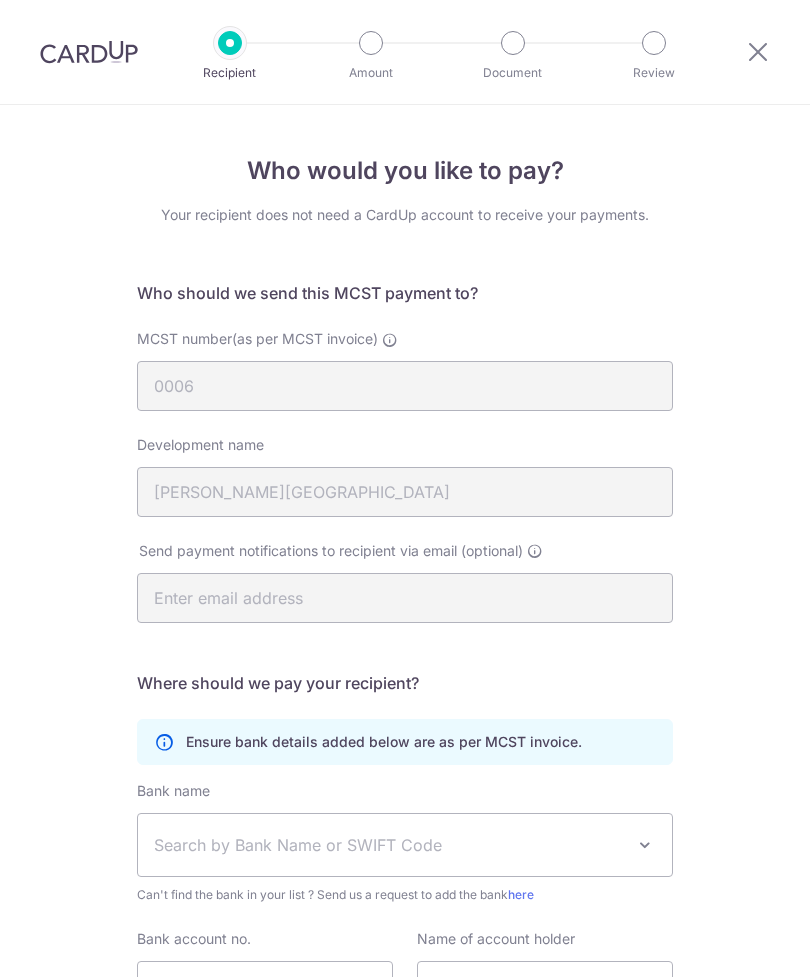 scroll, scrollTop: 0, scrollLeft: 0, axis: both 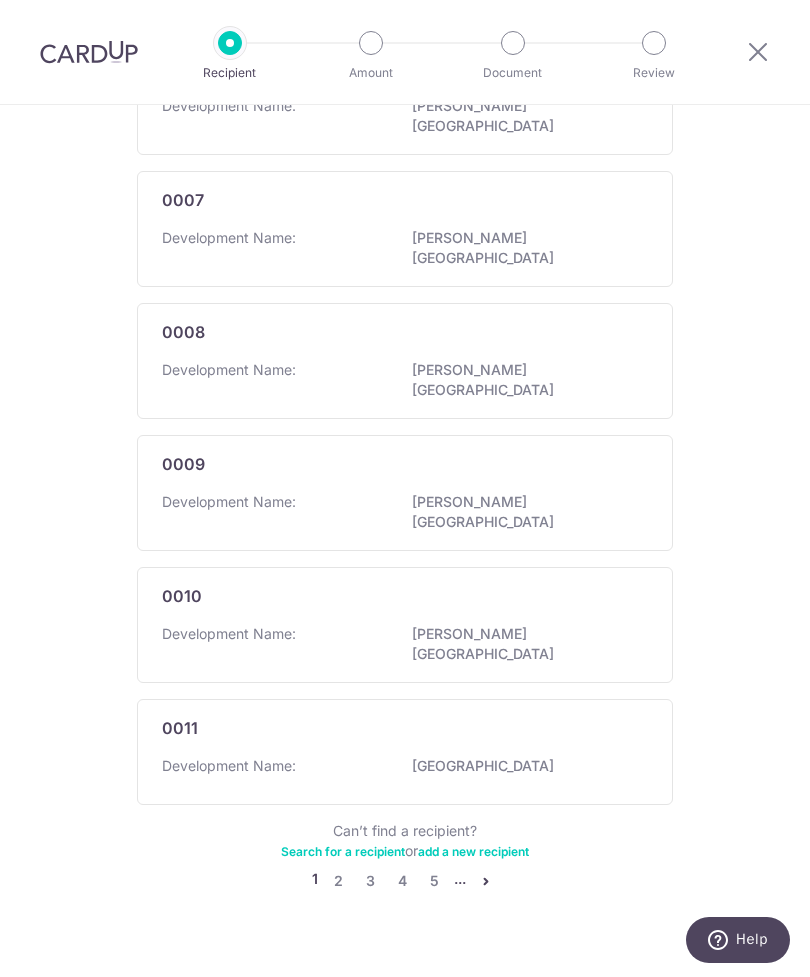 click on "Development Name:" at bounding box center [229, 766] 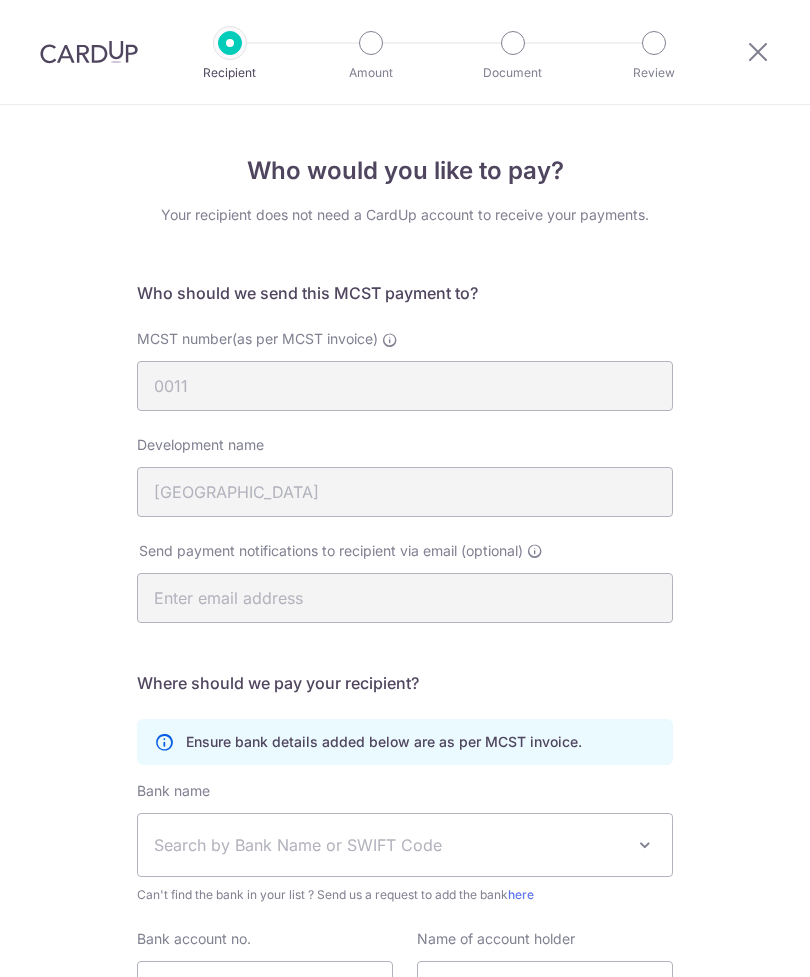 scroll, scrollTop: 0, scrollLeft: 0, axis: both 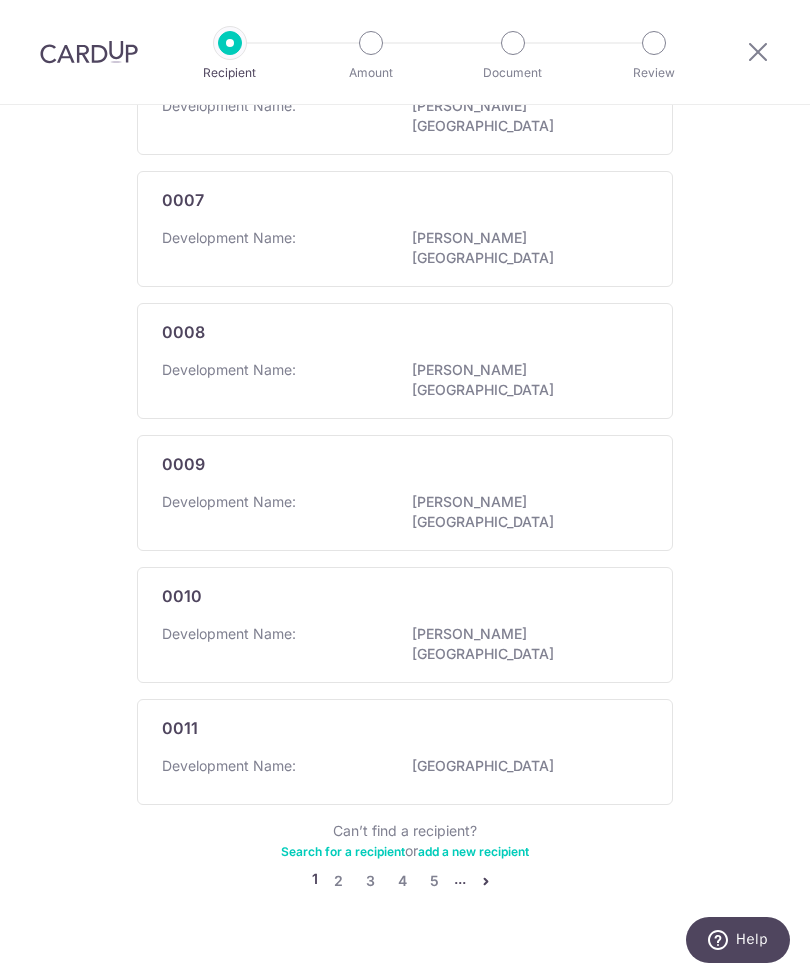 click at bounding box center (486, 881) 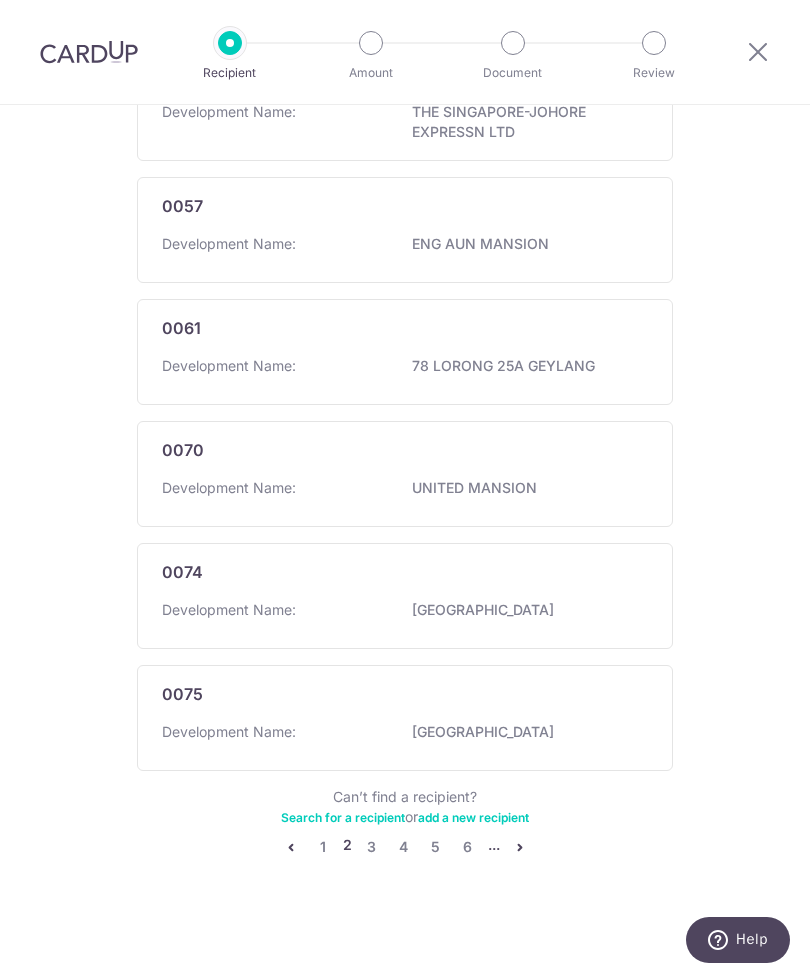 click at bounding box center [520, 847] 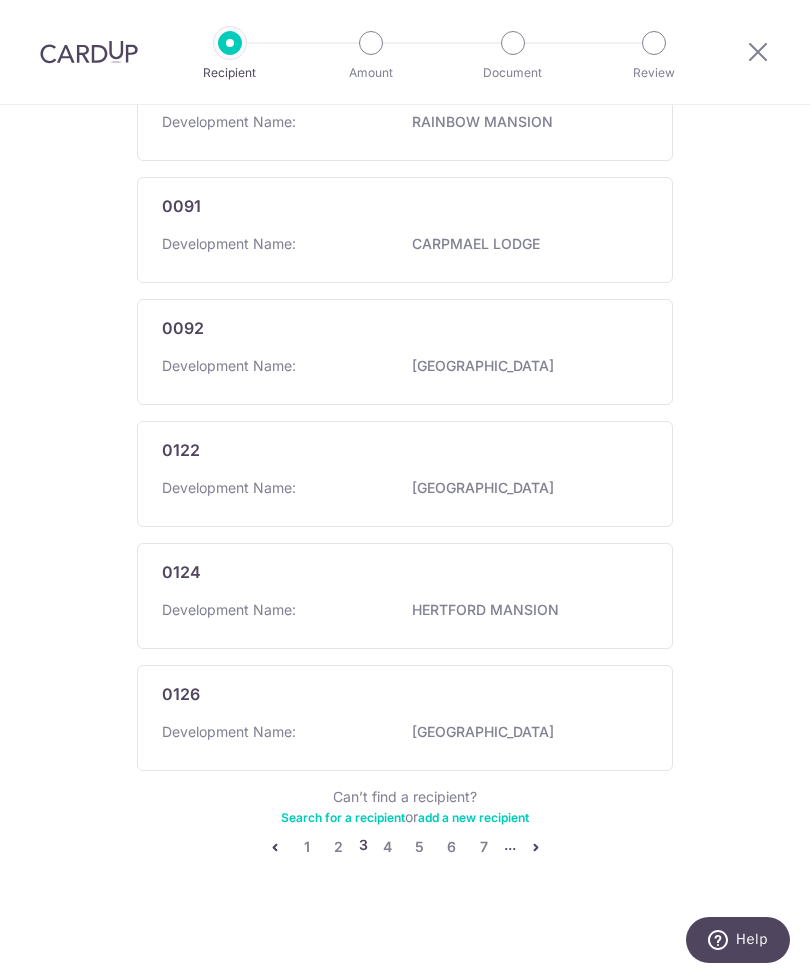 click at bounding box center (536, 847) 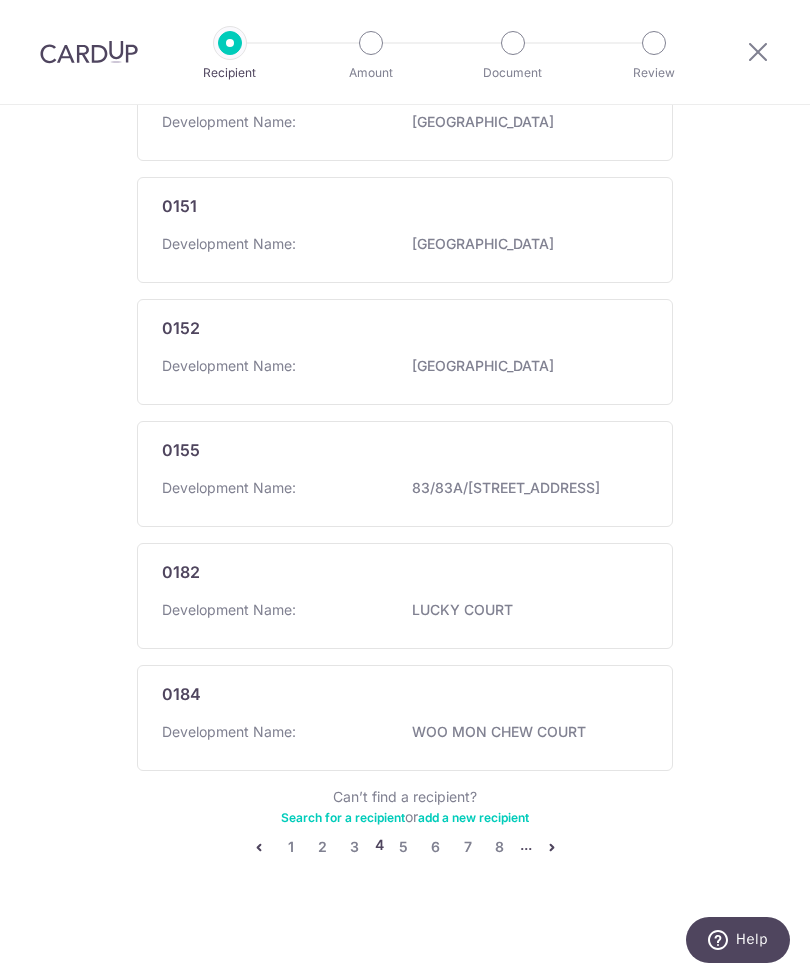 click at bounding box center (552, 847) 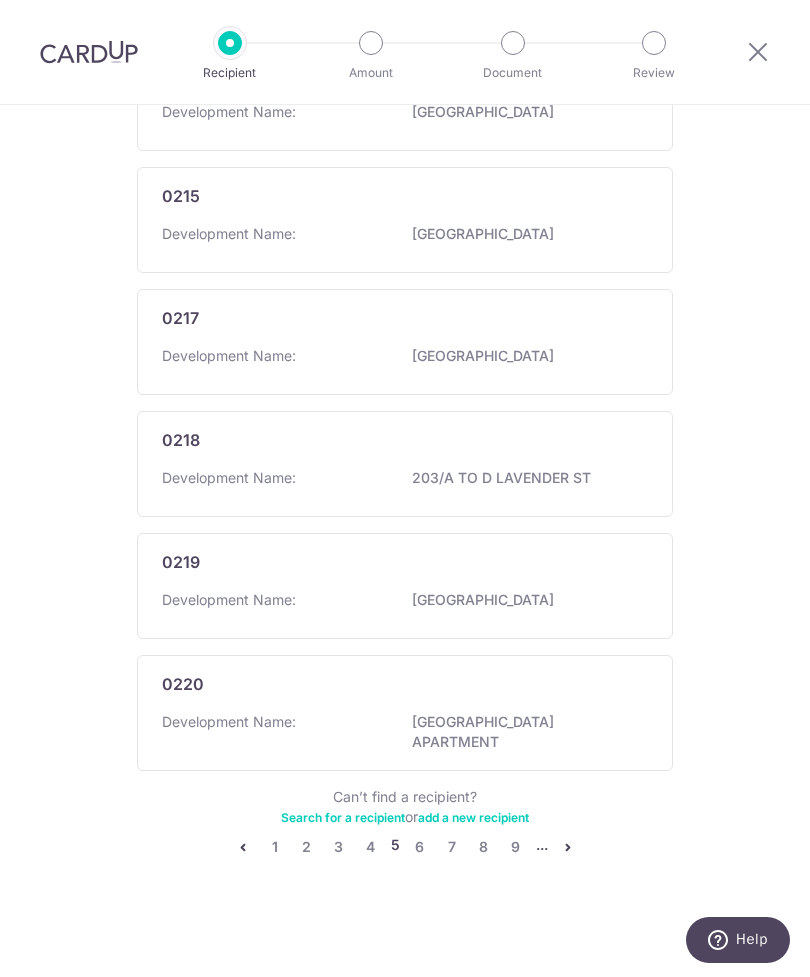 click at bounding box center [568, 847] 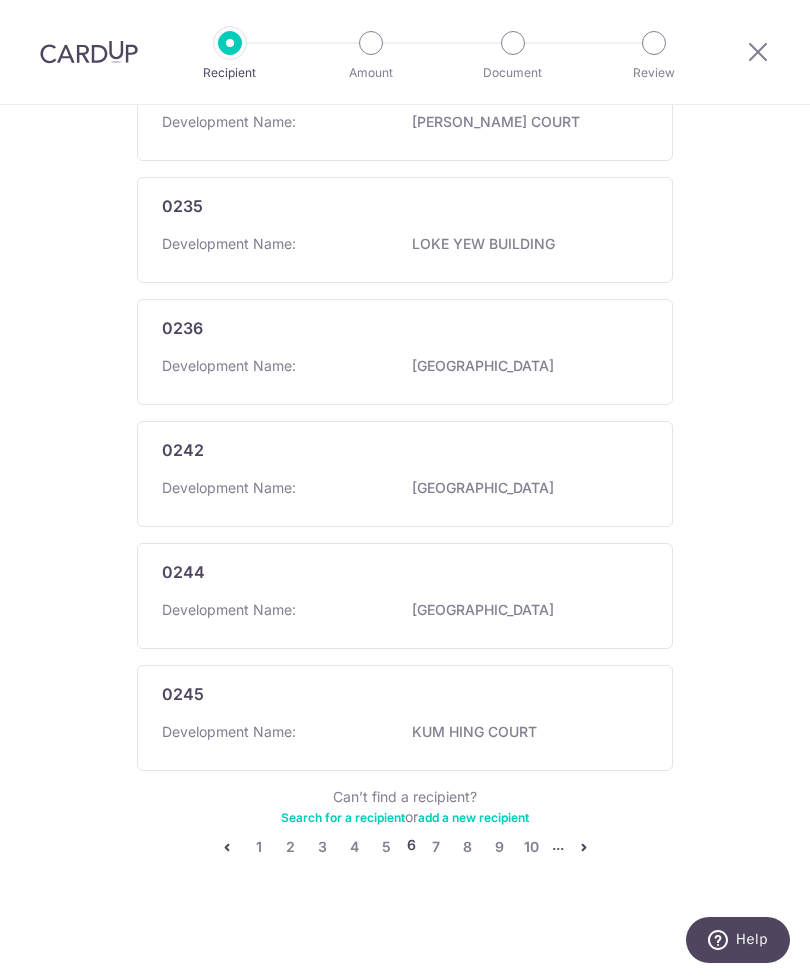click at bounding box center [584, 847] 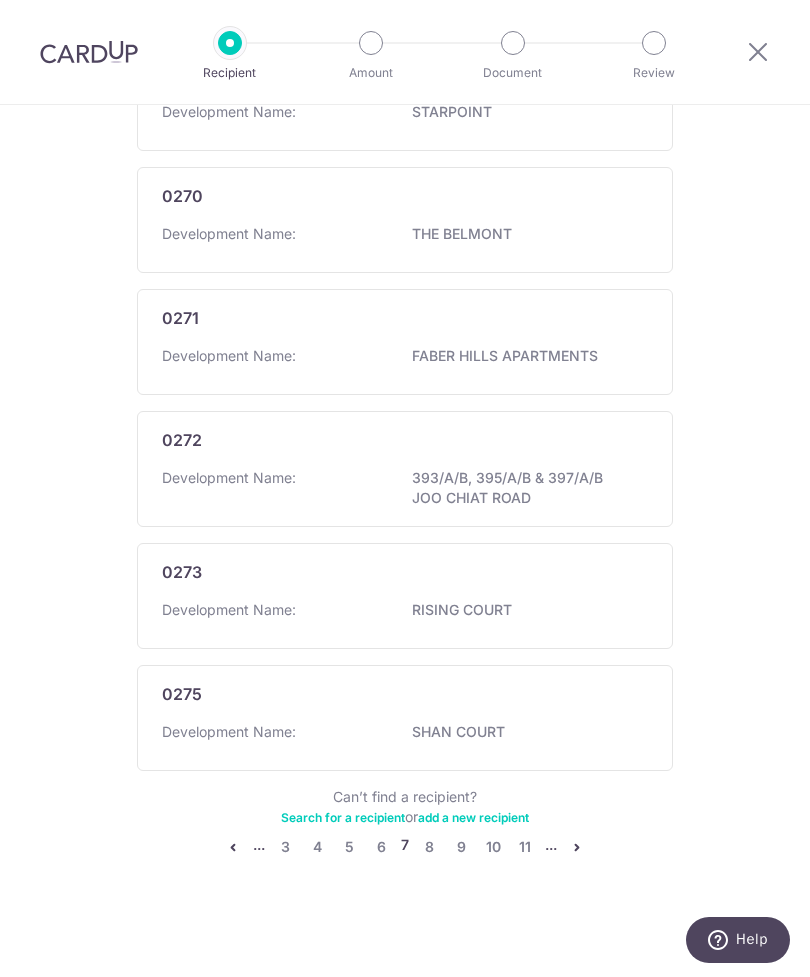 click at bounding box center [577, 847] 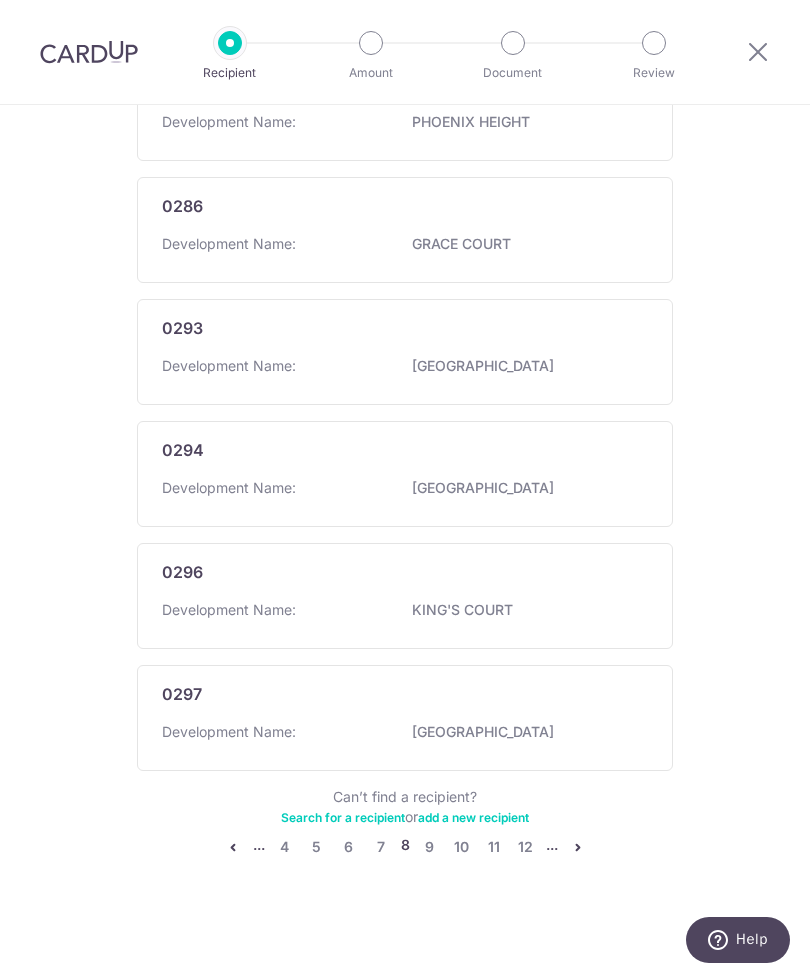 click at bounding box center [578, 847] 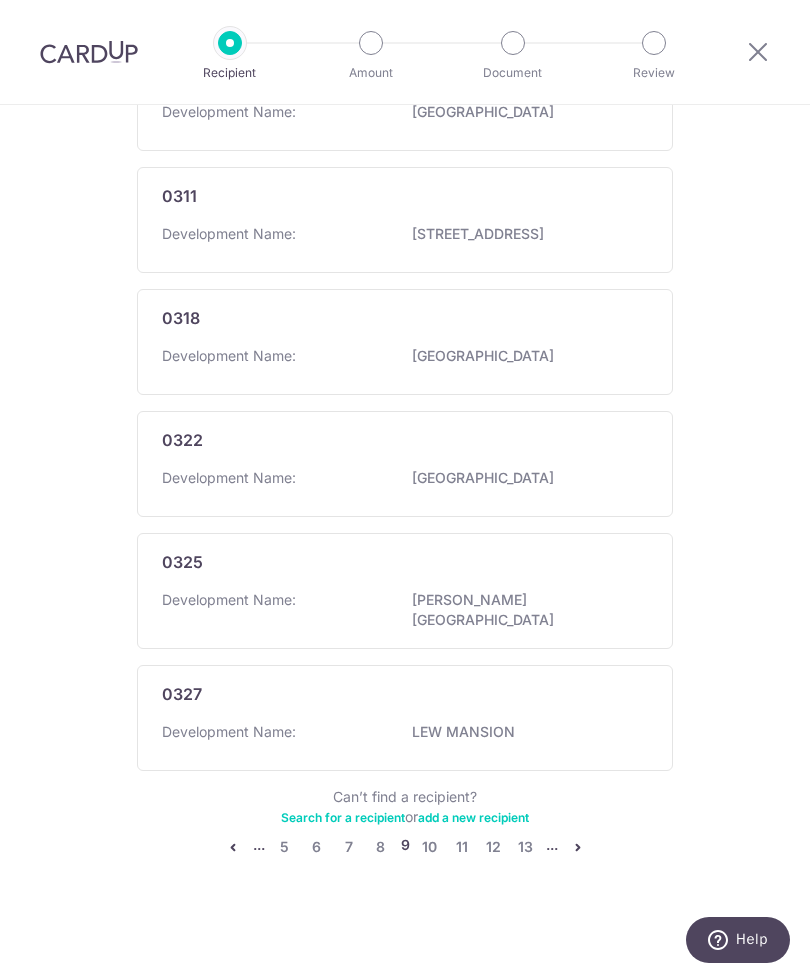 click at bounding box center (578, 847) 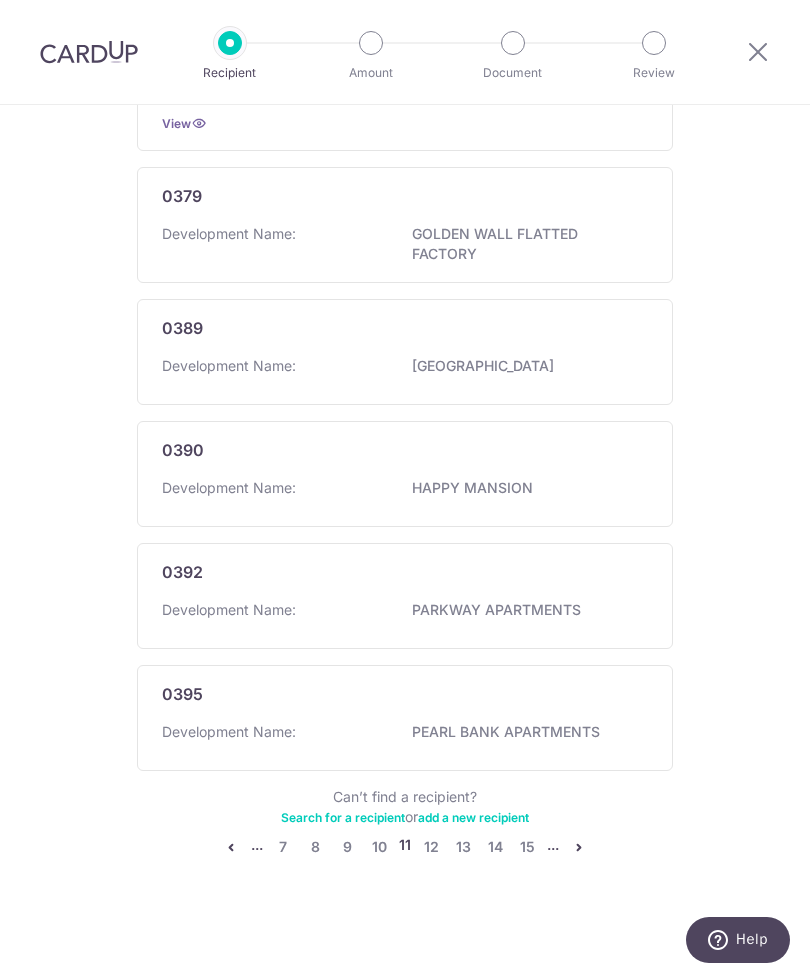 click on "Can’t find a recipient? Search for a recipient  or  add a new recipient" at bounding box center (405, 807) 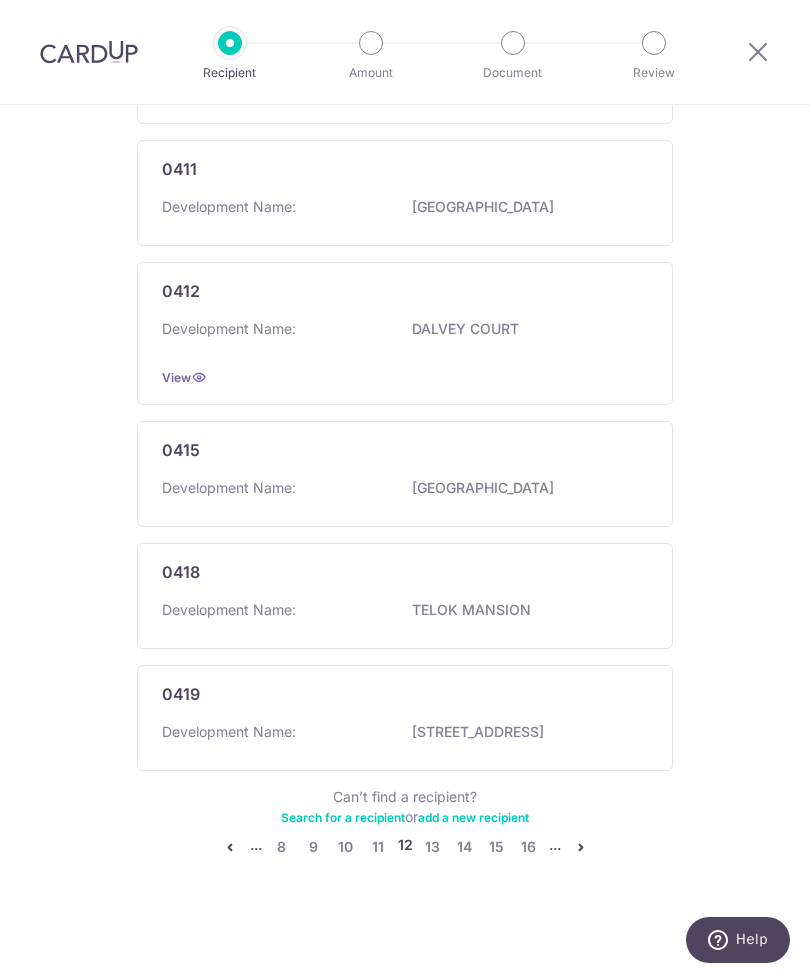 click on "Recipient directory (2581)
CardUp has added commonly-paid recipients below for your convenience.
0396
Development Name:
COMFORT GARDEN
0397
Development Name:
FAR EAST SHOPPING CENTRE
0401
Development Name:
KENG YEE GARDEN
0406
Development Name:
69-73 JOO CHIAT PLACE
0409
Development Name:
CAIRNHILL PLAZA" at bounding box center (405, 151) 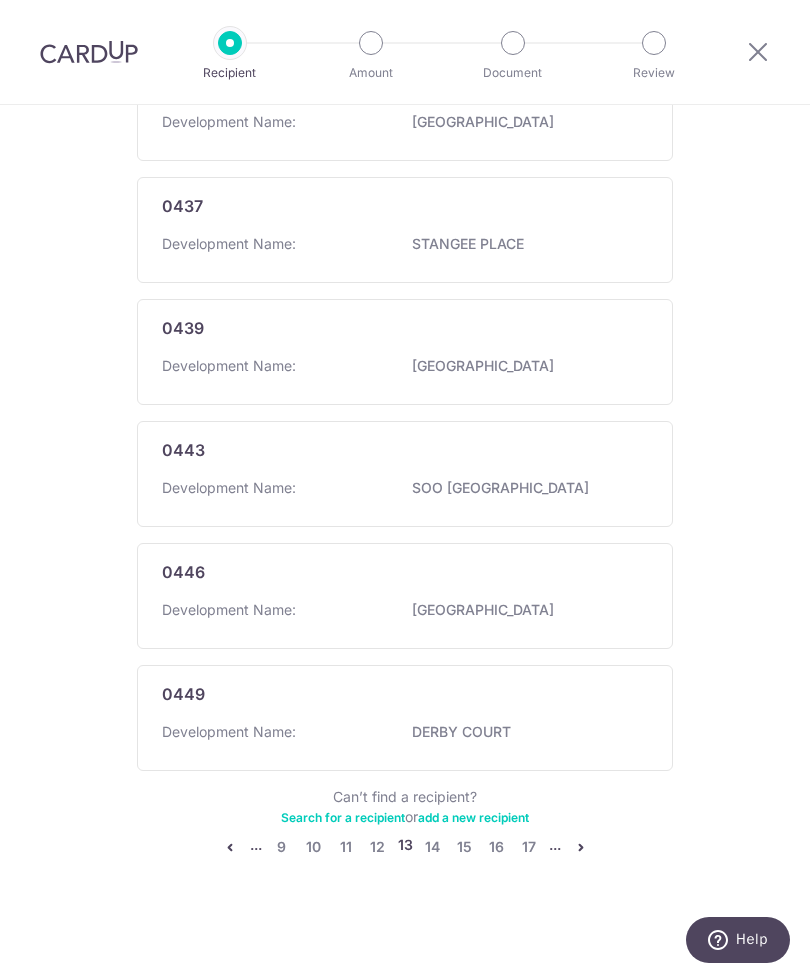 click on "Add a new recipient or select from our recipient directory.
My recipients (0)
Add new recipient
Recipient directory (2581)
CardUp has added commonly-paid recipients below for your convenience.
0422
Development Name:
FABER HOUSE
0428
Development Name:
EMERALD HILL
0430
Development Name:
TOP TEN APARTMENTS
0431
Development Name:
CHANGI GARDEN" at bounding box center [405, 63] 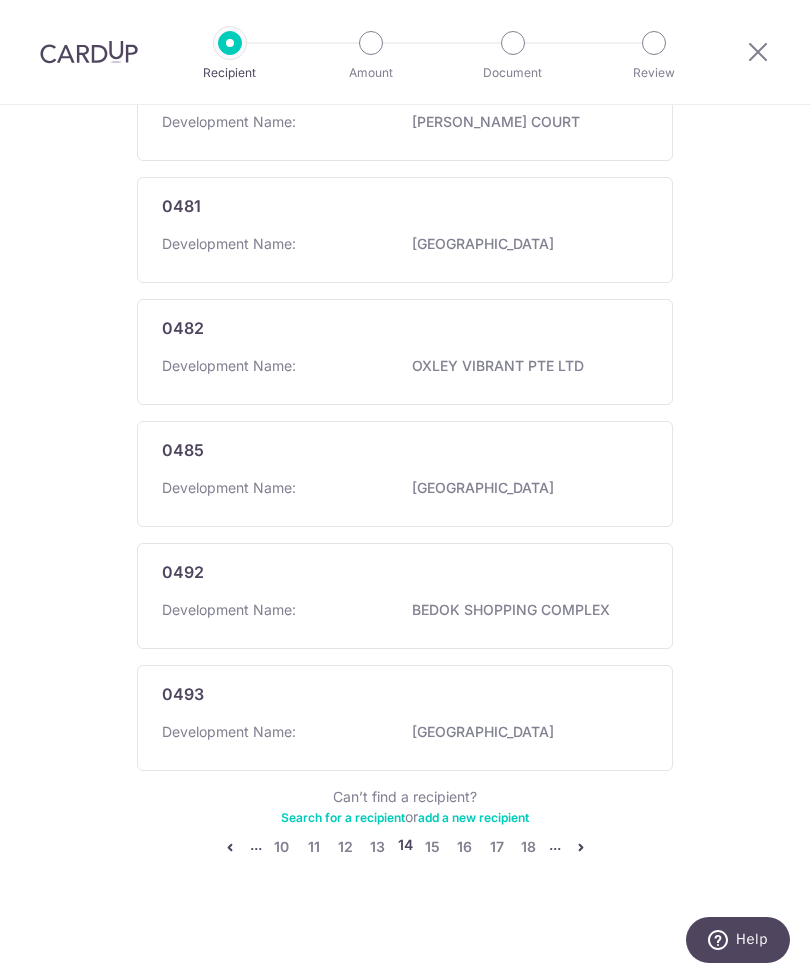 click at bounding box center [581, 847] 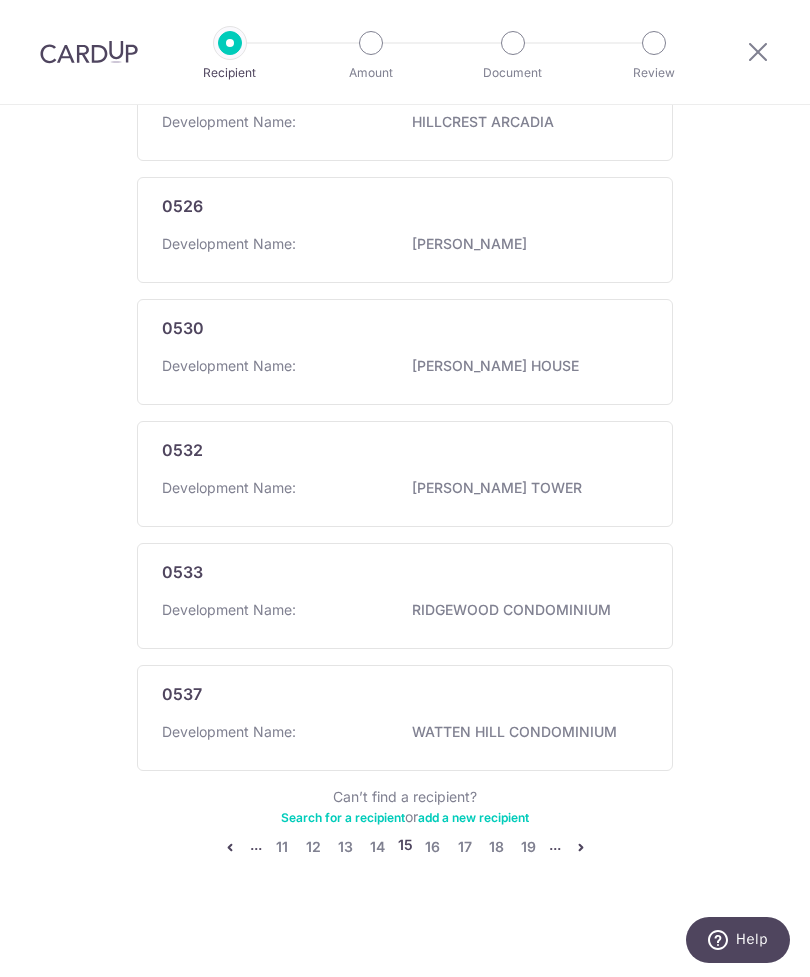 click at bounding box center (581, 847) 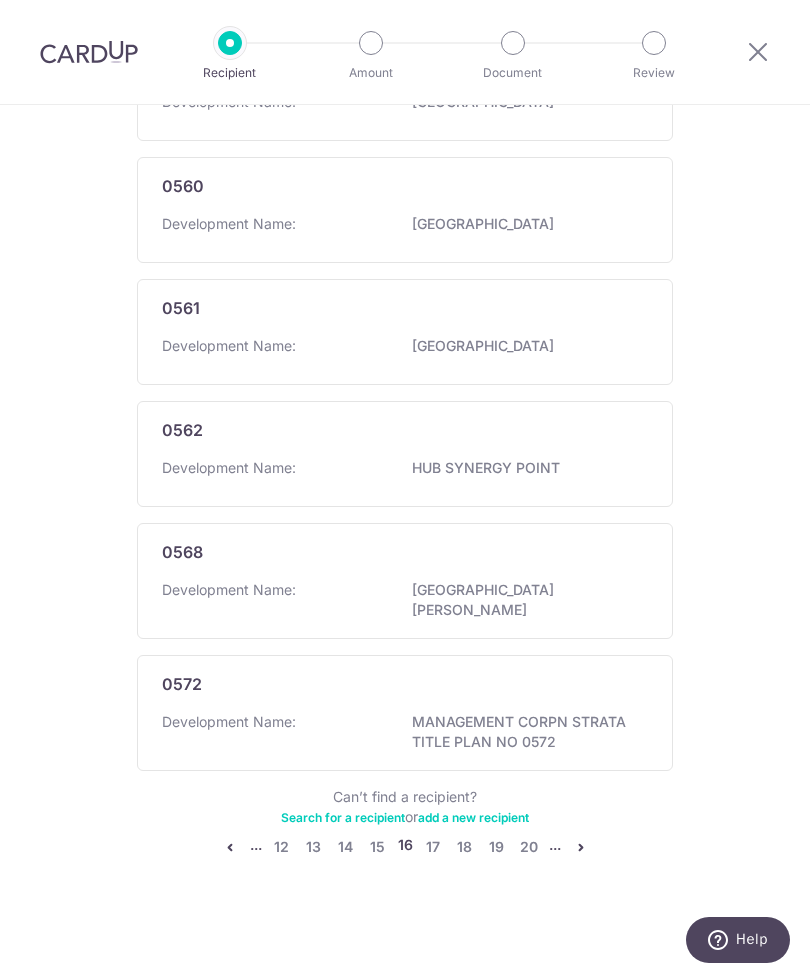click on "Recipient directory (2581)
CardUp has added commonly-paid recipients below for your convenience.
0552
Development Name:
HILLCREST ARCADIA
0553
Development Name:
ONG'S MANSION
0555
Development Name:
WONG TAK FLAT
0557
Development Name:
KATONG SHOPPING CENTRE
0558
Development Name:
TYE BUILDING
0560" at bounding box center (405, 165) 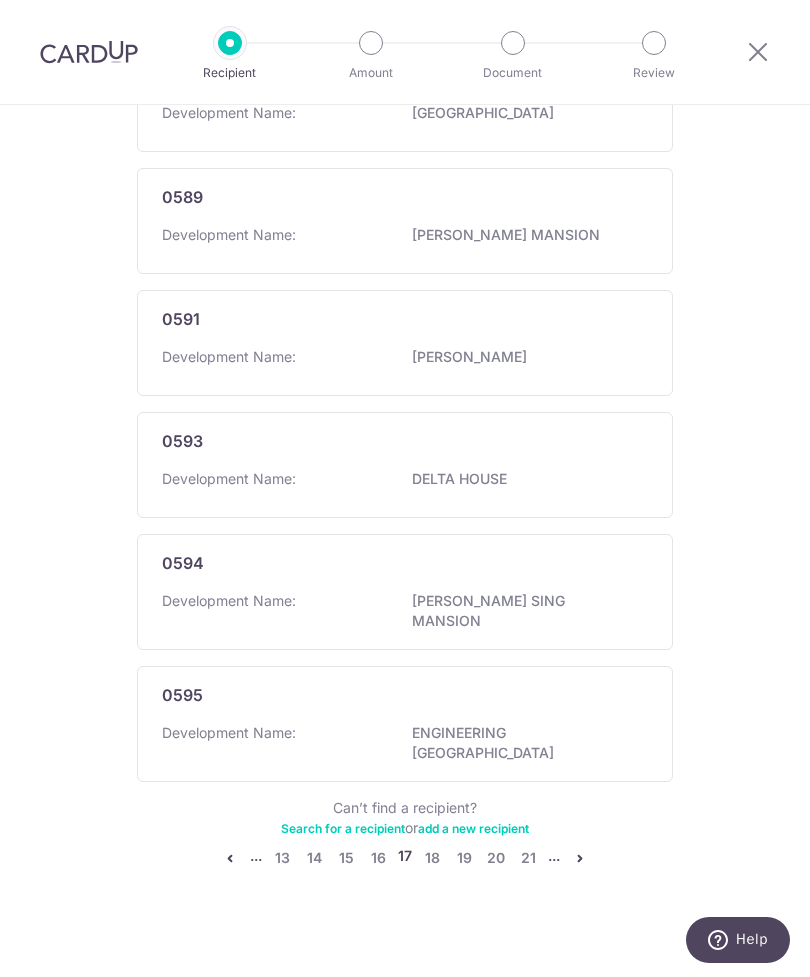 click on "Can’t find a recipient? Search for a recipient  or  add a new recipient" at bounding box center [405, 818] 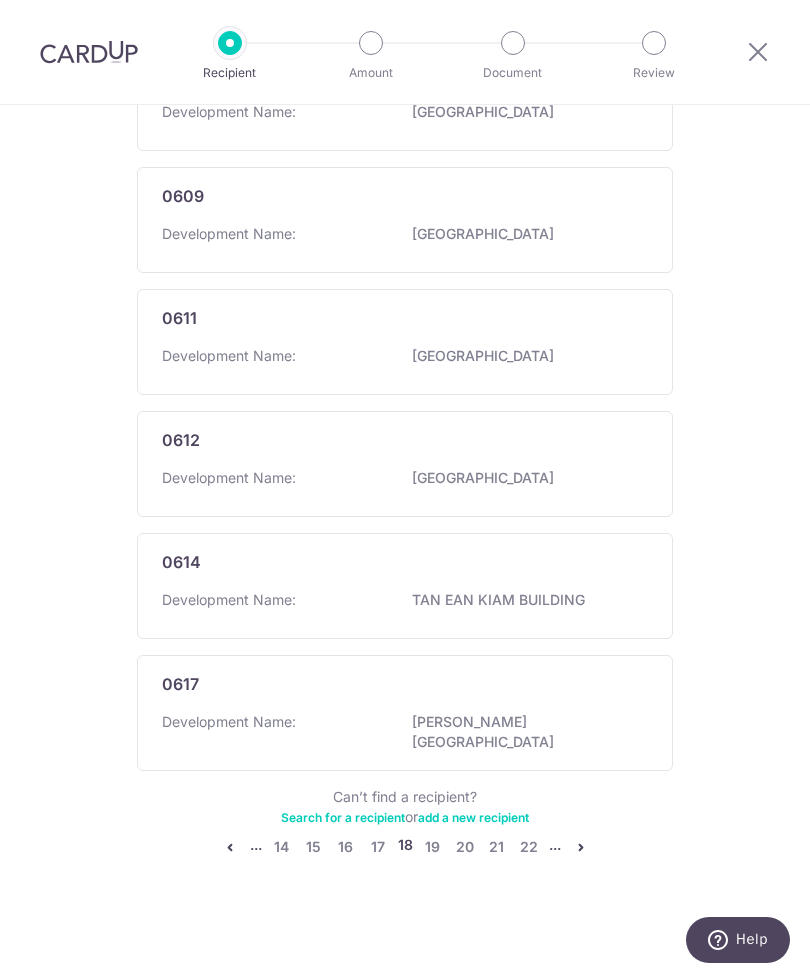 click on "Add a new recipient or select from our recipient directory.
My recipients (0)
Add new recipient
Recipient directory (2581)
CardUp has added commonly-paid recipients below for your convenience.
0599
Development Name:
HIGH STREET PLAZA
0601
Development Name:
WING ON LIFE GARDEN
0603
Development Name:
TAI WAH BUILDING
0604
Development Name:" at bounding box center (405, 58) 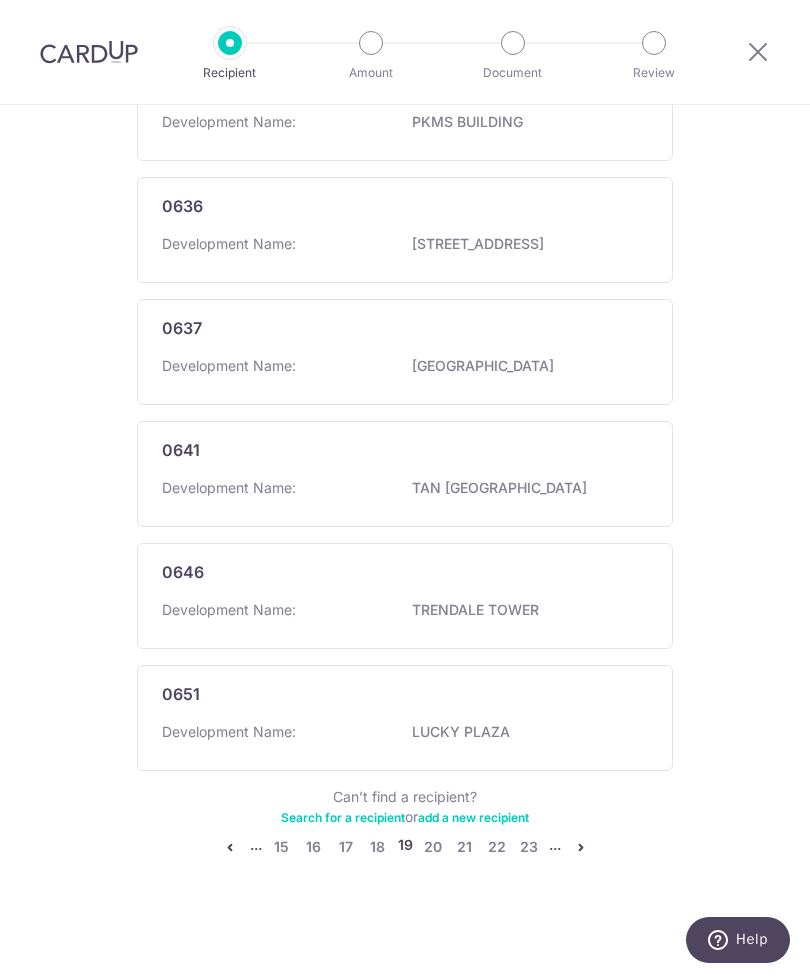 click on "...
15
16
17
18
19
20
21
22
23
..." at bounding box center (405, 847) 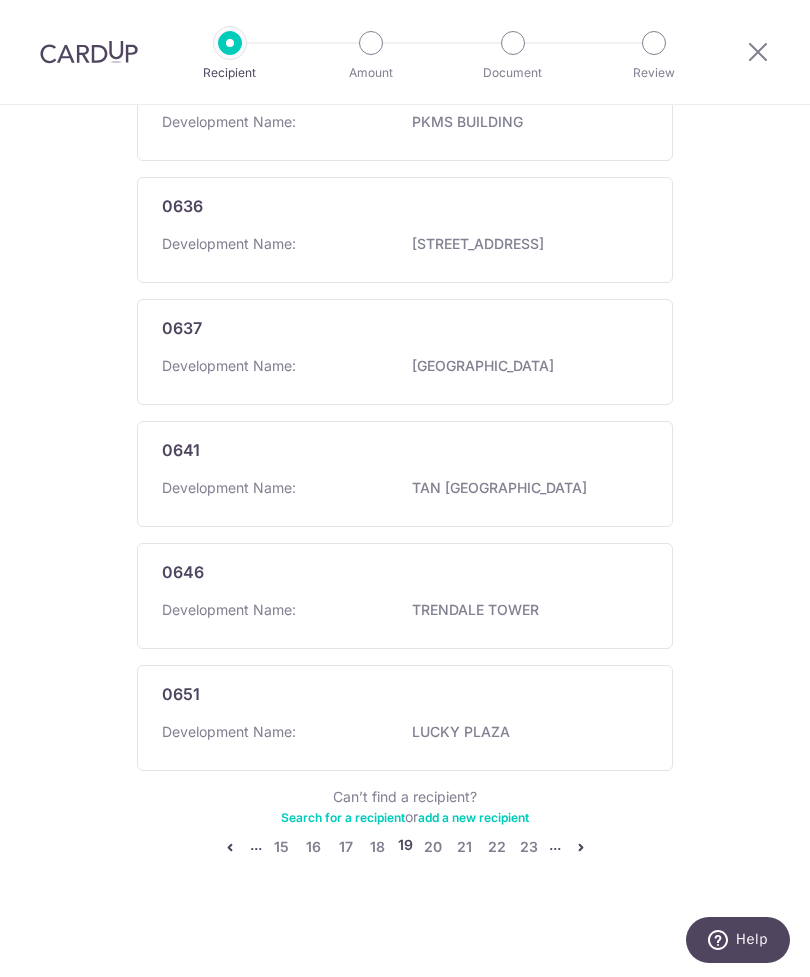 click on "...
15
16
17
18
19
20
21
22
23
..." at bounding box center (405, 847) 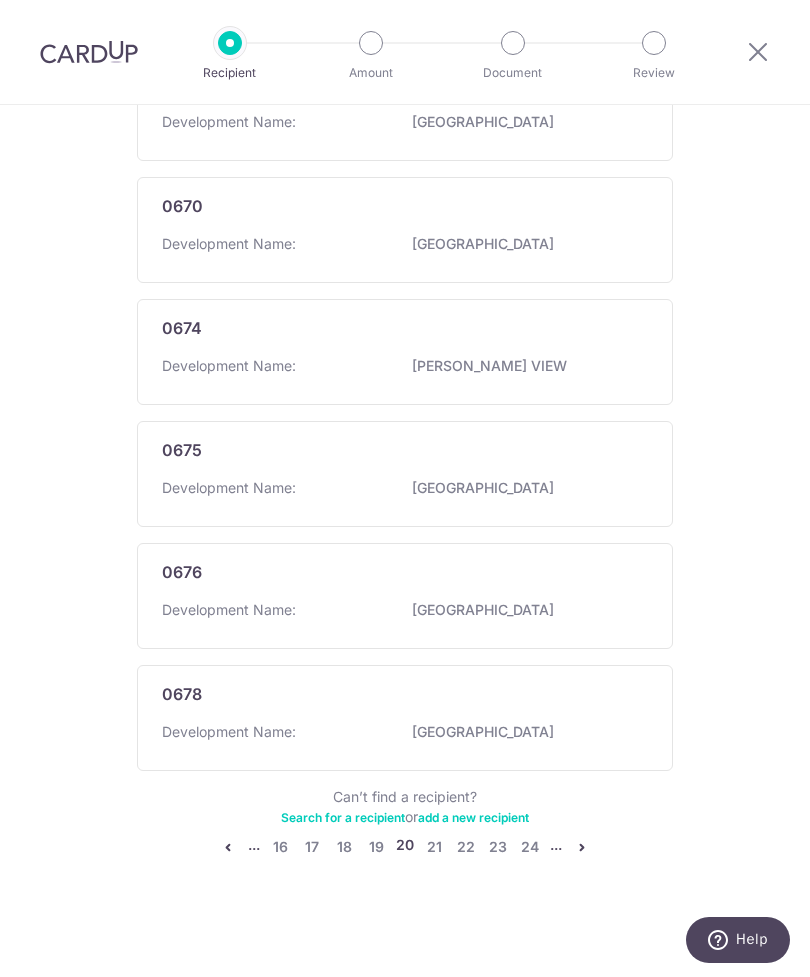 click at bounding box center (582, 847) 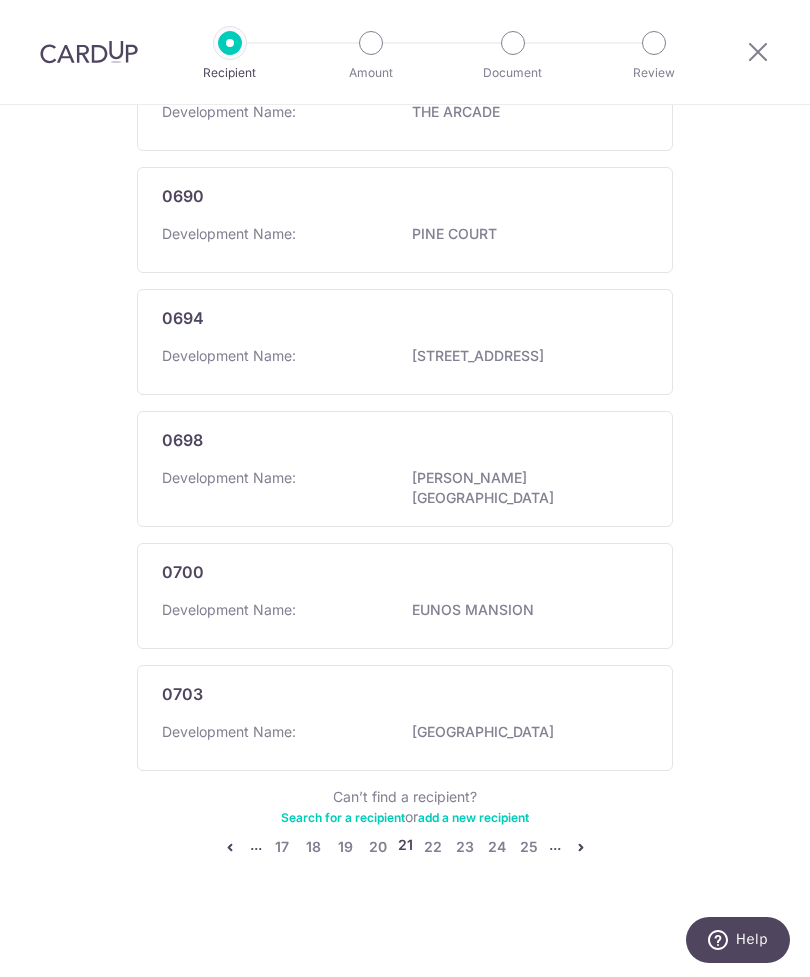 click at bounding box center (581, 847) 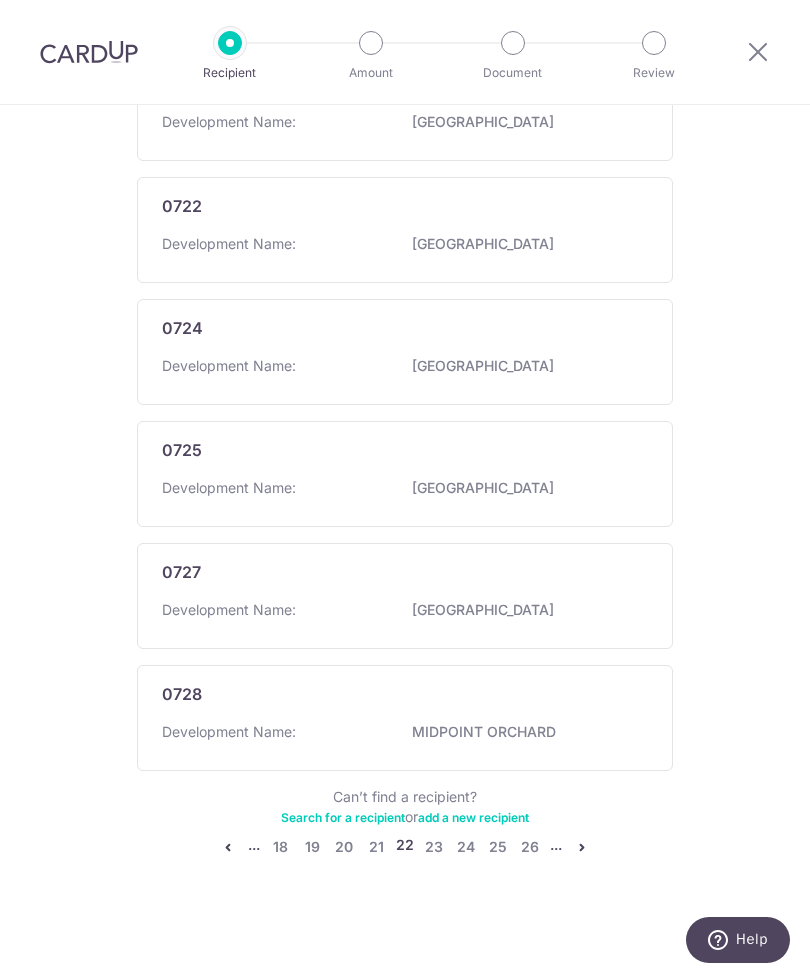 click at bounding box center (582, 847) 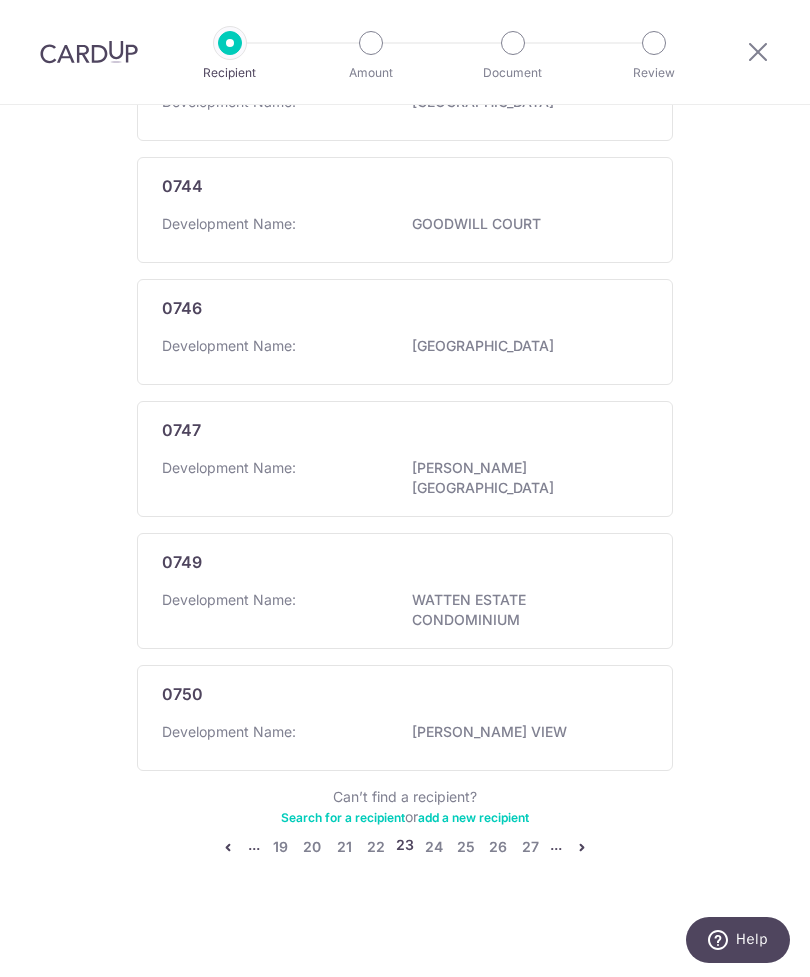 click at bounding box center (582, 847) 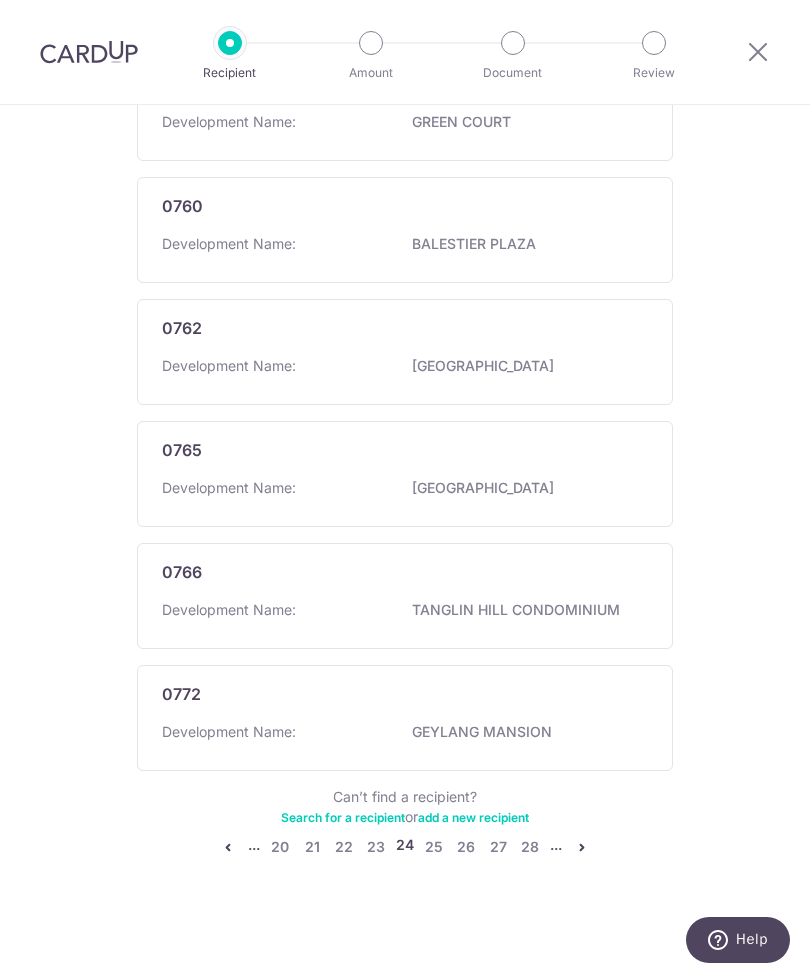 click at bounding box center (582, 847) 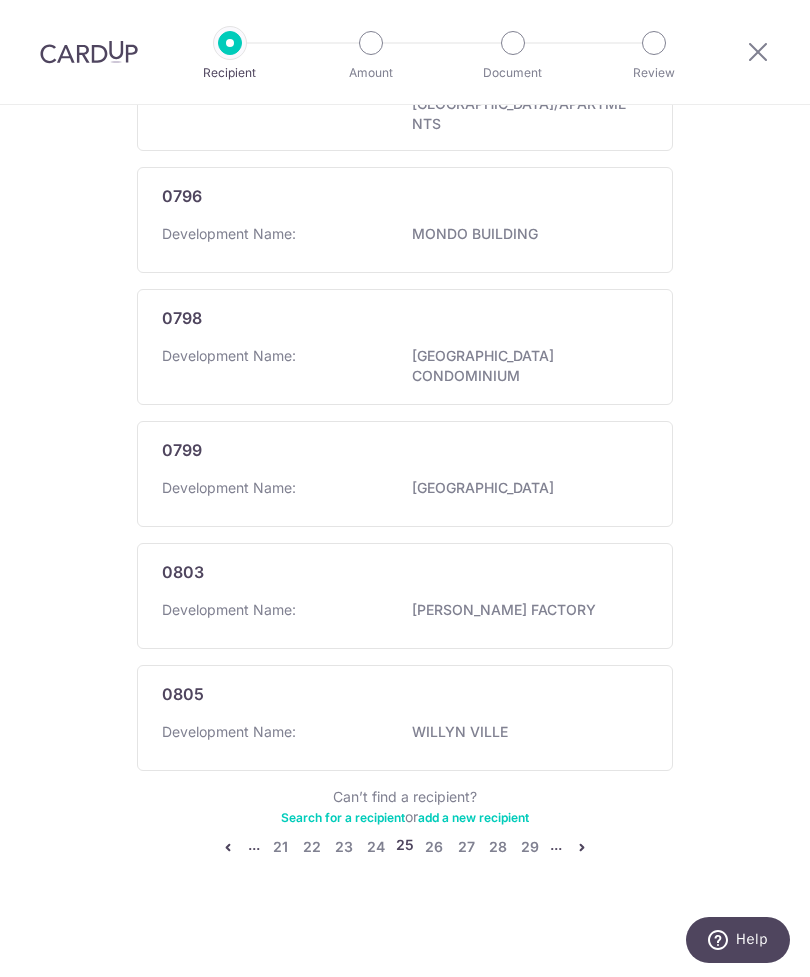 click at bounding box center [582, 847] 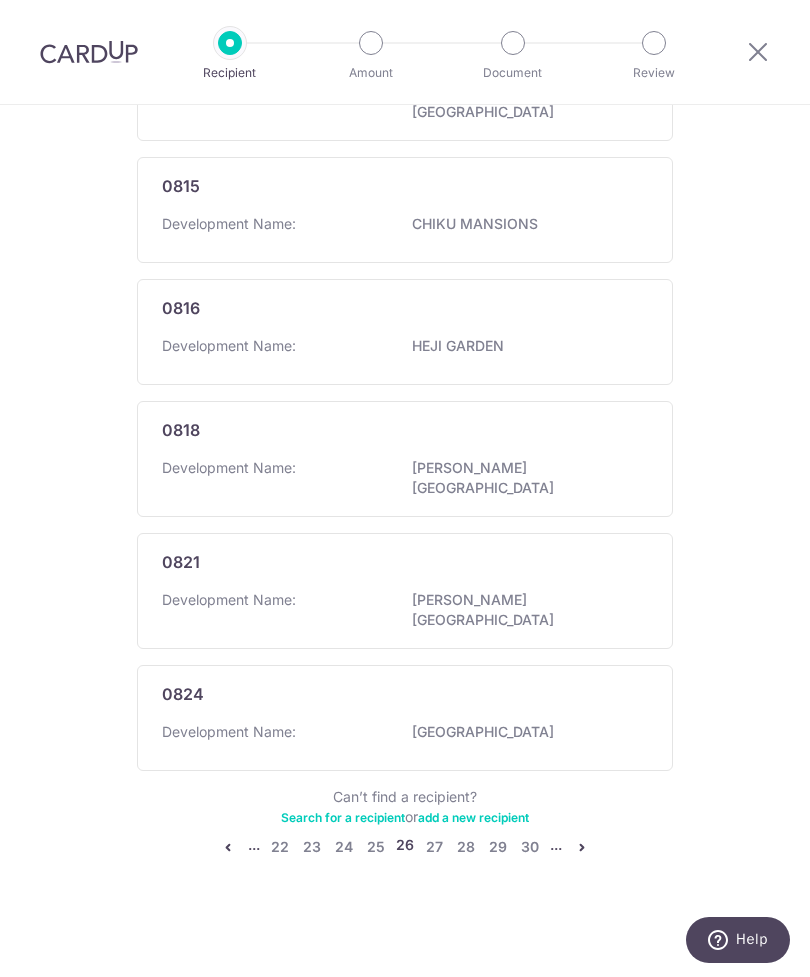 click at bounding box center [582, 847] 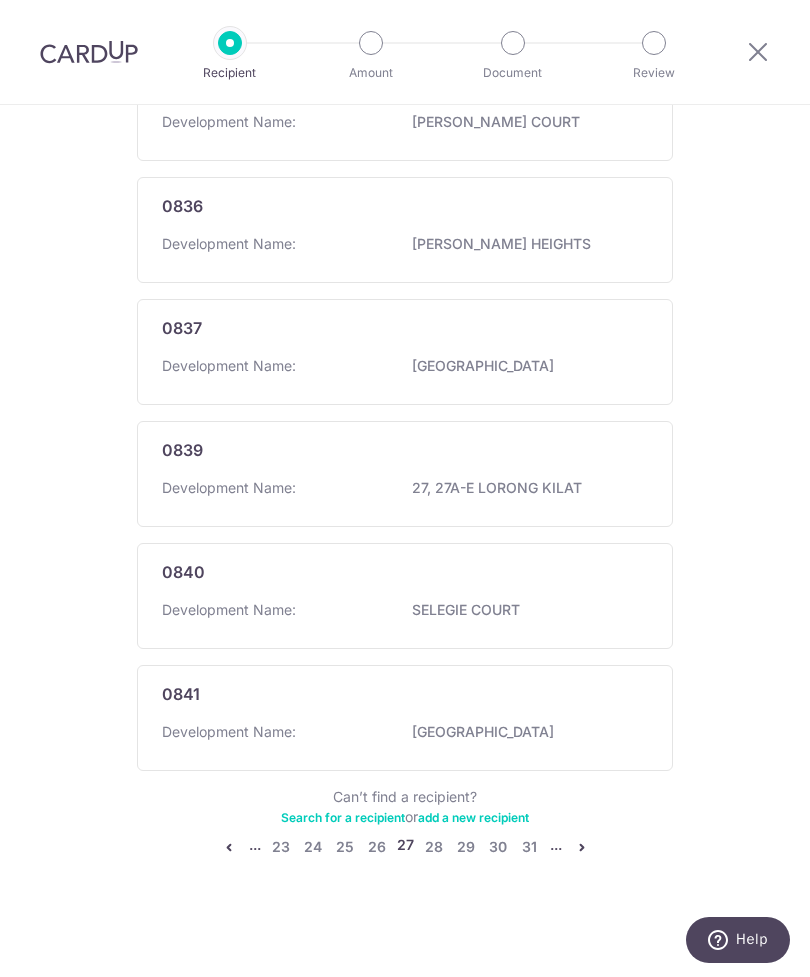 click at bounding box center (582, 847) 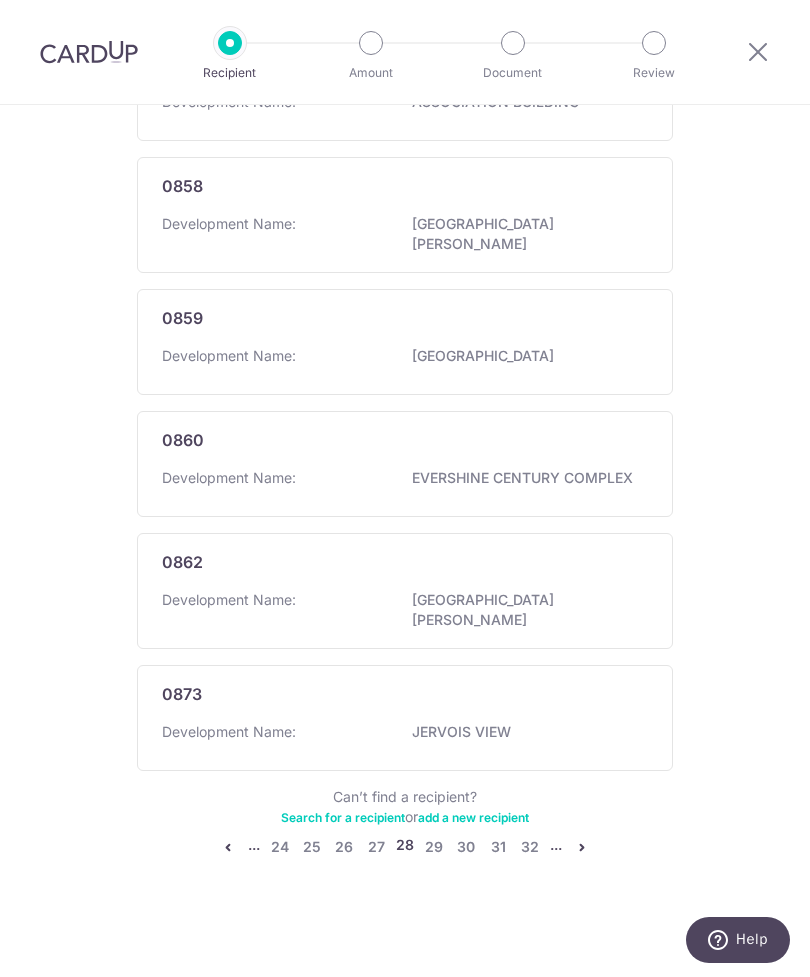 click at bounding box center (582, 847) 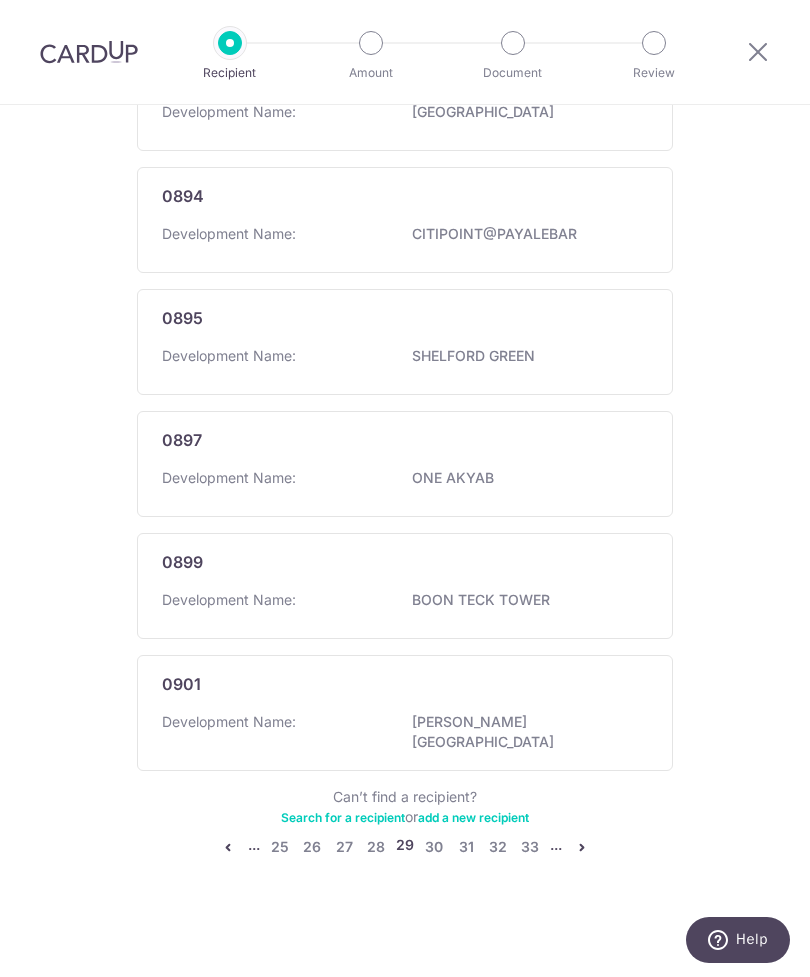 click at bounding box center [582, 847] 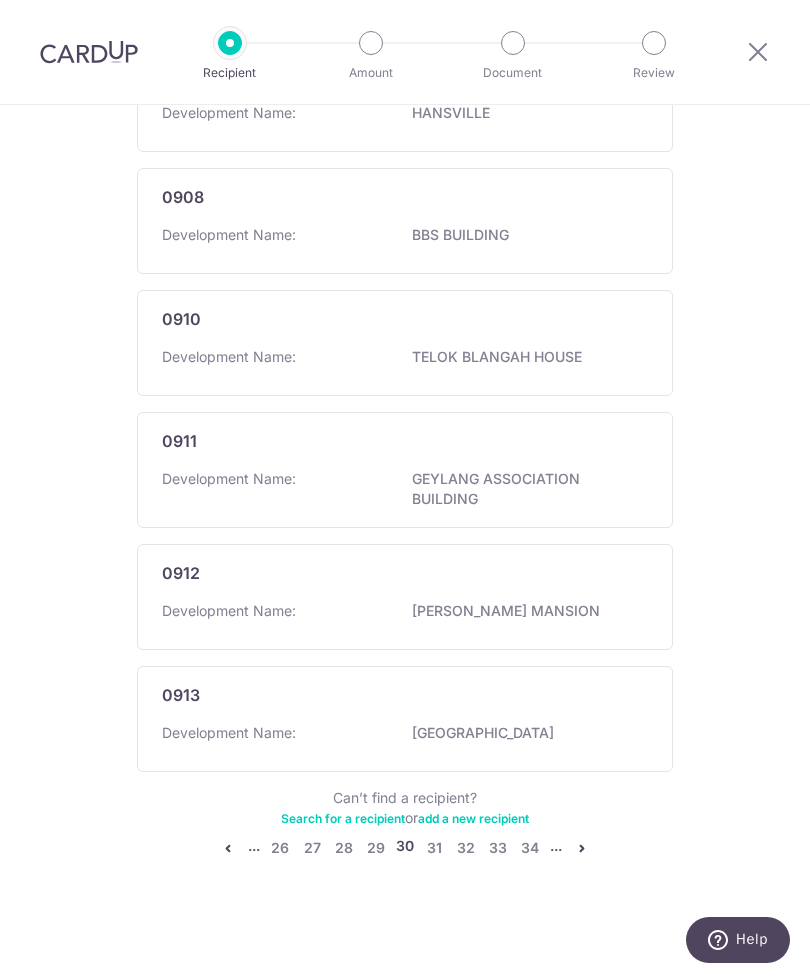 click on "Can’t find a recipient? Search for a recipient  or  add a new recipient" at bounding box center [405, 808] 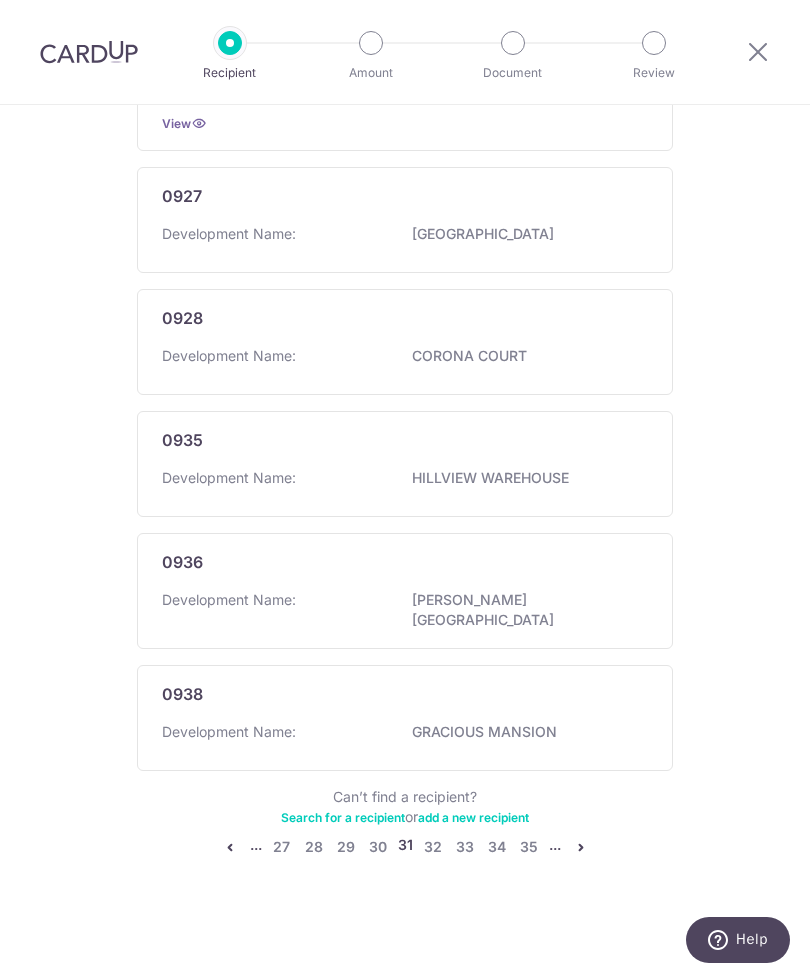 click at bounding box center [581, 847] 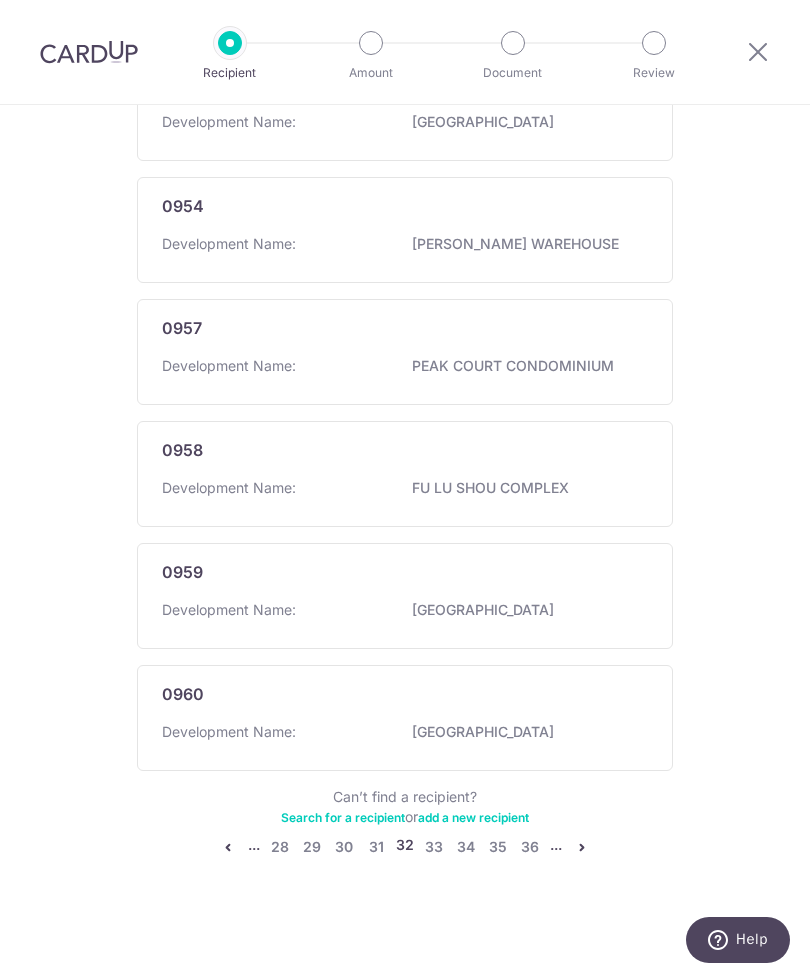 click at bounding box center [582, 847] 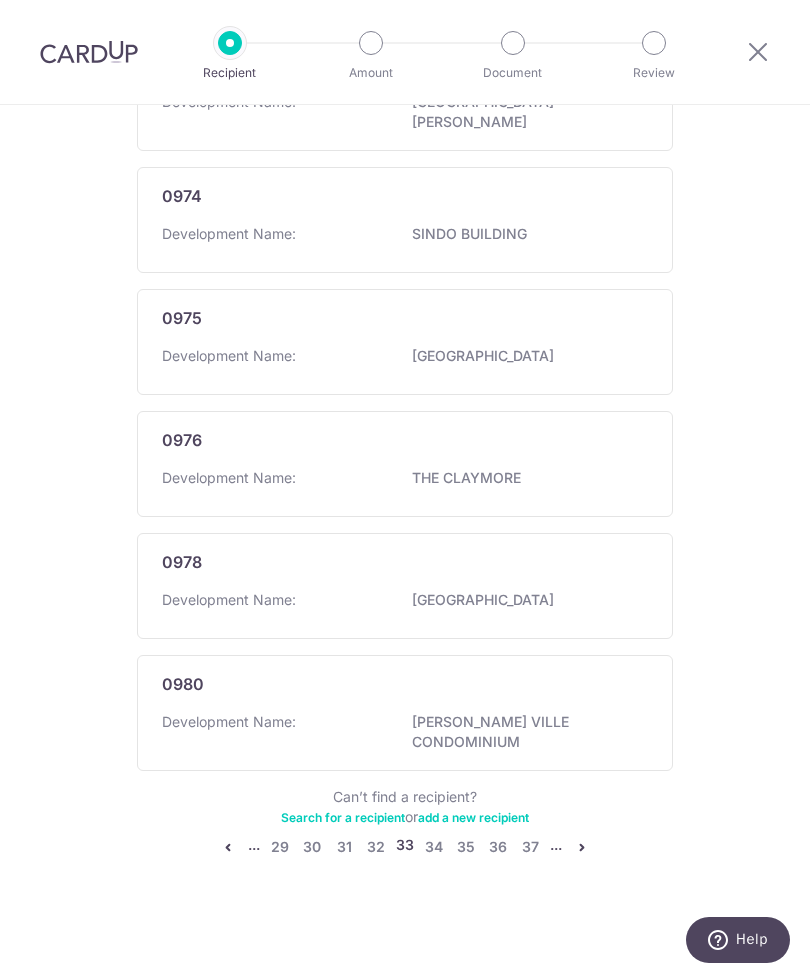 click at bounding box center [582, 847] 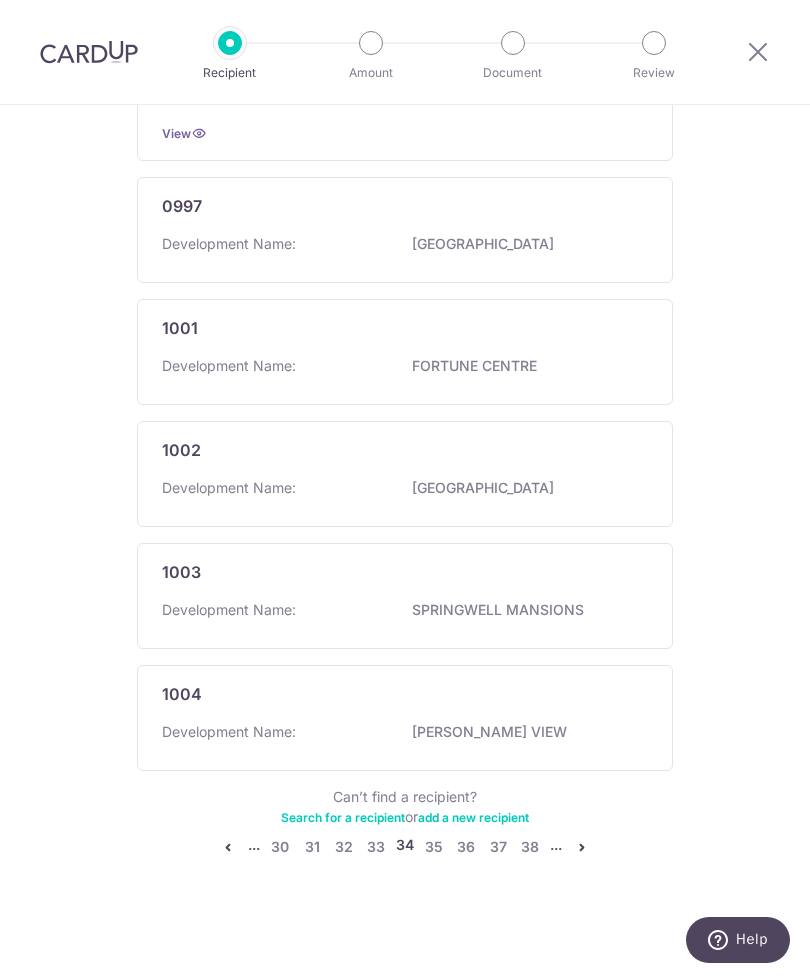 click at bounding box center [582, 847] 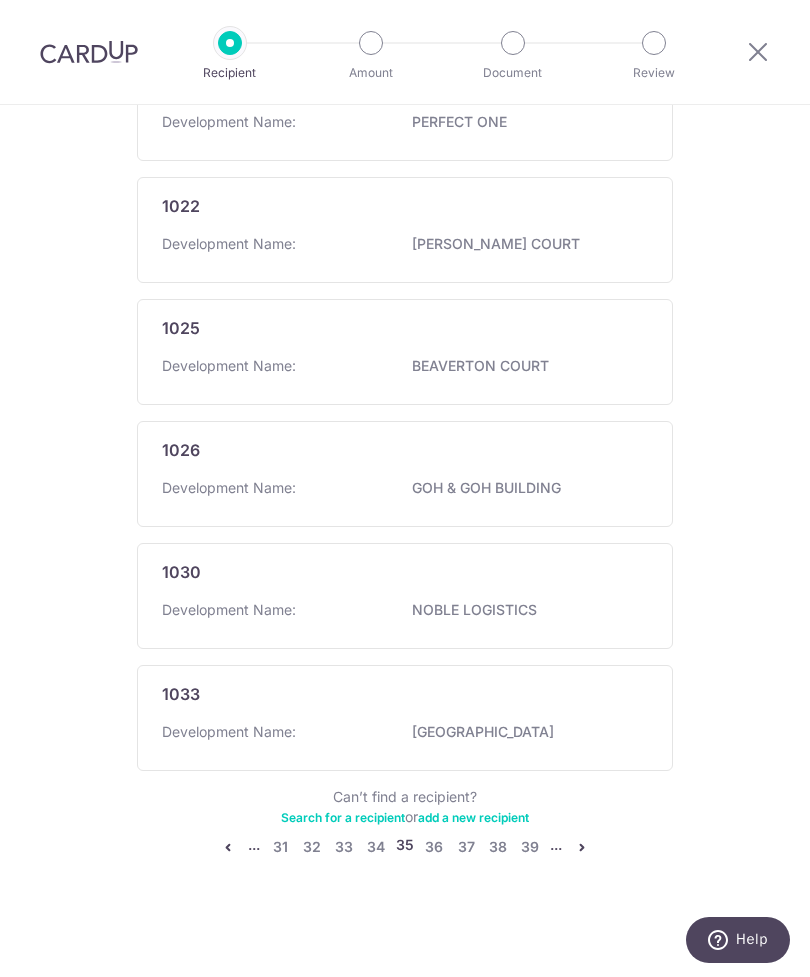 click at bounding box center (582, 847) 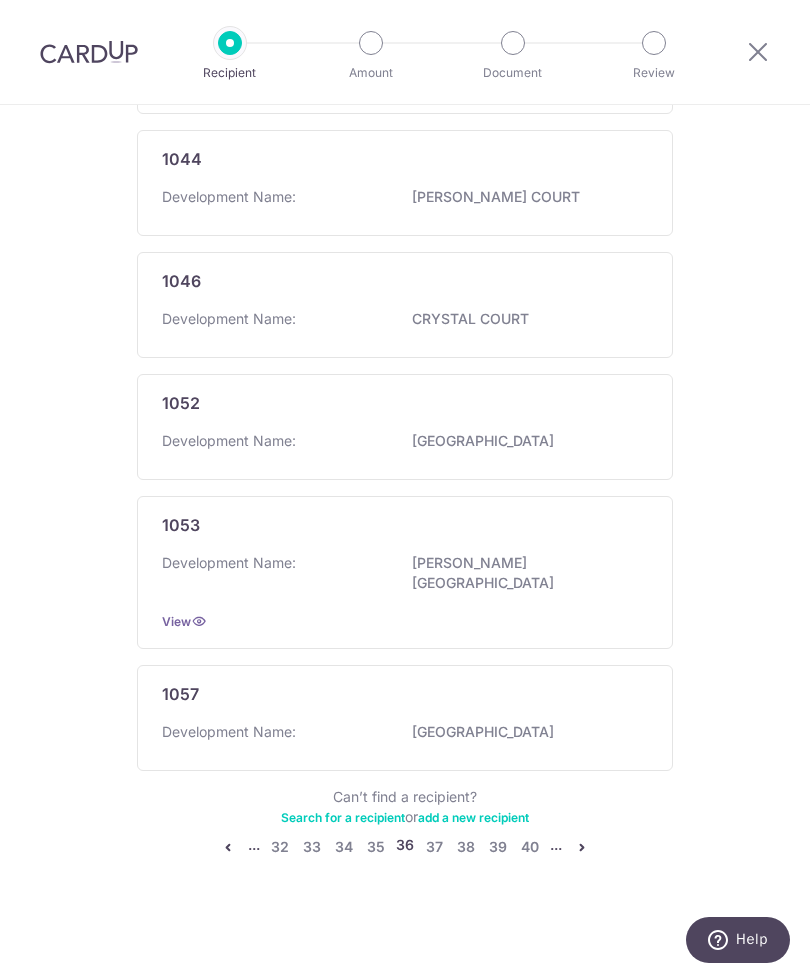click at bounding box center (582, 847) 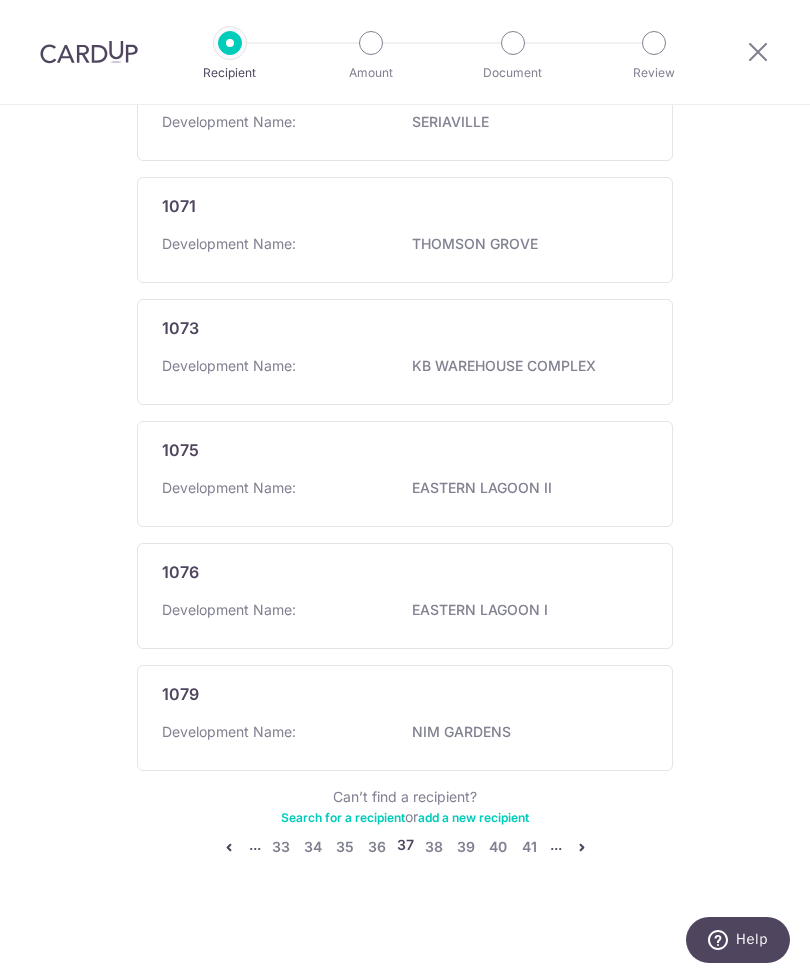 click on "Add a new recipient or select from our recipient directory.
My recipients (0)
Add new recipient
Recipient directory (2581)
CardUp has added commonly-paid recipients below for your convenience.
1060
Development Name:
TERRACE VIEW
1061
Development Name:
CLAYMORE PLAZA
1062
Development Name:
KISMIS COURT
1064
Development Name:
CORONATION GROVE" at bounding box center [405, 63] 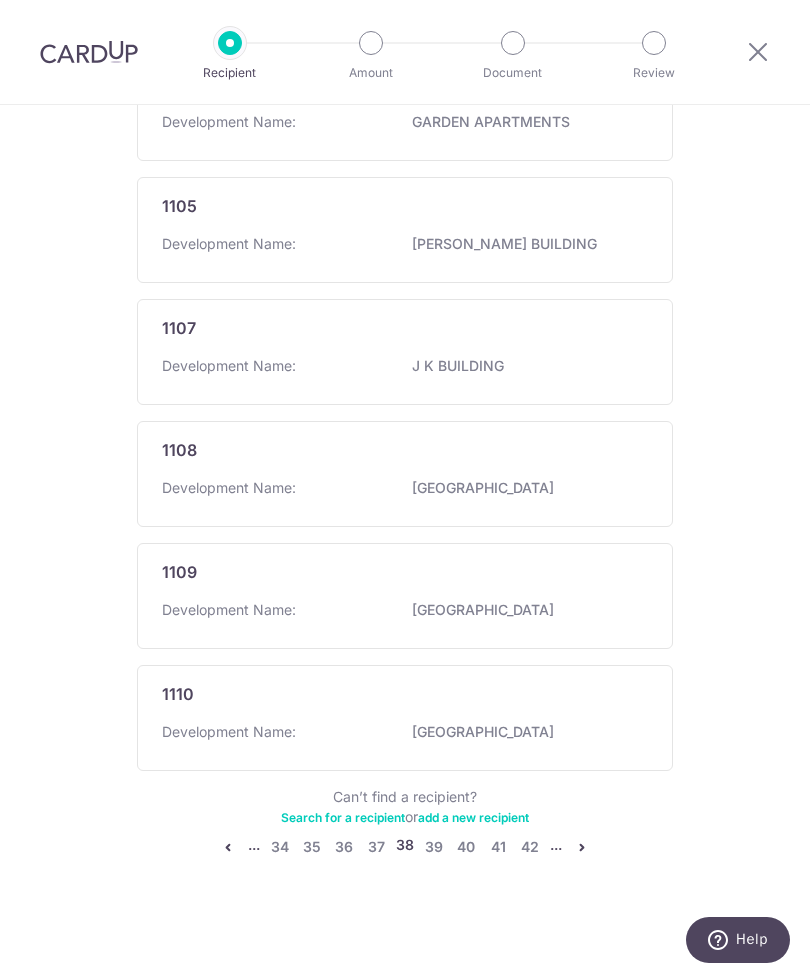 click at bounding box center (582, 847) 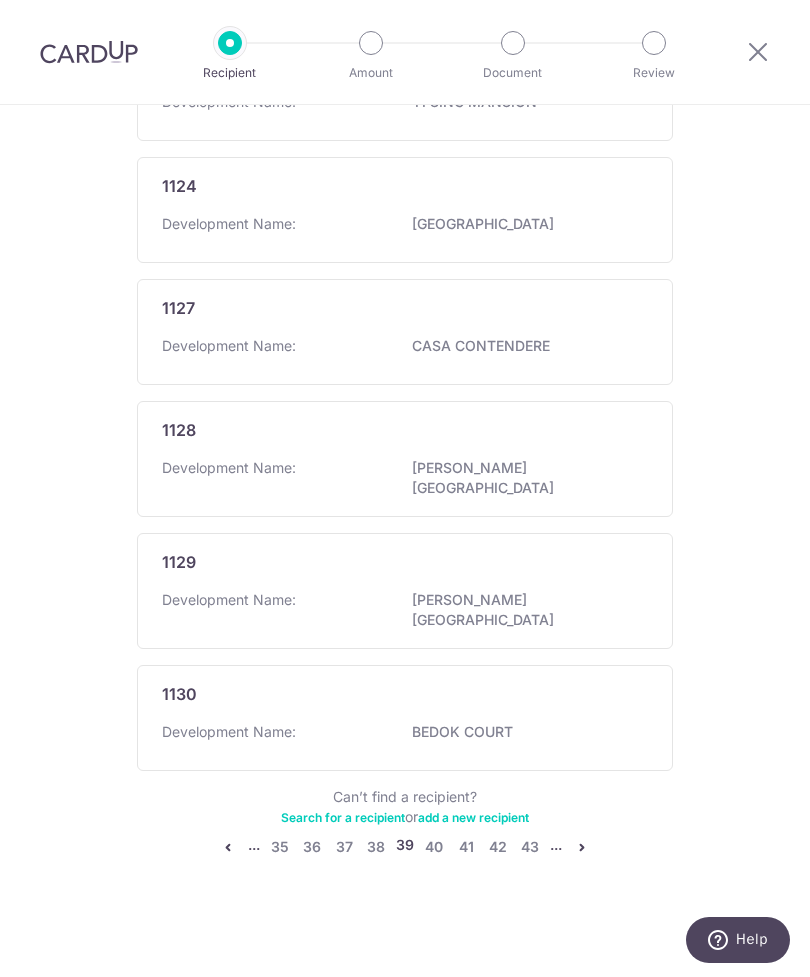 click at bounding box center [582, 847] 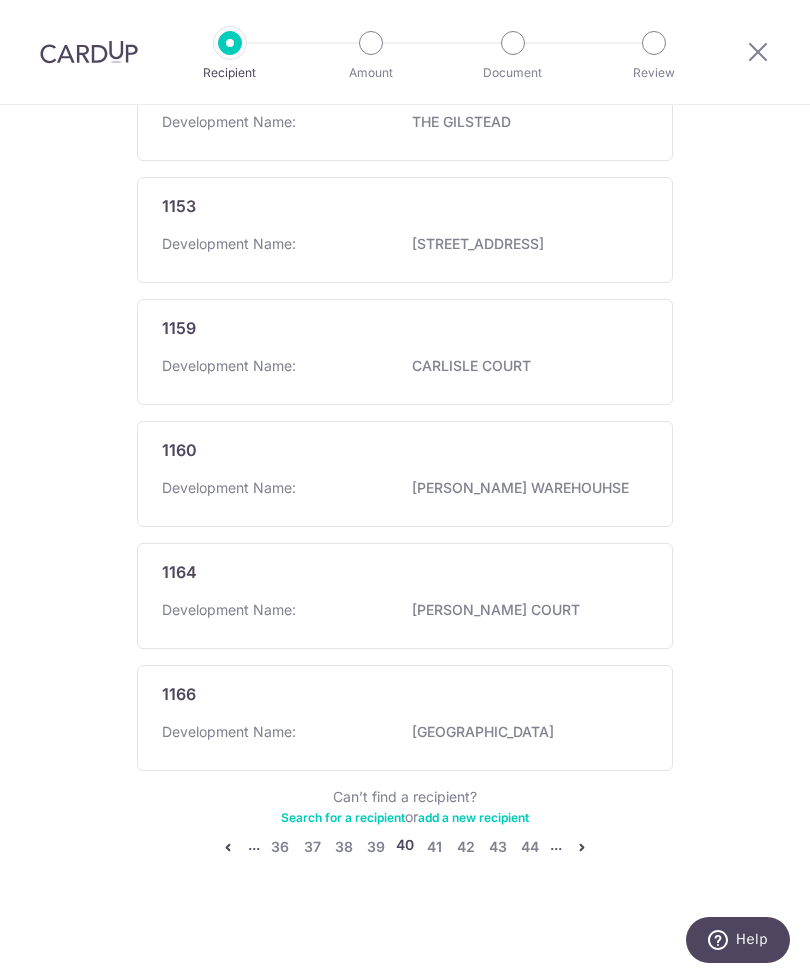 click at bounding box center [582, 847] 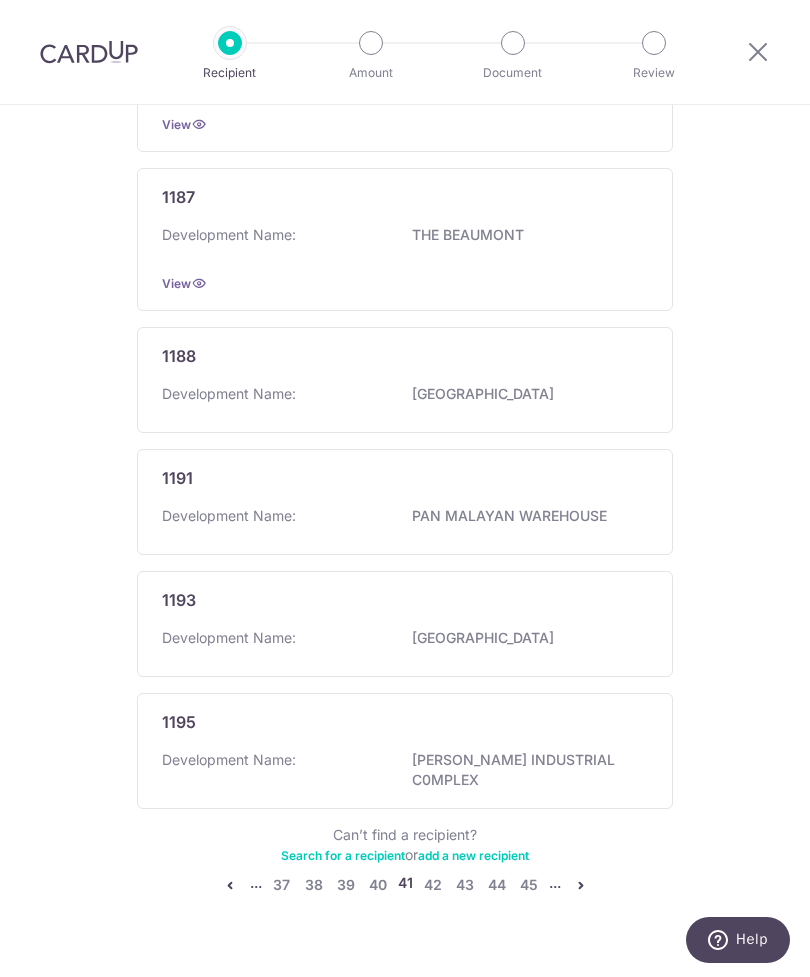 click on "Recipient directory (2581)
CardUp has added commonly-paid recipients below for your convenience.
1169
Development Name:
AMBER PARK
1174
Development Name:
WARNER COURT
1176
Development Name:
TONG XING COMPLEX
1185
Development Name:
KEW LODGE
1186
Development Name:
LOYANG VALLEY
View" at bounding box center [405, 166] 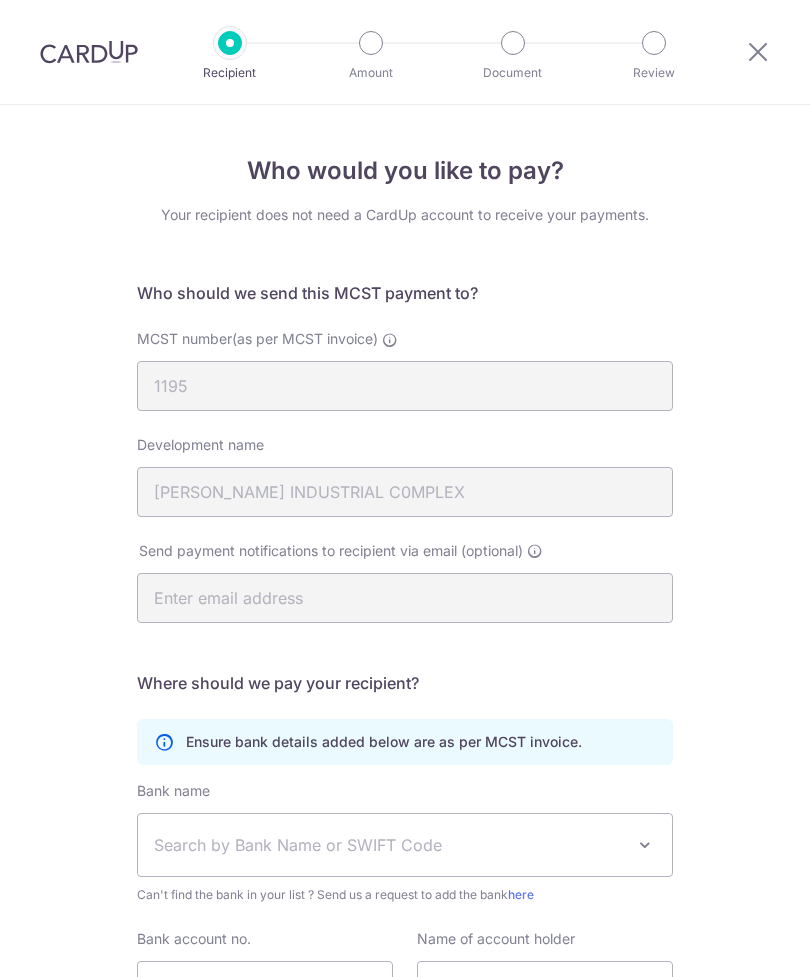 scroll, scrollTop: 0, scrollLeft: 0, axis: both 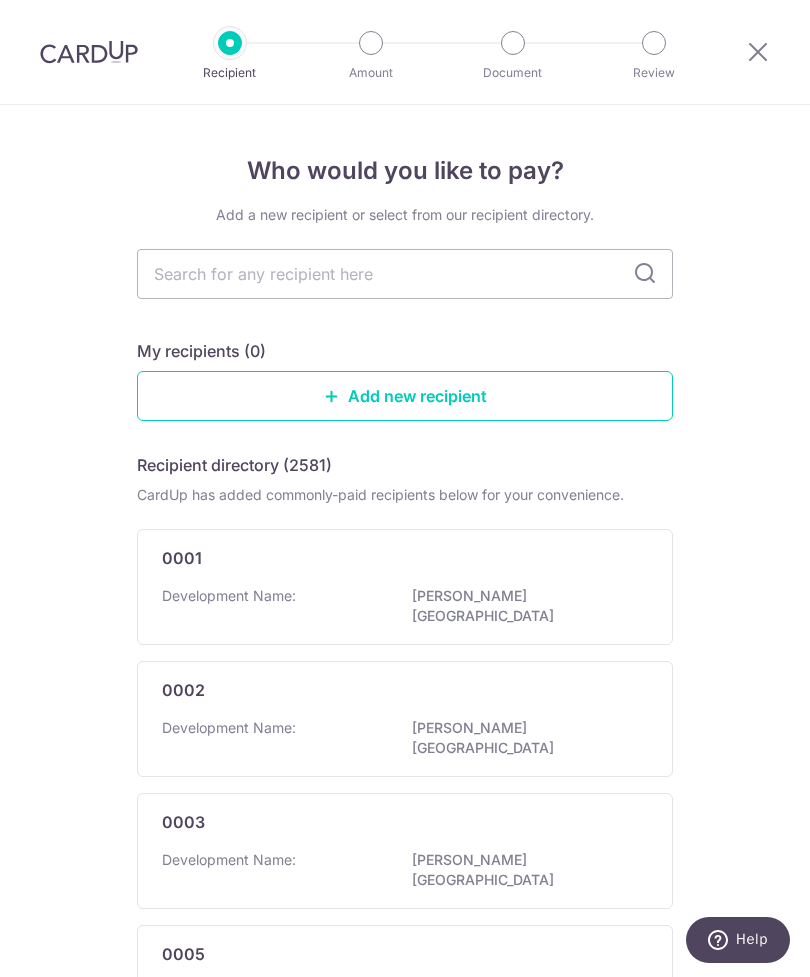 click on "Add new recipient" at bounding box center [405, 396] 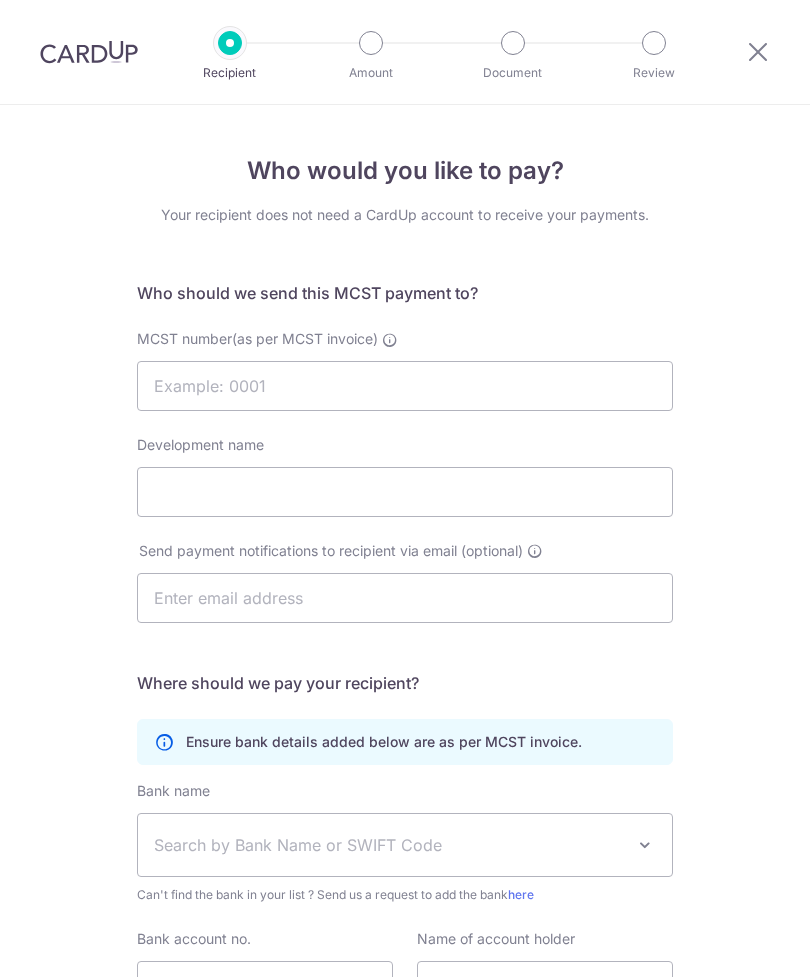 scroll, scrollTop: 0, scrollLeft: 0, axis: both 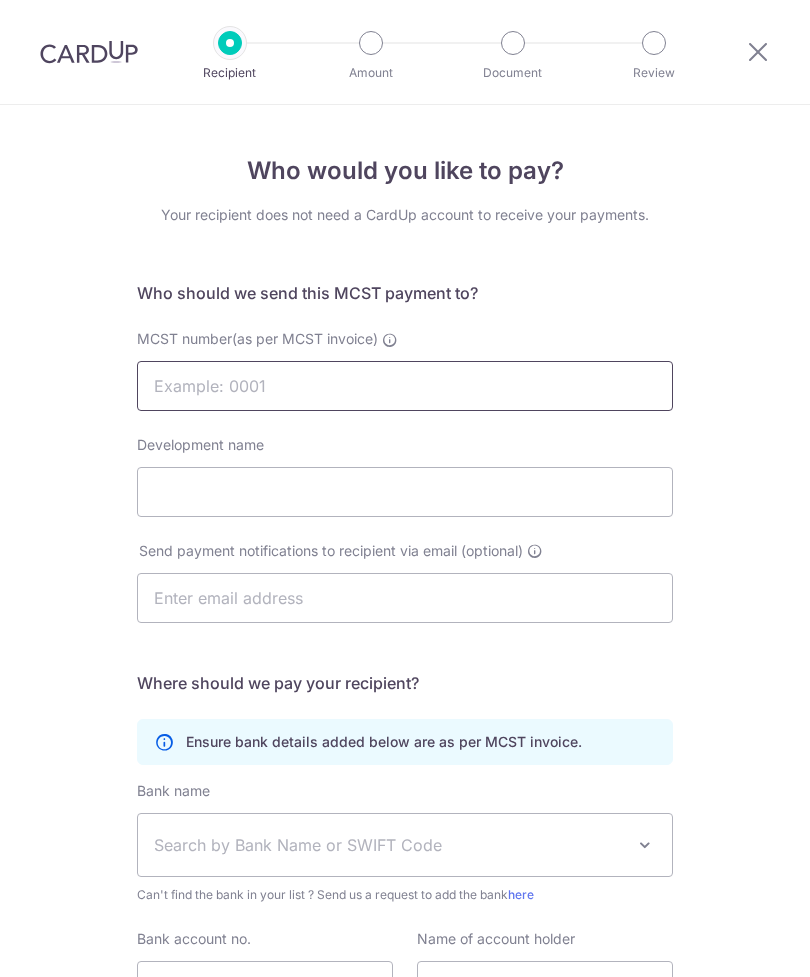 click on "MCST number(as per MCST invoice)" at bounding box center (405, 386) 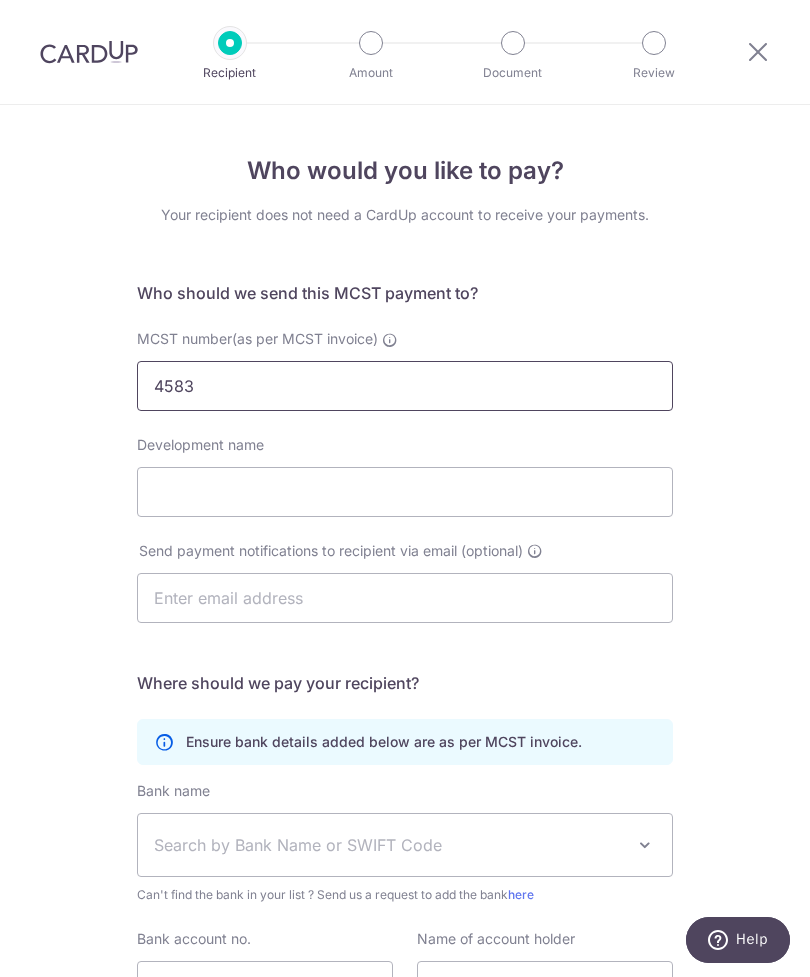 type on "4583" 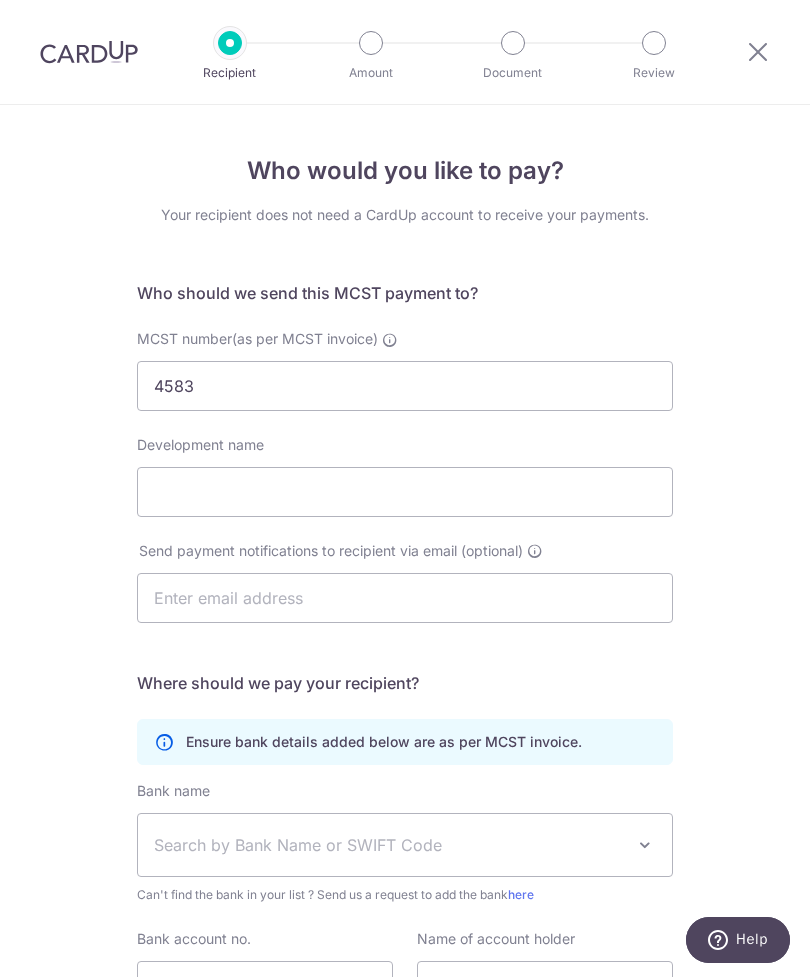 click at bounding box center (758, 52) 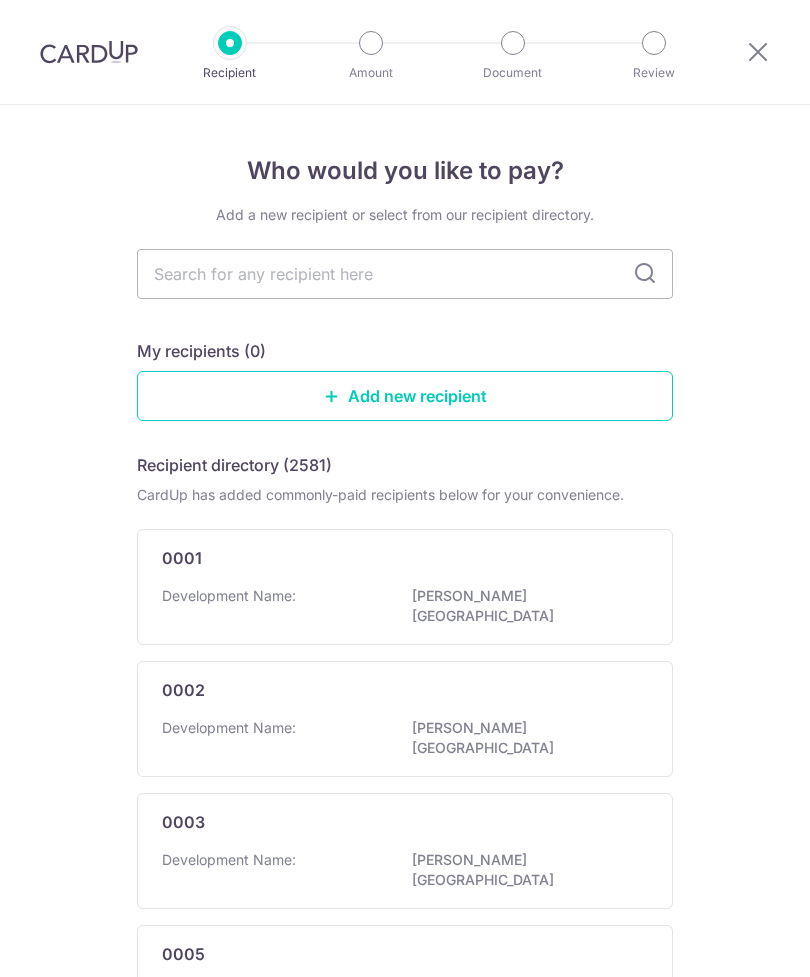 scroll, scrollTop: 0, scrollLeft: 0, axis: both 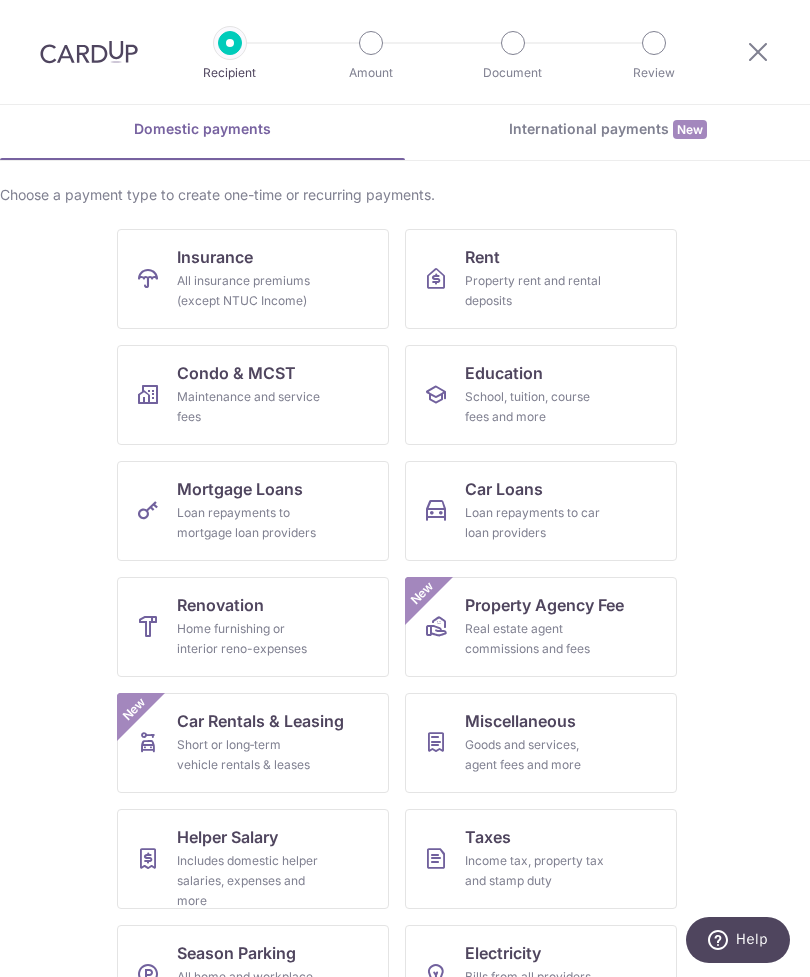 click on "Electricity Bills from all providers (except for SP group)" at bounding box center [541, 975] 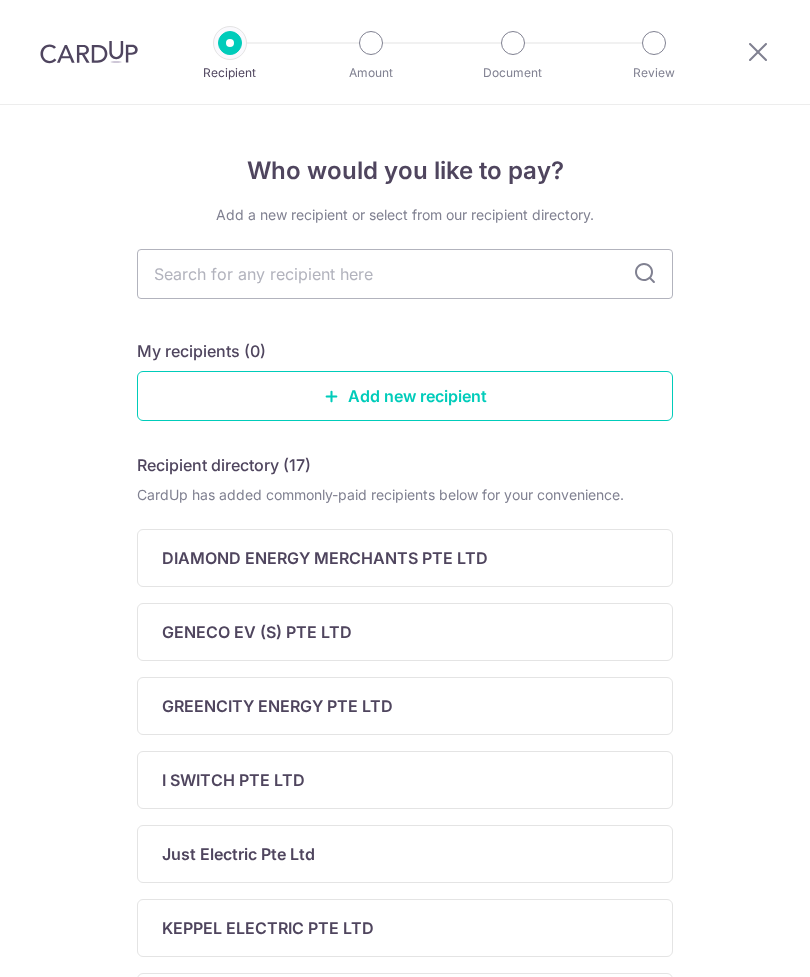 scroll, scrollTop: 0, scrollLeft: 0, axis: both 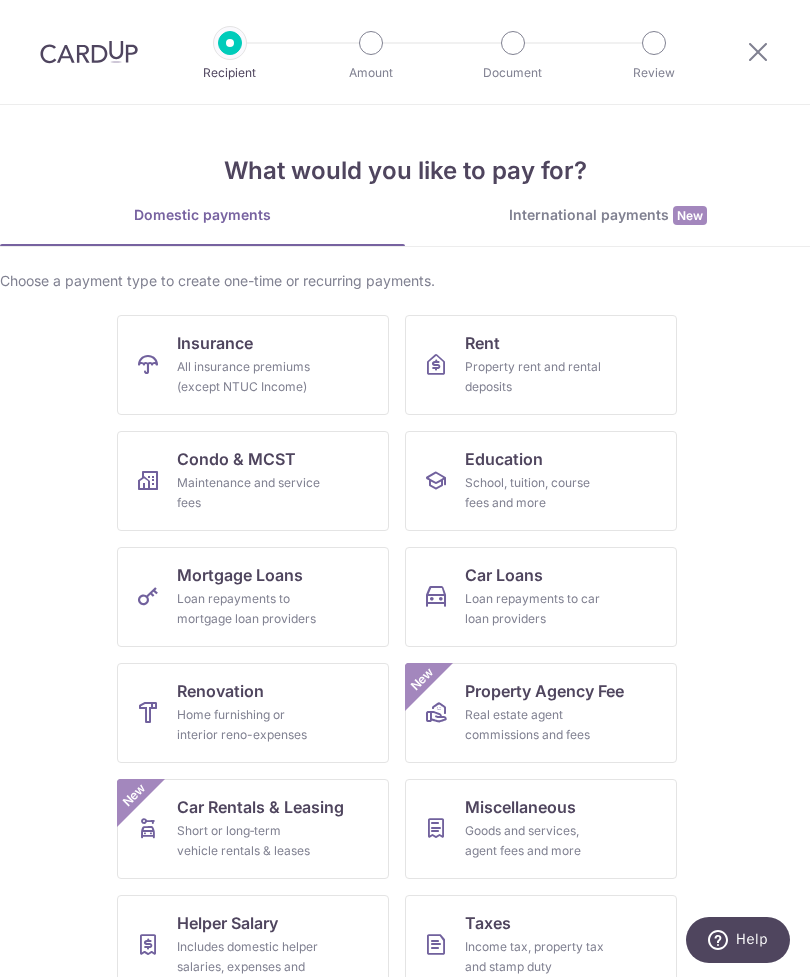 click on "International payments
New" at bounding box center [607, 215] 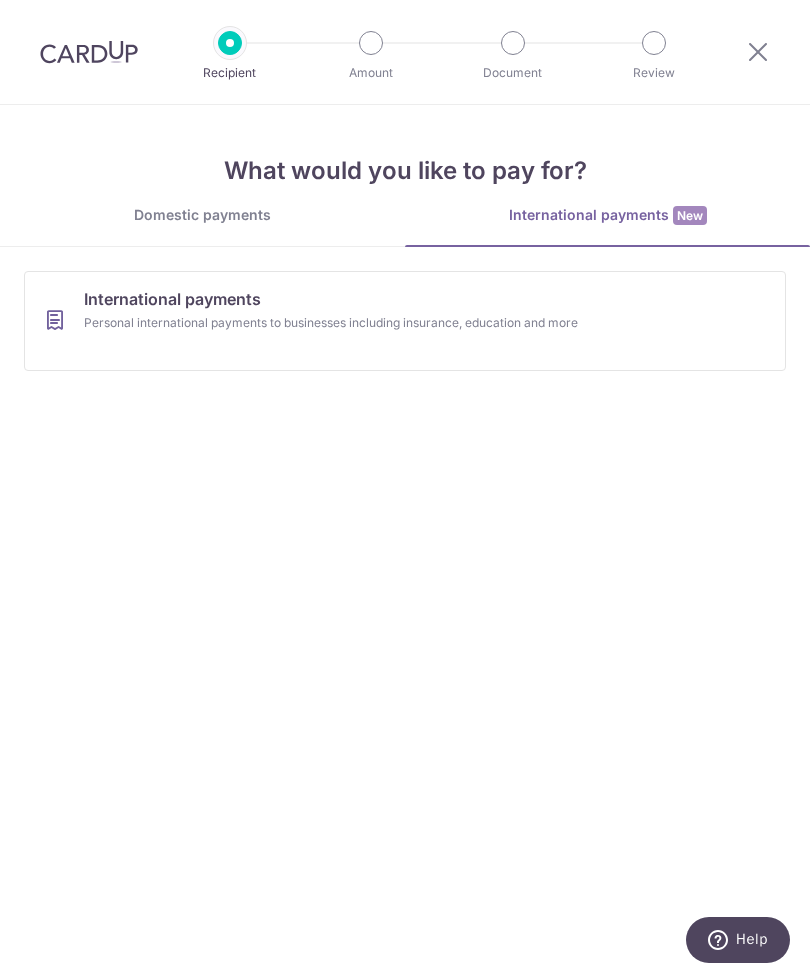 click on "Domestic payments" at bounding box center (202, 215) 